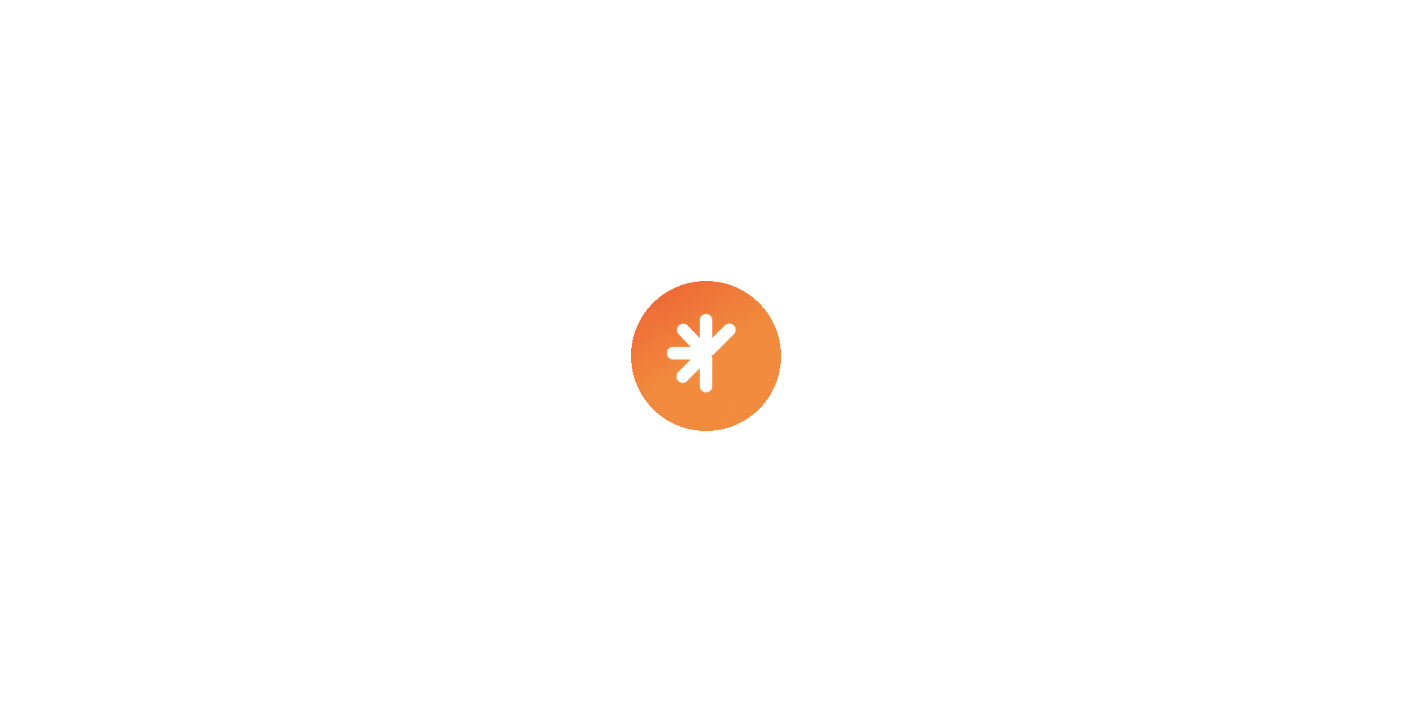scroll, scrollTop: 0, scrollLeft: 0, axis: both 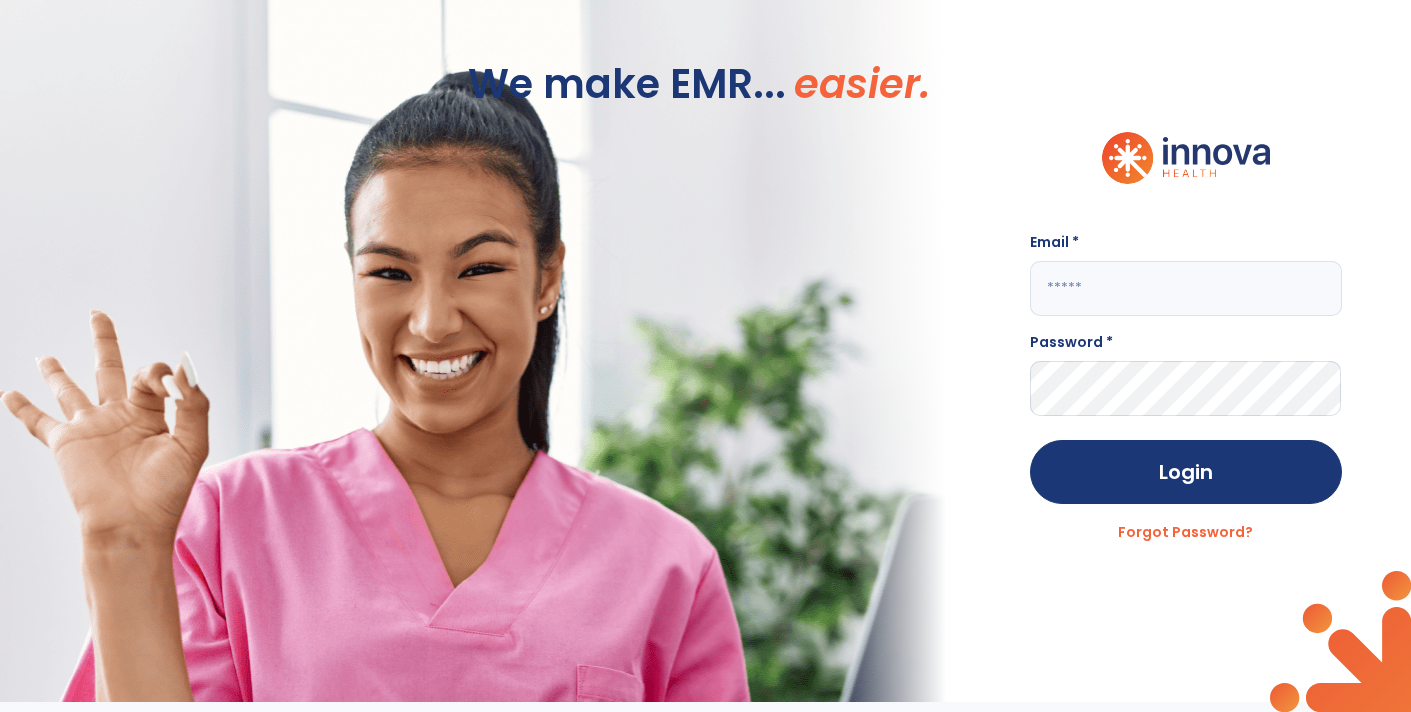 type on "**********" 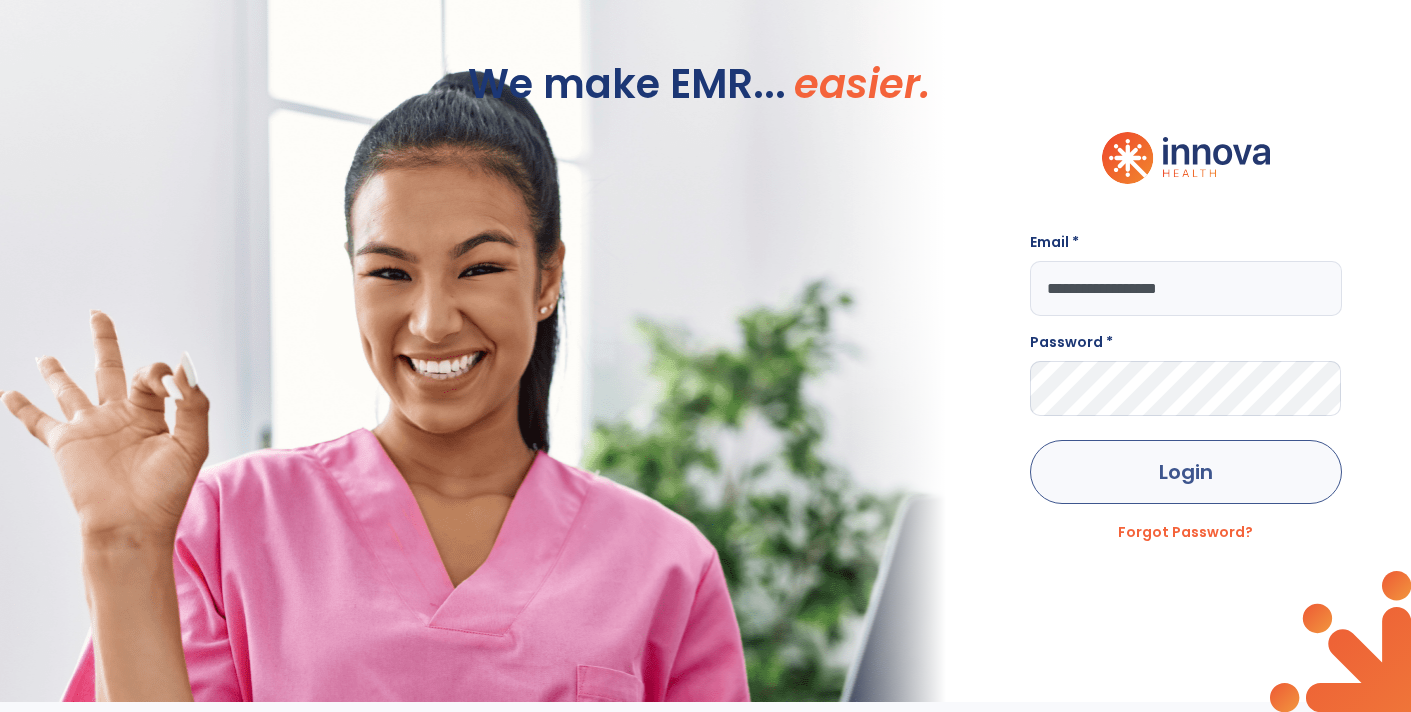 click on "Login" 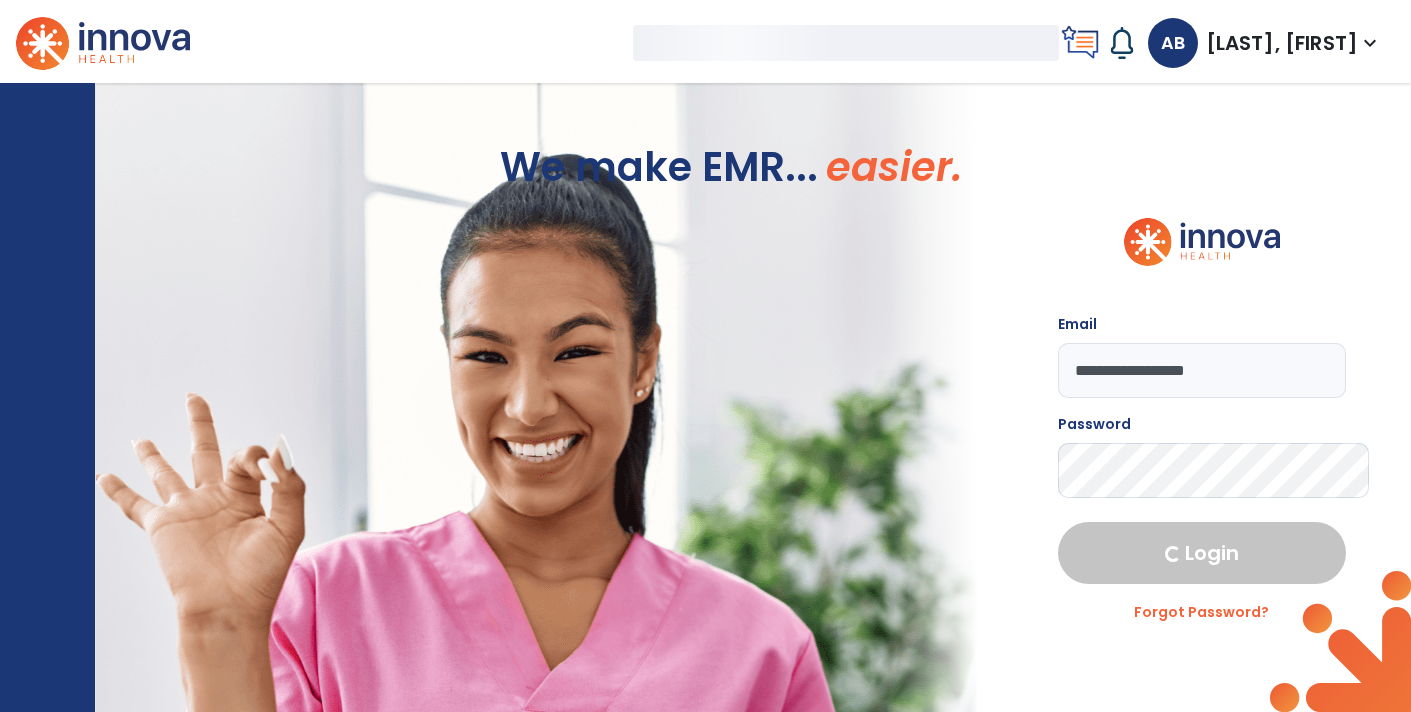 select on "****" 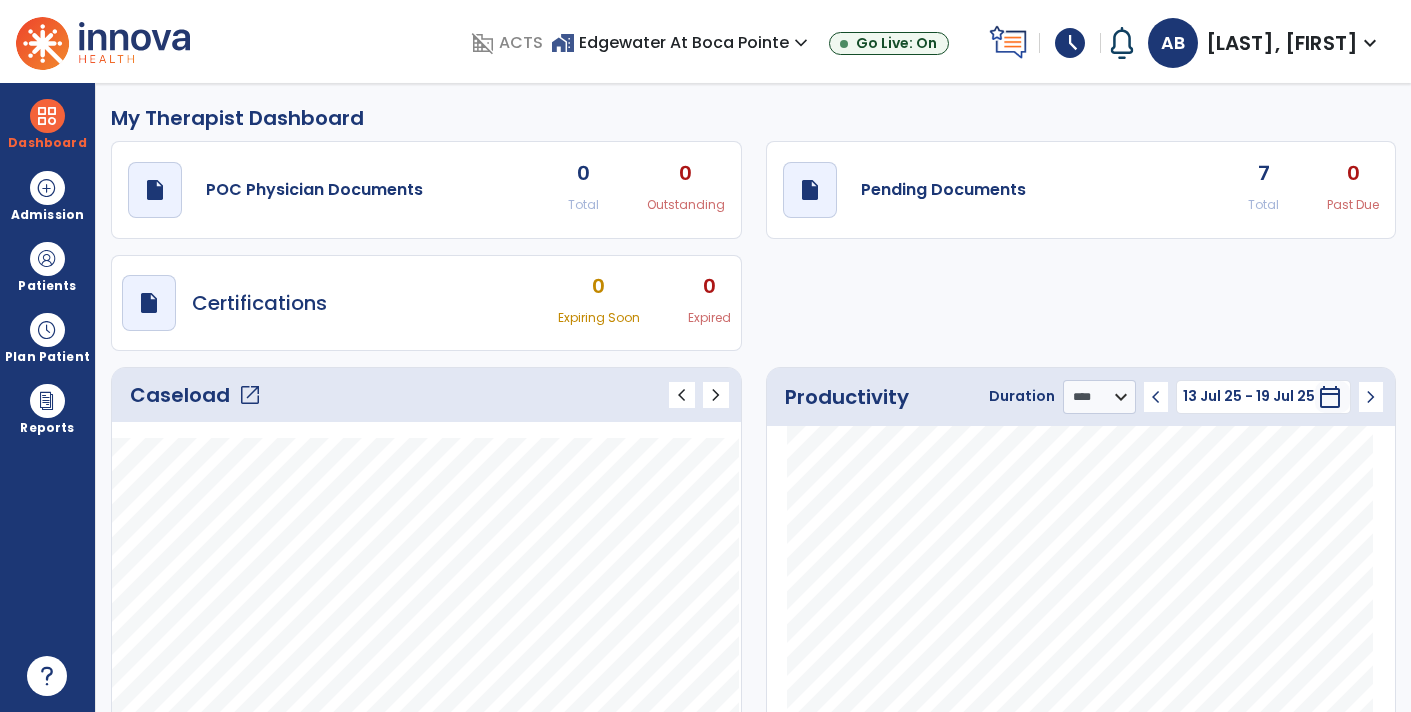 click on "schedule" at bounding box center (1070, 43) 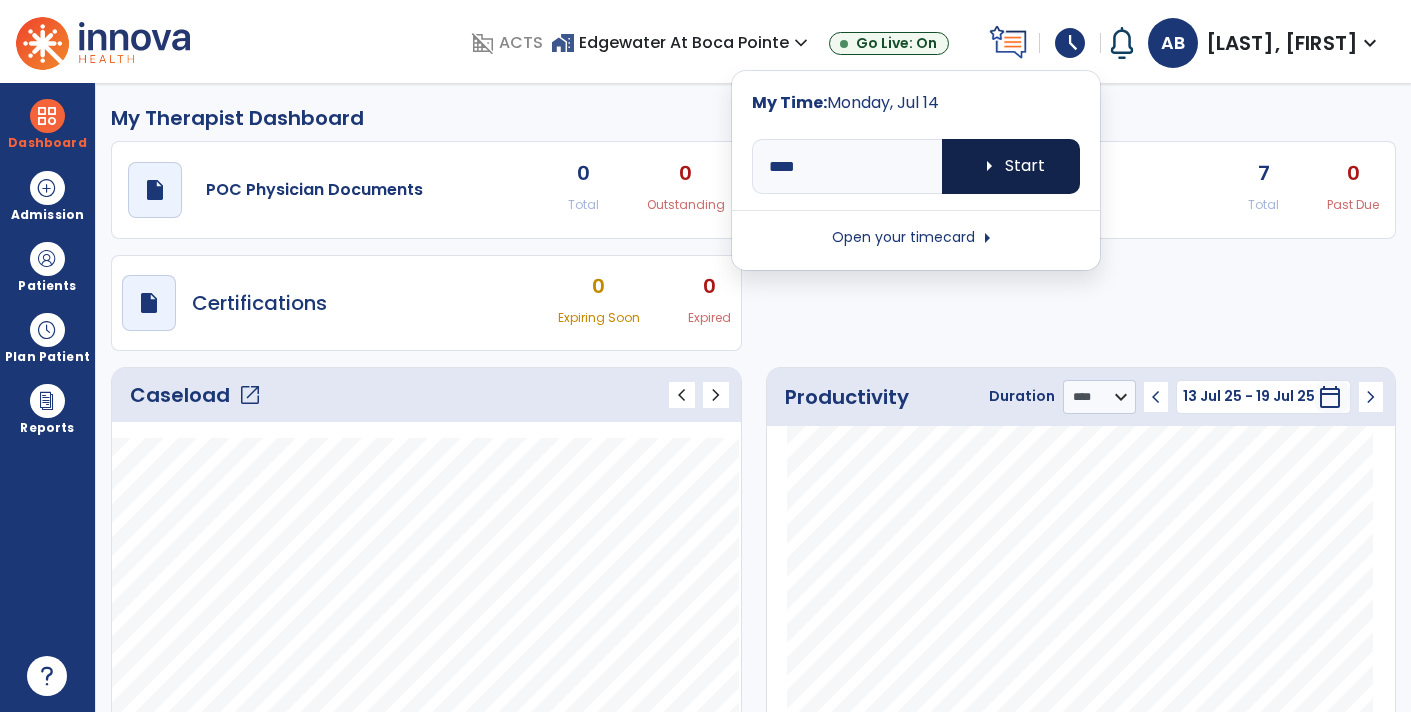 click on "arrow_right  Start" at bounding box center (1011, 166) 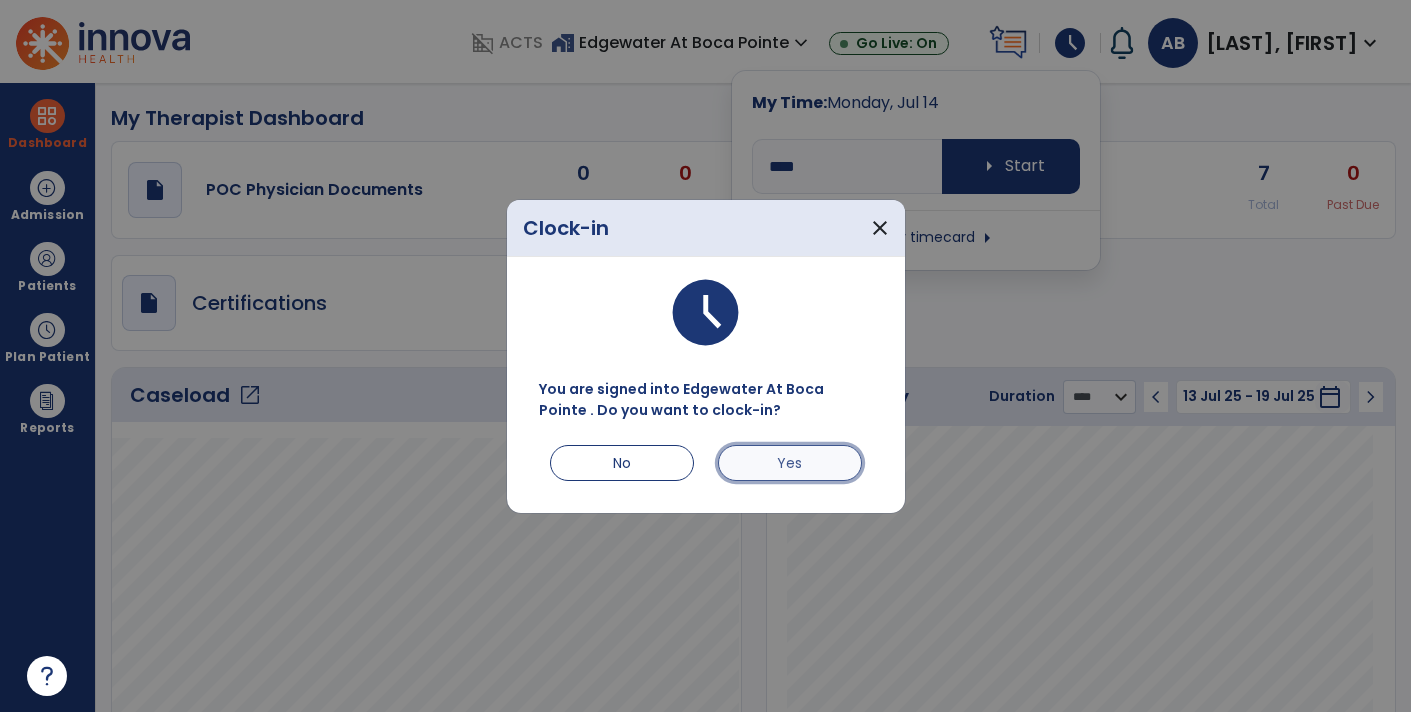 click on "Yes" at bounding box center (790, 463) 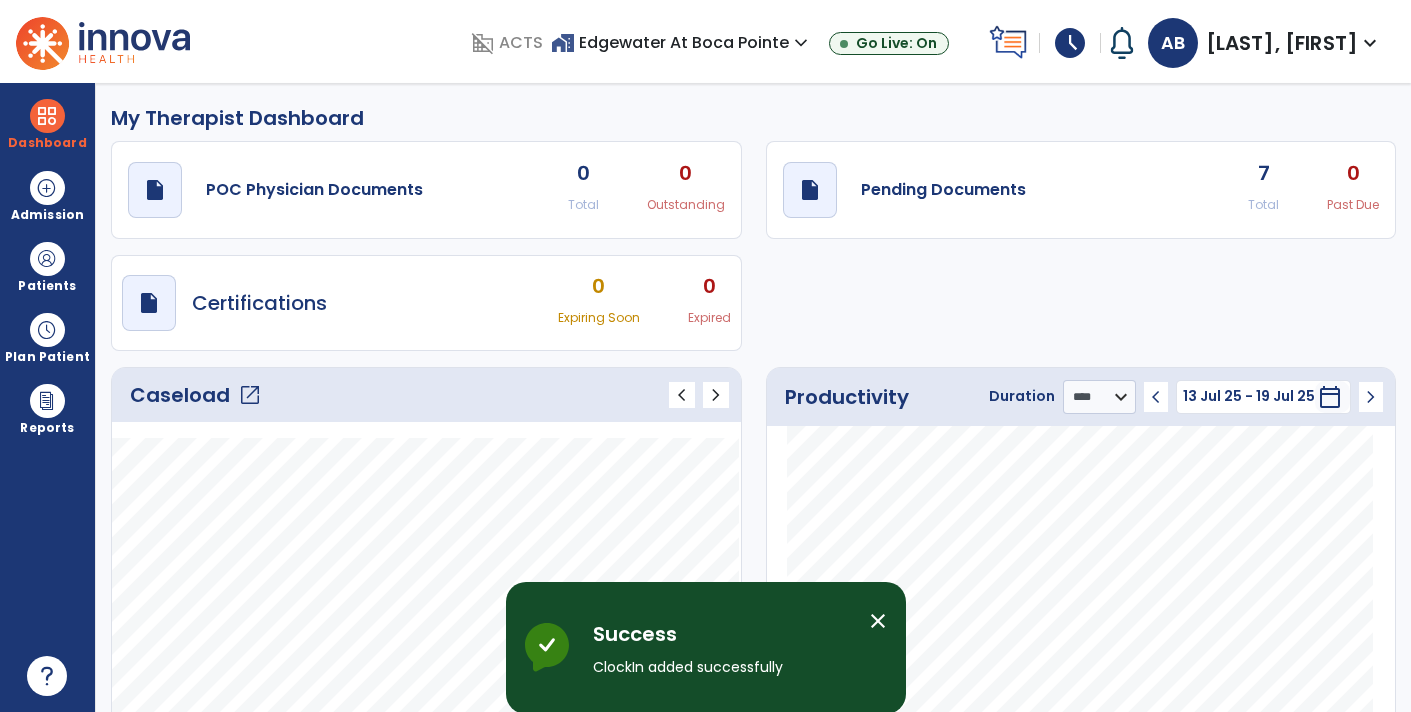 click on "open_in_new" 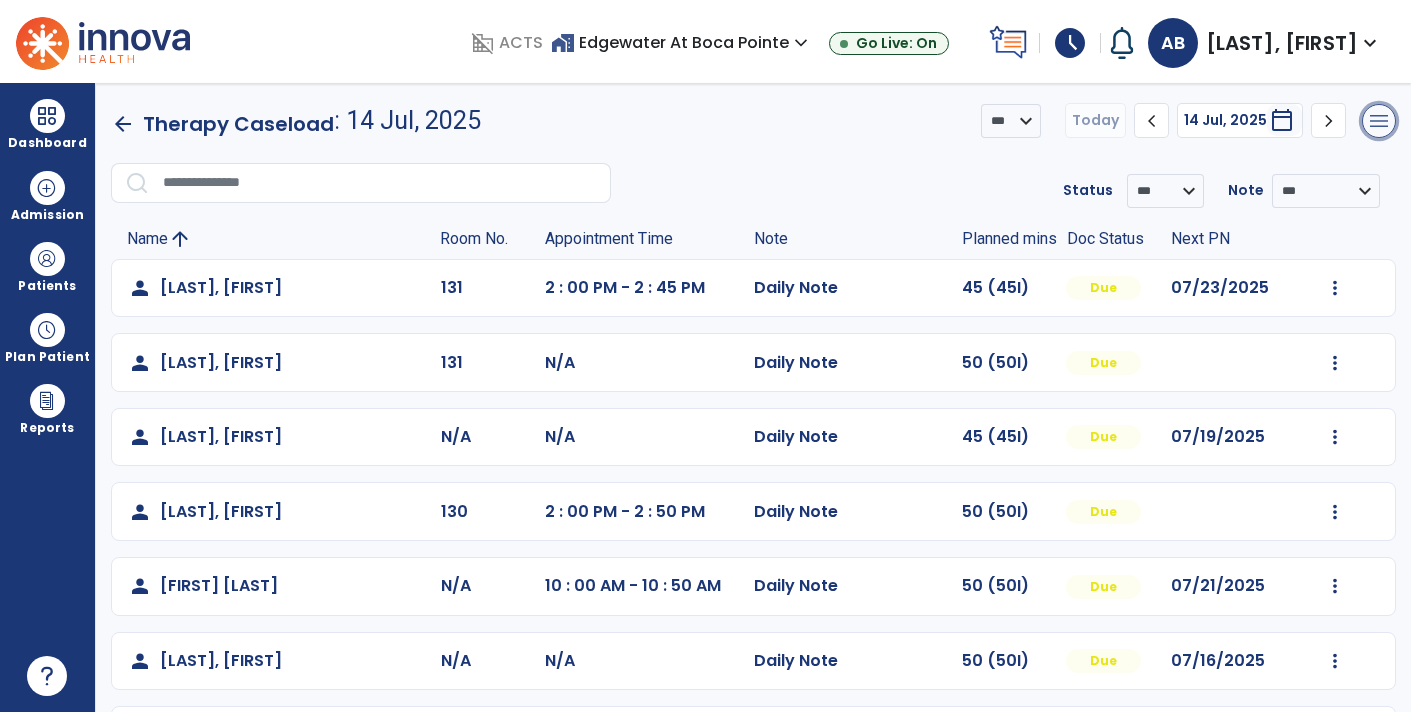 click on "menu" at bounding box center (1379, 121) 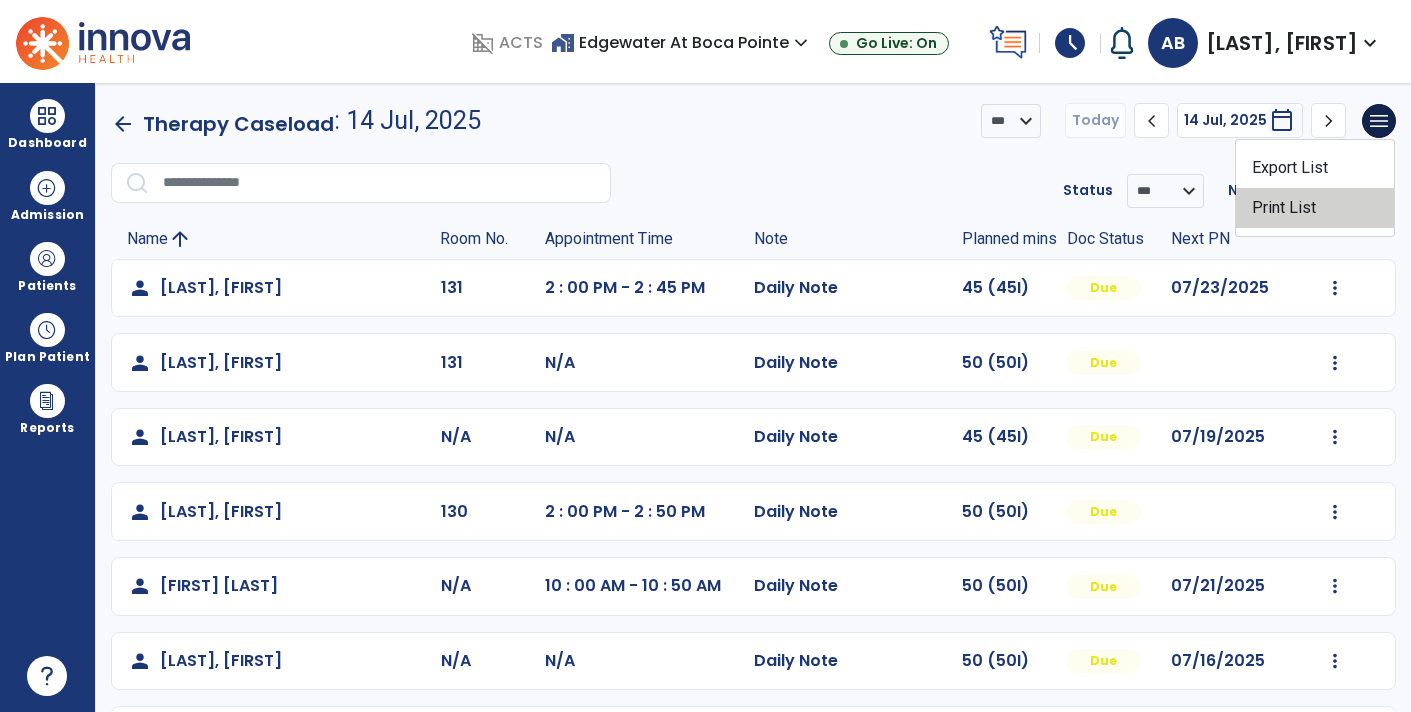 click on "Print List" 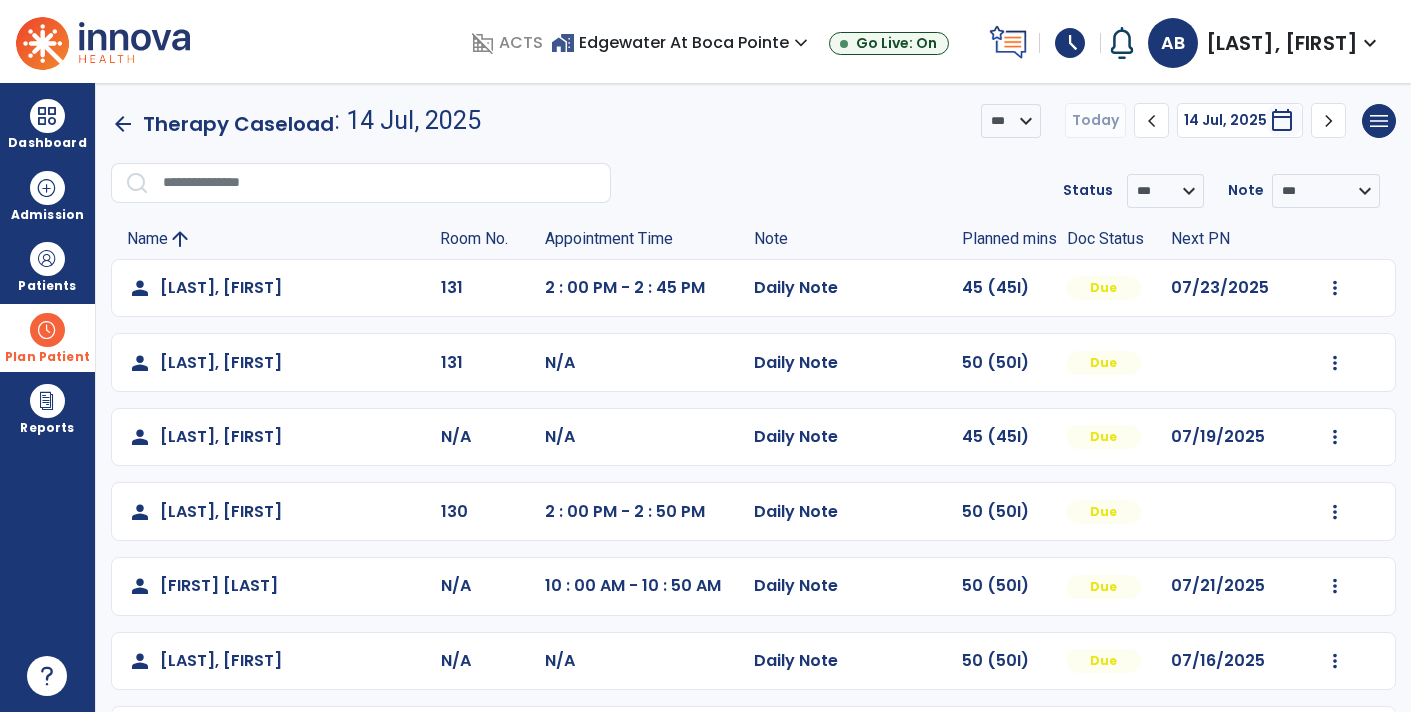 click at bounding box center (47, 330) 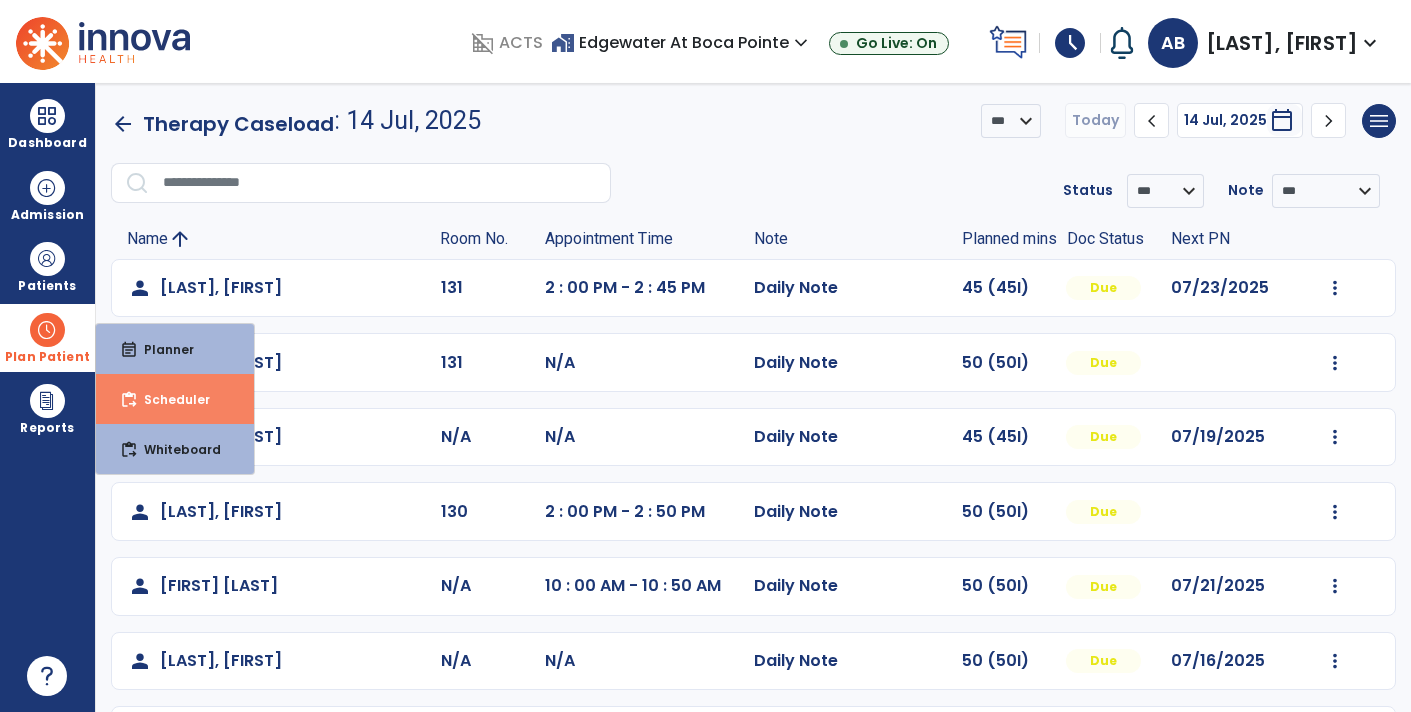 click on "Scheduler" at bounding box center (169, 399) 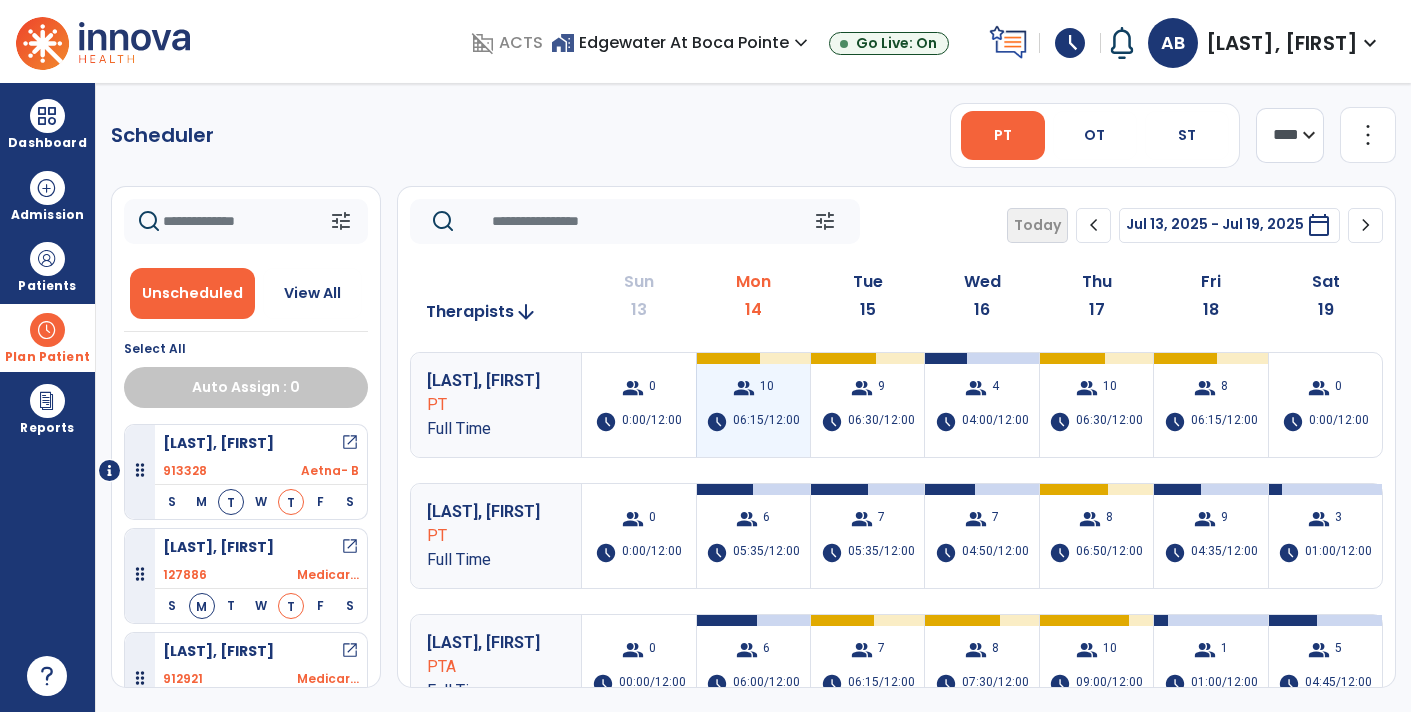click on "06:15/12:00" at bounding box center [766, 422] 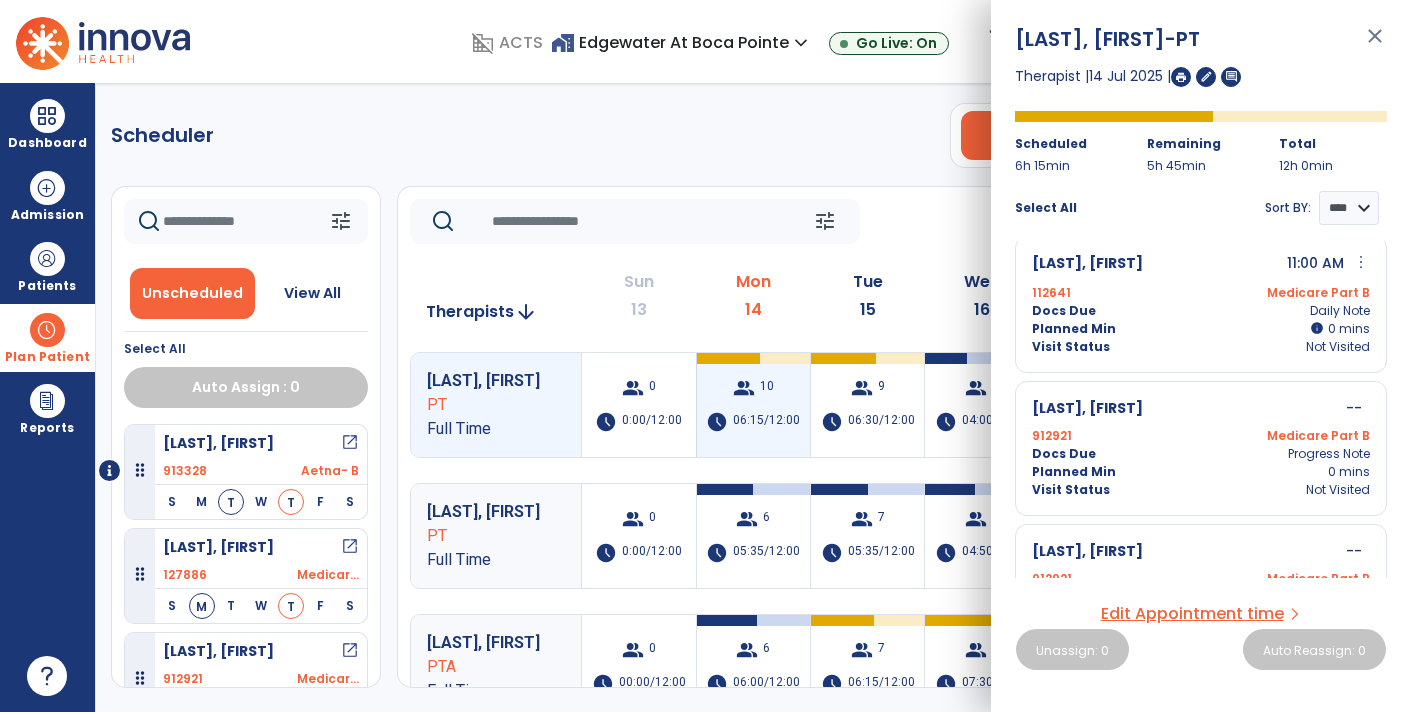 scroll, scrollTop: 1098, scrollLeft: 0, axis: vertical 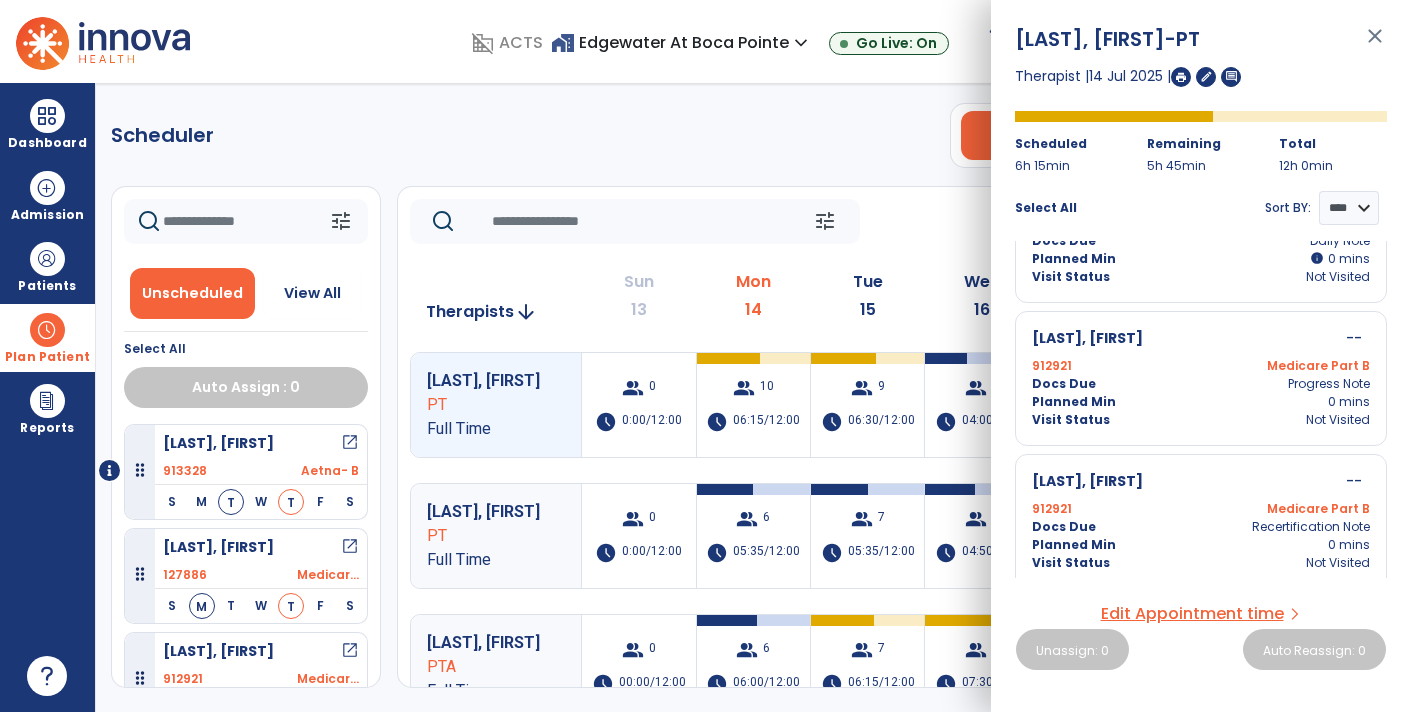 click on "close" at bounding box center (1375, 45) 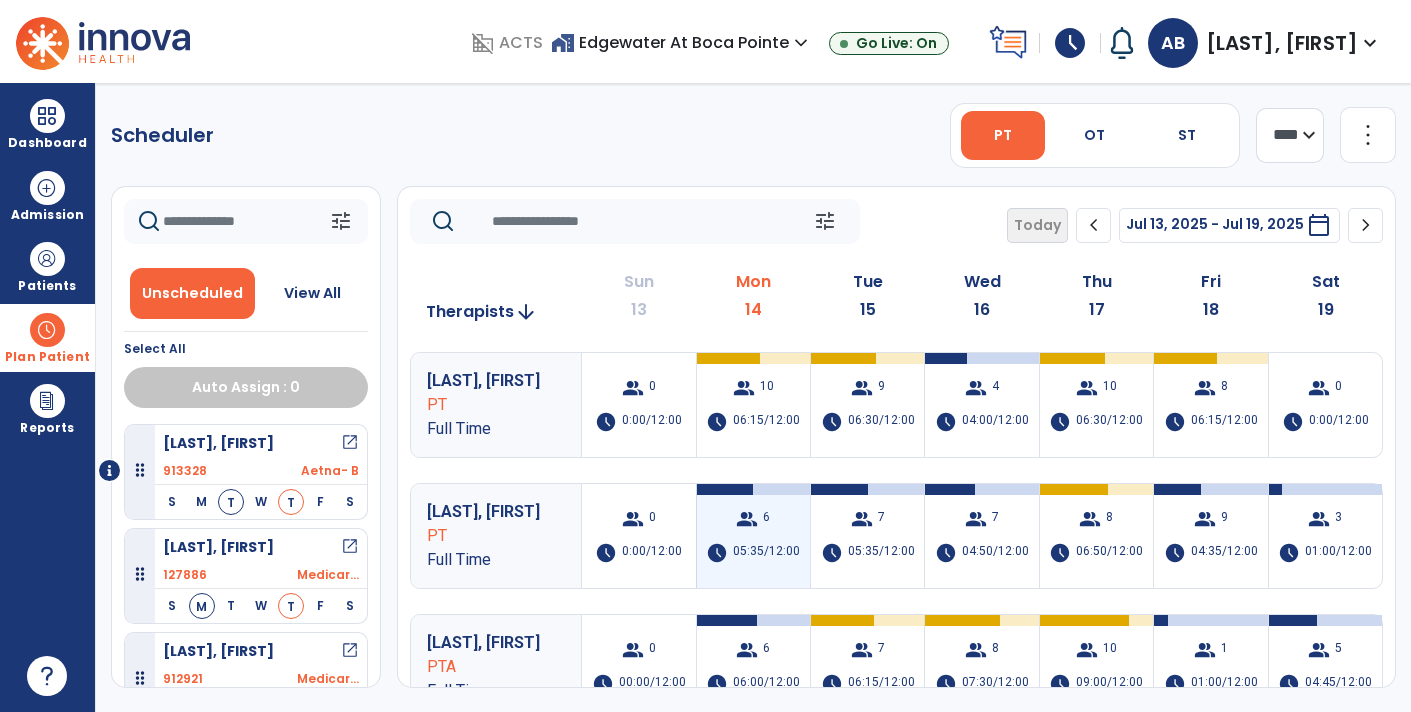 click on "05:35/12:00" at bounding box center [766, 553] 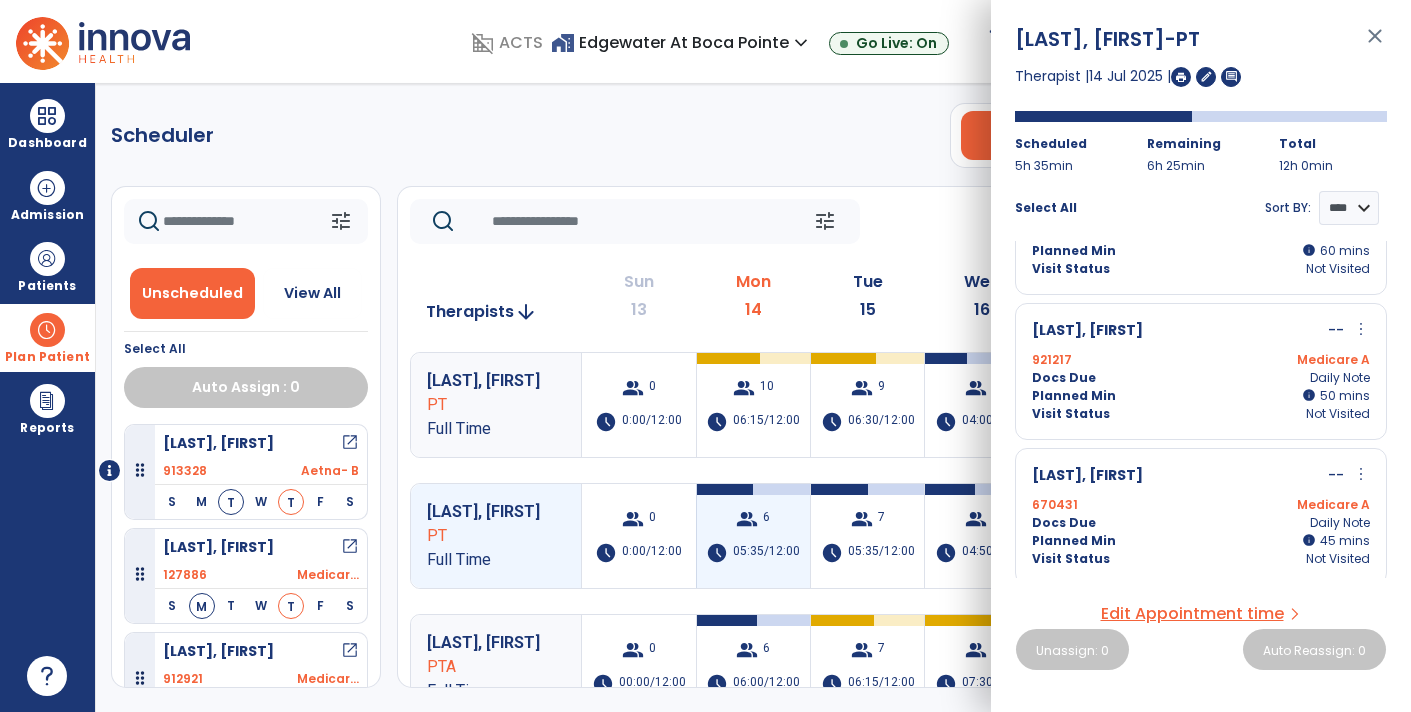 scroll, scrollTop: 519, scrollLeft: 0, axis: vertical 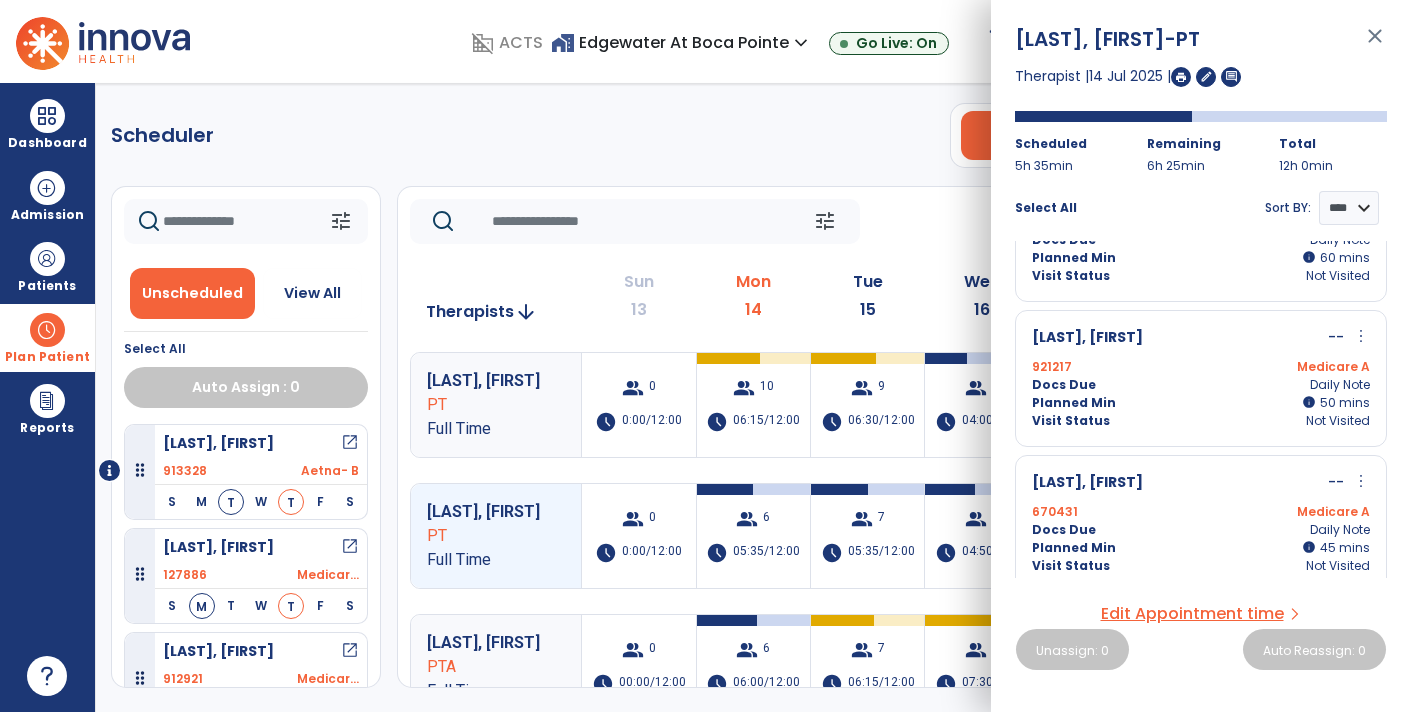 click on "close" at bounding box center (1375, 45) 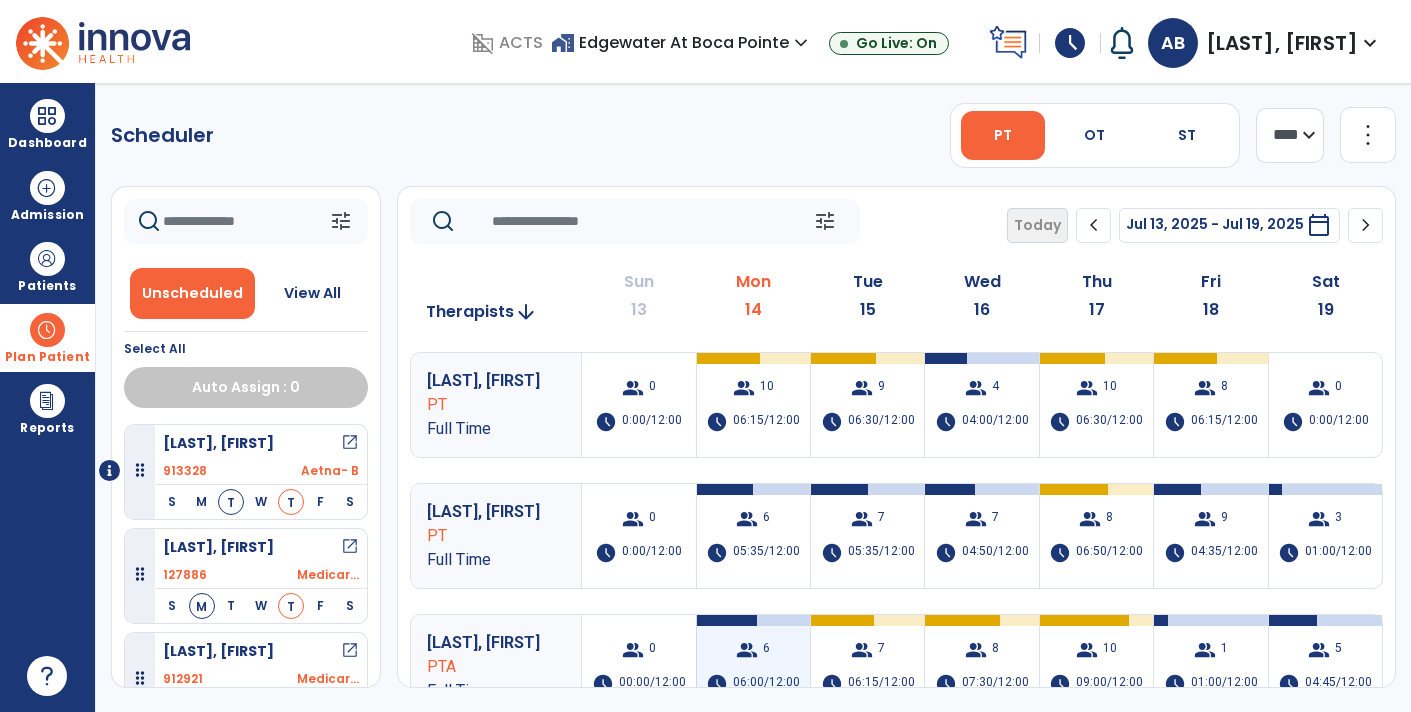 click on "group  6  schedule  06:00/12:00" at bounding box center (753, 667) 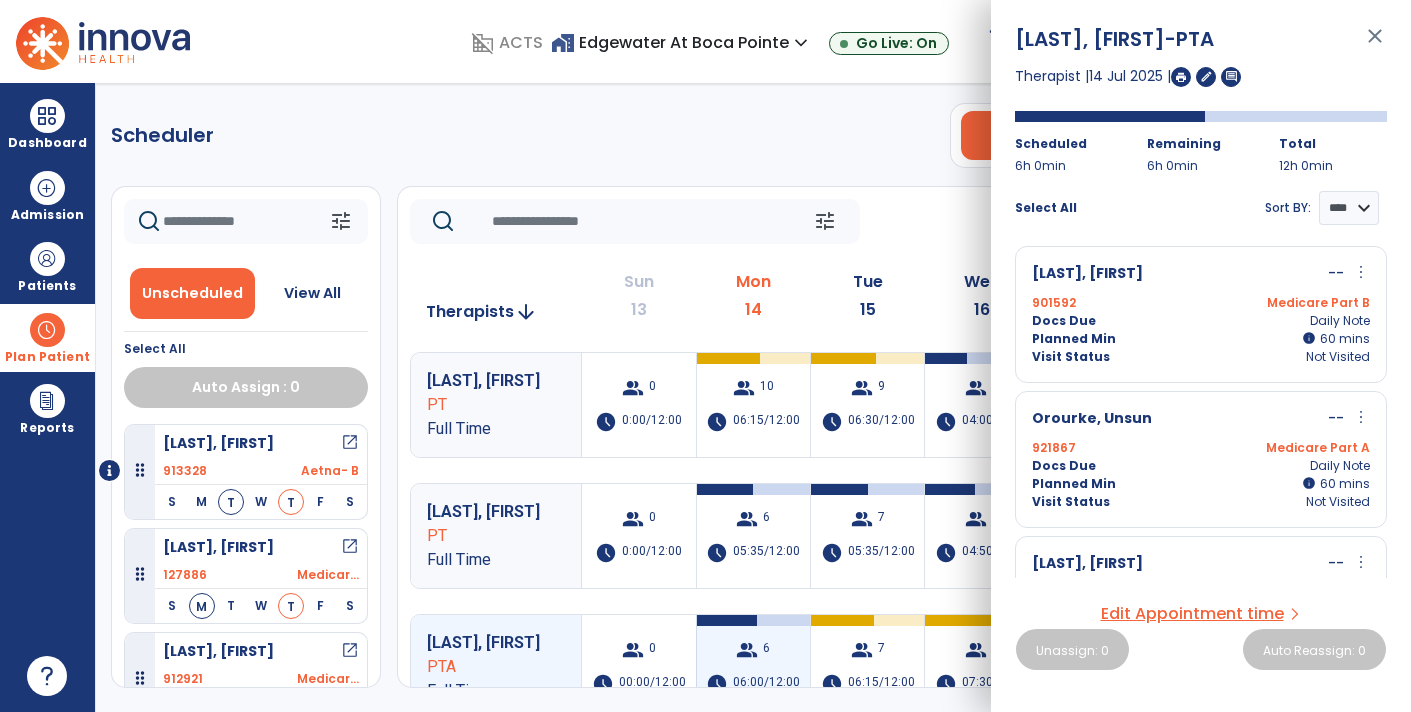 scroll, scrollTop: 0, scrollLeft: 0, axis: both 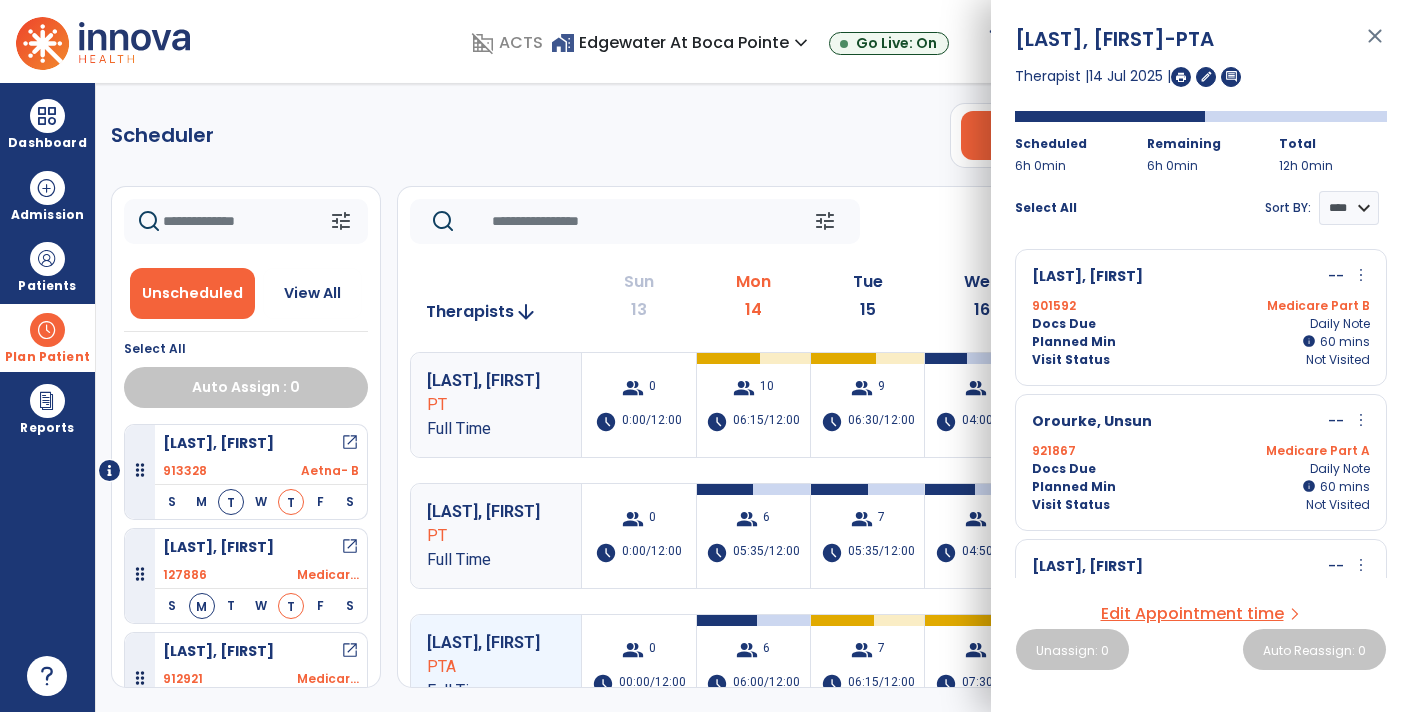click on "close" at bounding box center [1375, 45] 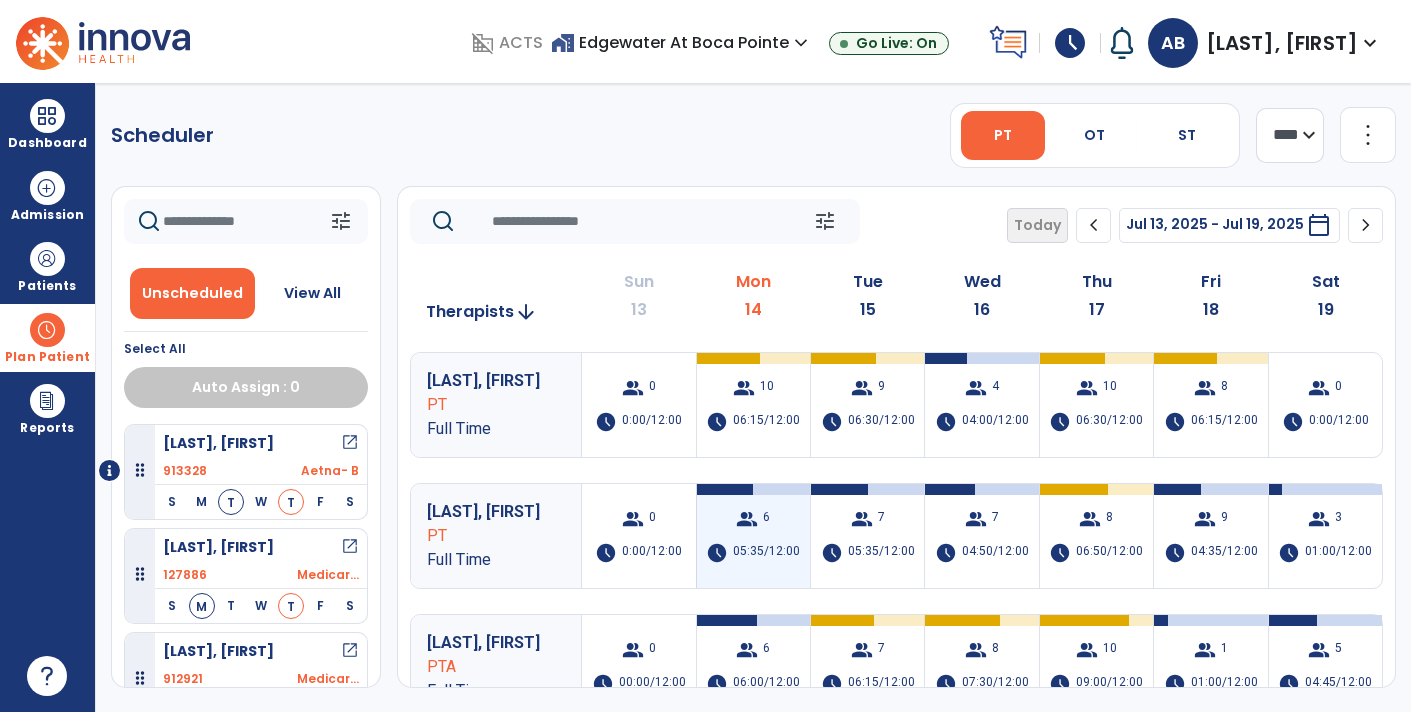 click on "group  6  schedule  05:35/12:00" at bounding box center (753, 536) 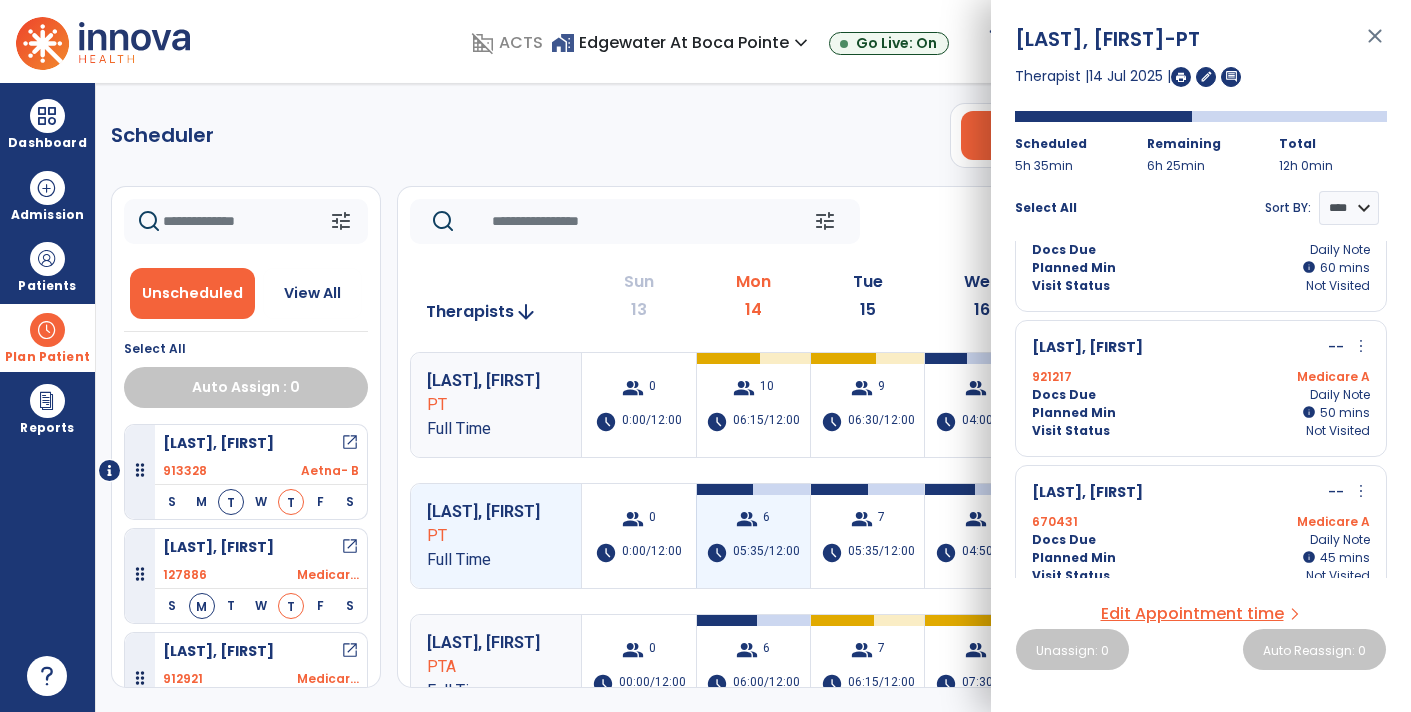 scroll, scrollTop: 526, scrollLeft: 0, axis: vertical 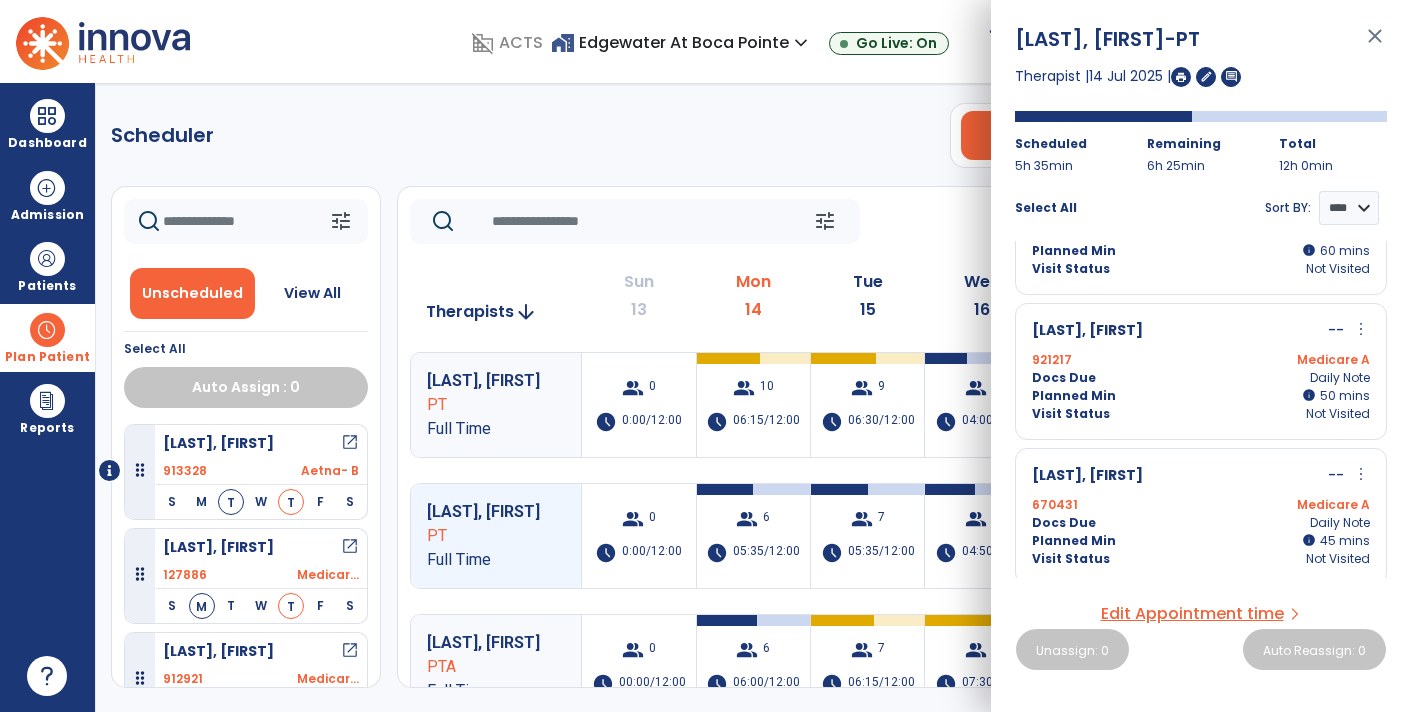 click on "close" at bounding box center (1375, 45) 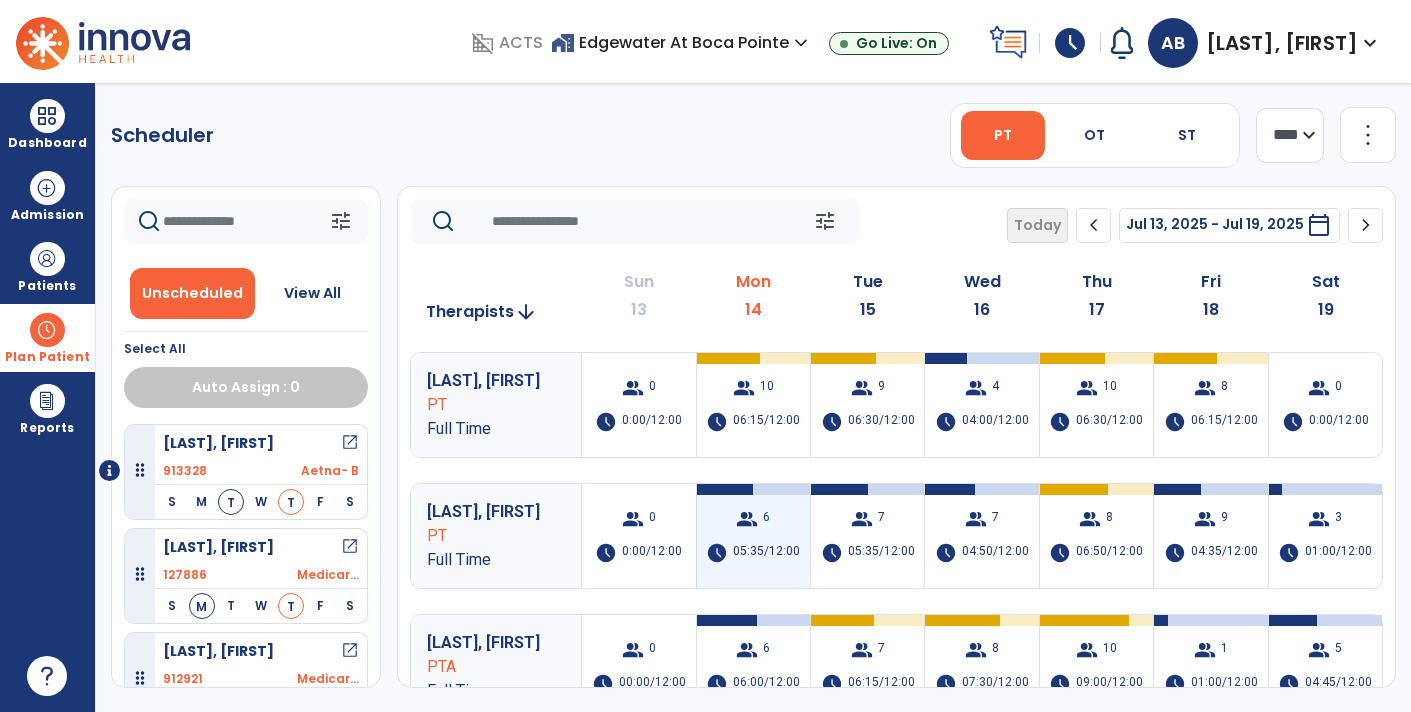 click on "05:35/12:00" at bounding box center (766, 553) 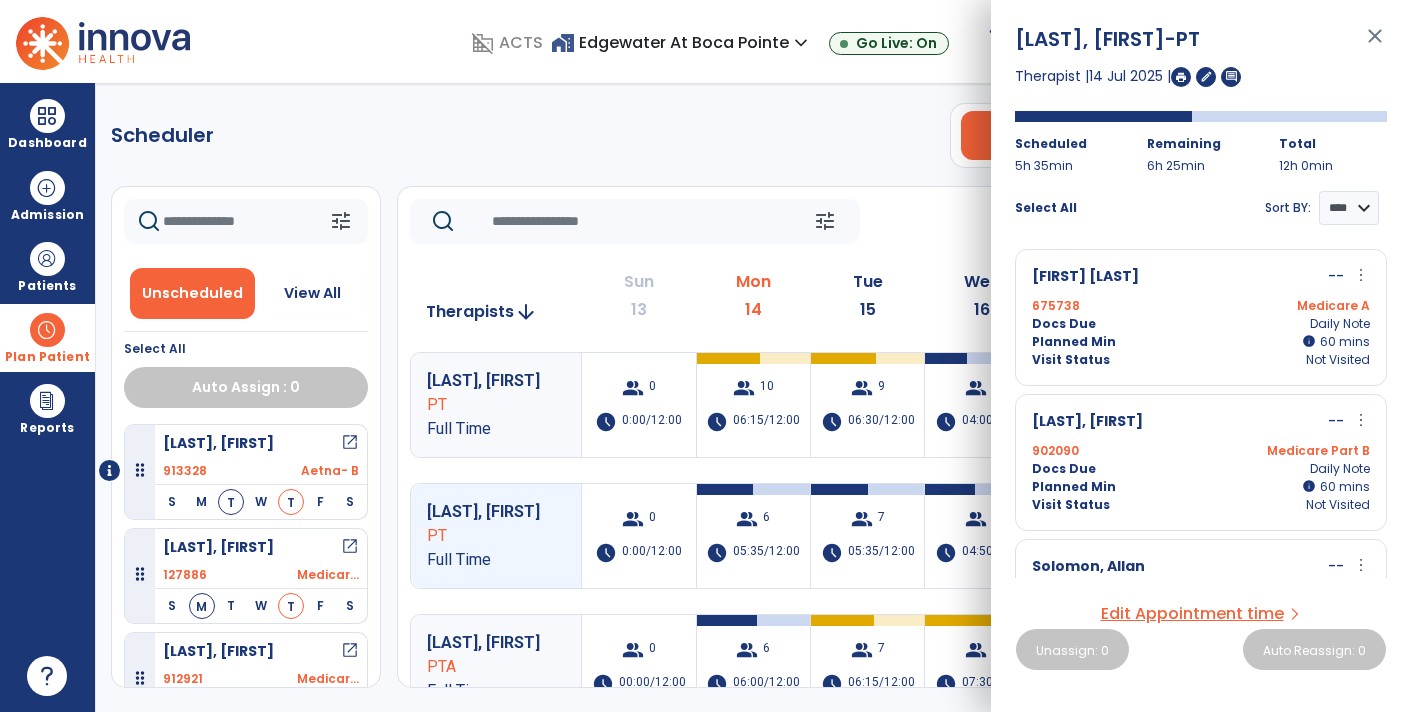 click on "[LAST], [FIRST] -PT close  Therapist |   14 Jul 2025 |   edit   comment  Scheduled 5h 35min Remaining  6h 25min  Total 12h 0min  Select All   Sort BY:  **** ****  [LAST], [FIRST]   --  more_vert  edit   Edit Session   alt_route   Split Minutes  675738 Medicare A  Docs Due Daily Note   Planned Min  info   60 I 60 mins  Visit Status  Not Visited   [LAST], [FIRST]   --  more_vert  edit   Edit Session   alt_route   Split Minutes  902090 Medicare Part B  Docs Due Daily Note   Planned Min  info   60 I 60 mins  Visit Status  Not Visited   [LAST], [FIRST]   --  more_vert  edit   Edit Session   alt_route   Split Minutes  921885 Medicare A  Docs Due Daily Note   Planned Min  info   60 I 60 mins  Visit Status  Not Visited   [LAST], [FIRST]   --  more_vert  edit   Edit Session   alt_route   Split Minutes  921482 Medicare A  Docs Due Daily Note   Planned Min  info   60 I 60 mins  Visit Status  Not Visited   [LAST], [FIRST]   --  more_vert  edit   Edit Session   alt_route   Split Minutes  921217 Medicare A  Docs Due  50" at bounding box center [1201, 356] 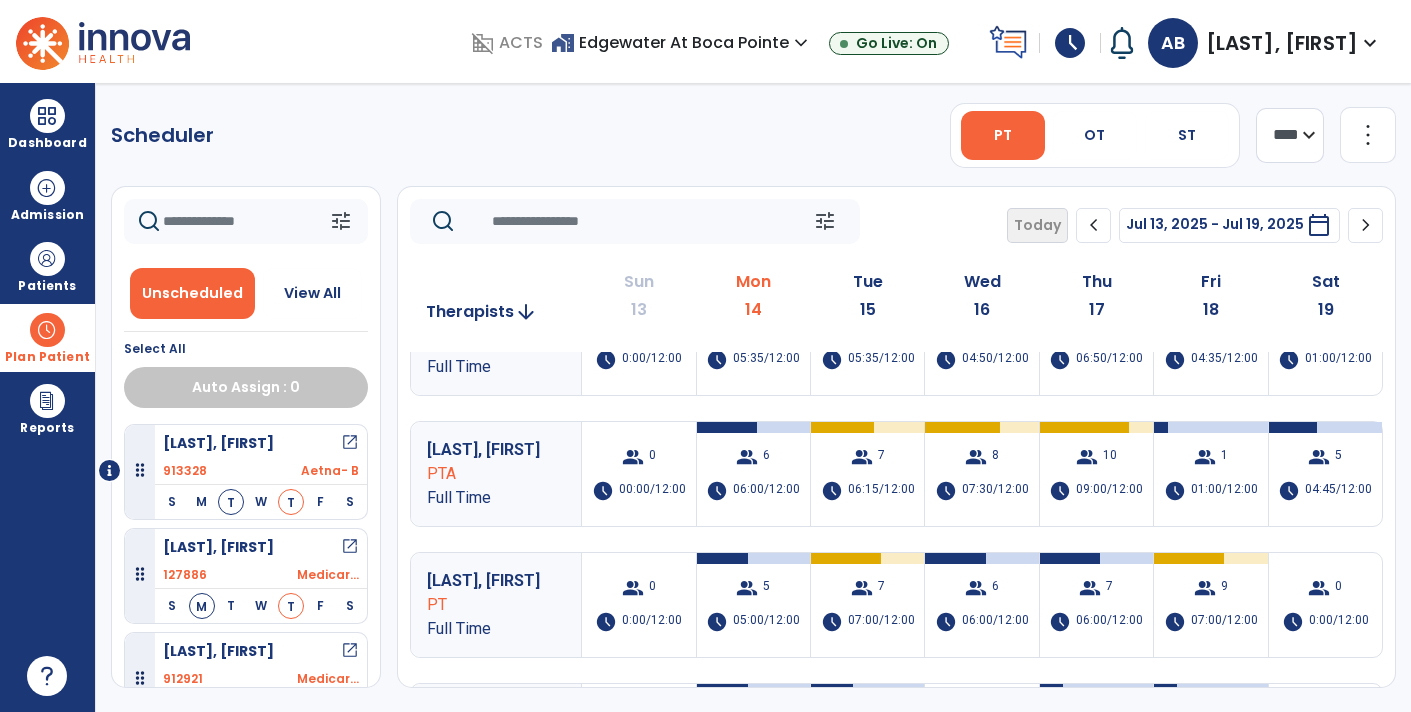 scroll, scrollTop: 196, scrollLeft: 0, axis: vertical 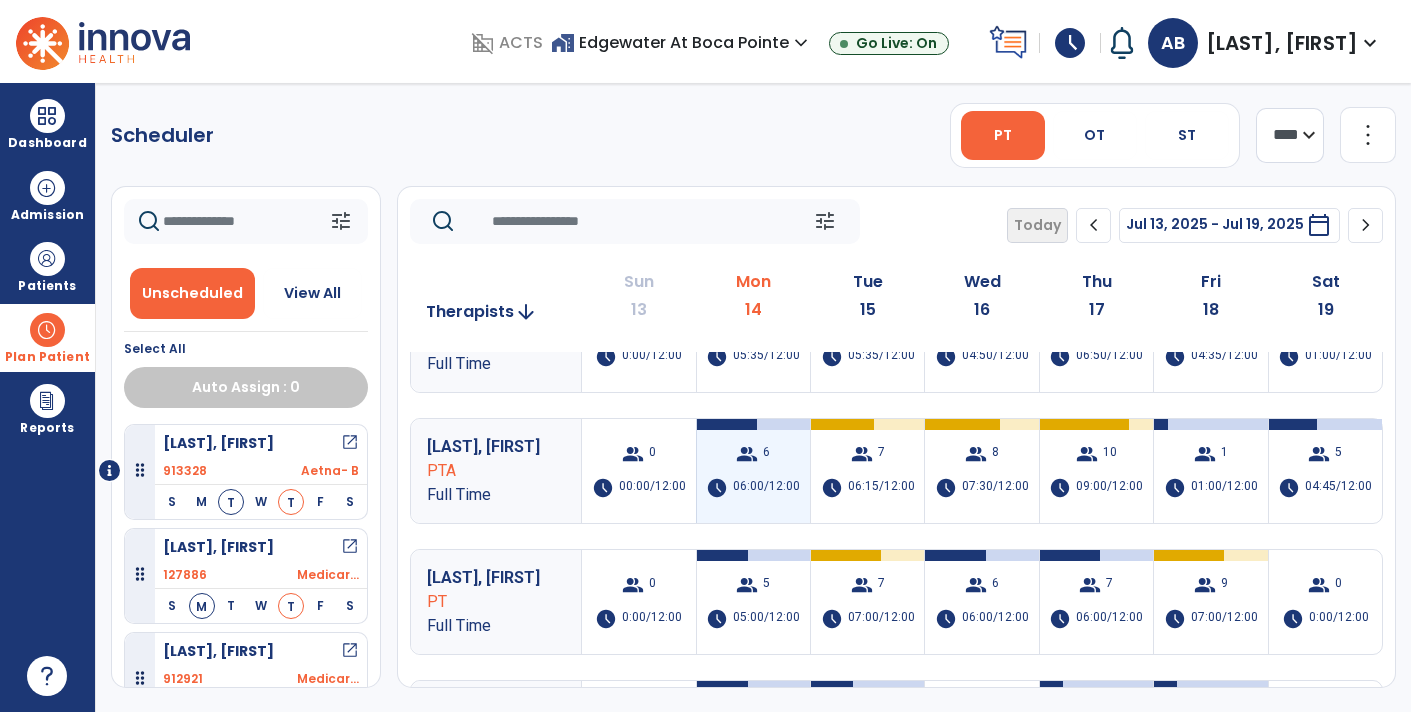 click on "group  6  schedule  06:00/12:00" at bounding box center [753, 471] 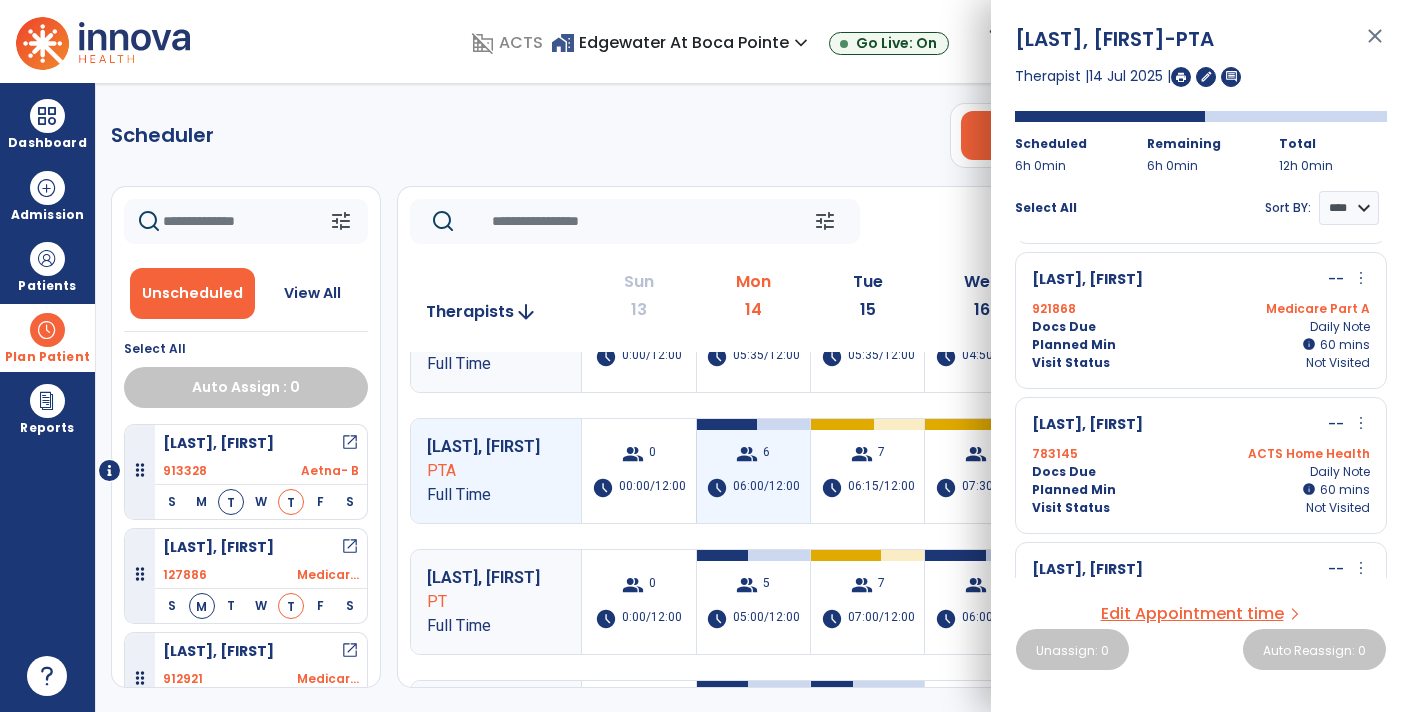 scroll, scrollTop: 141, scrollLeft: 0, axis: vertical 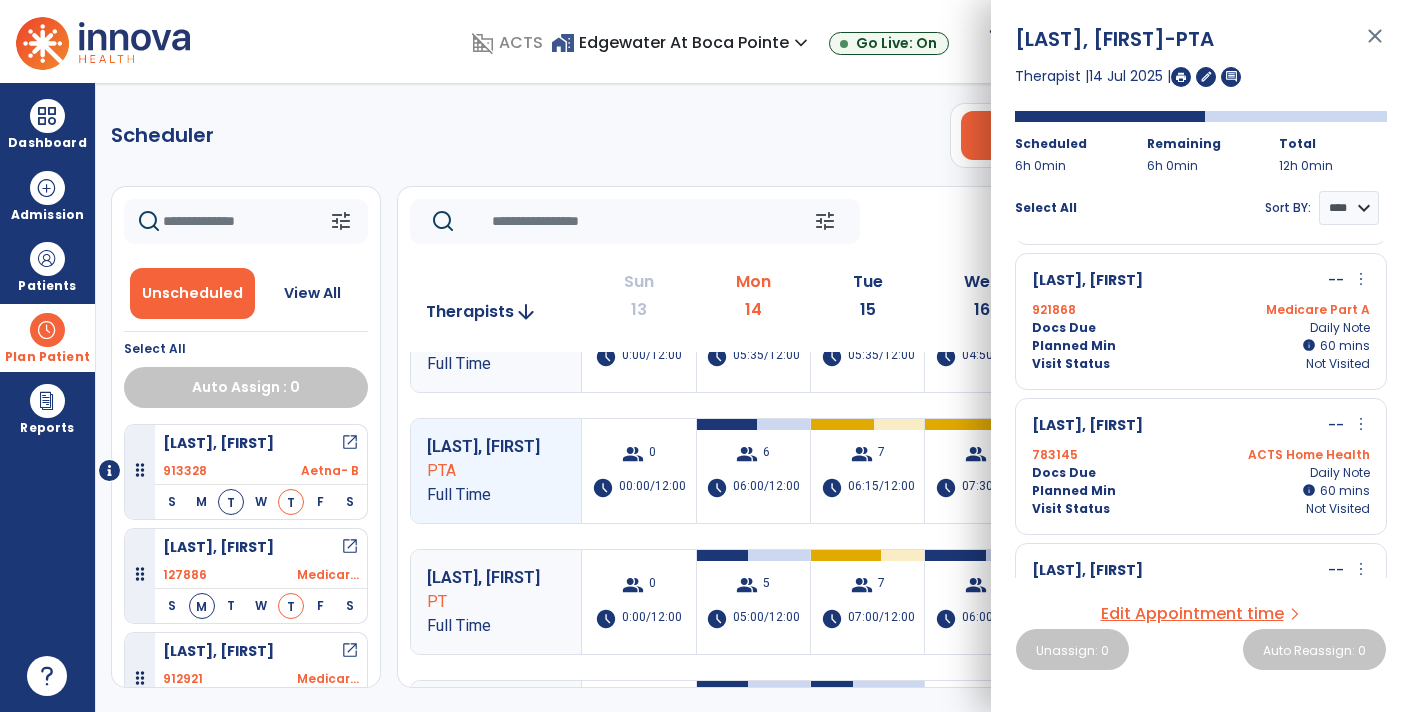 click on "close" at bounding box center (1375, 45) 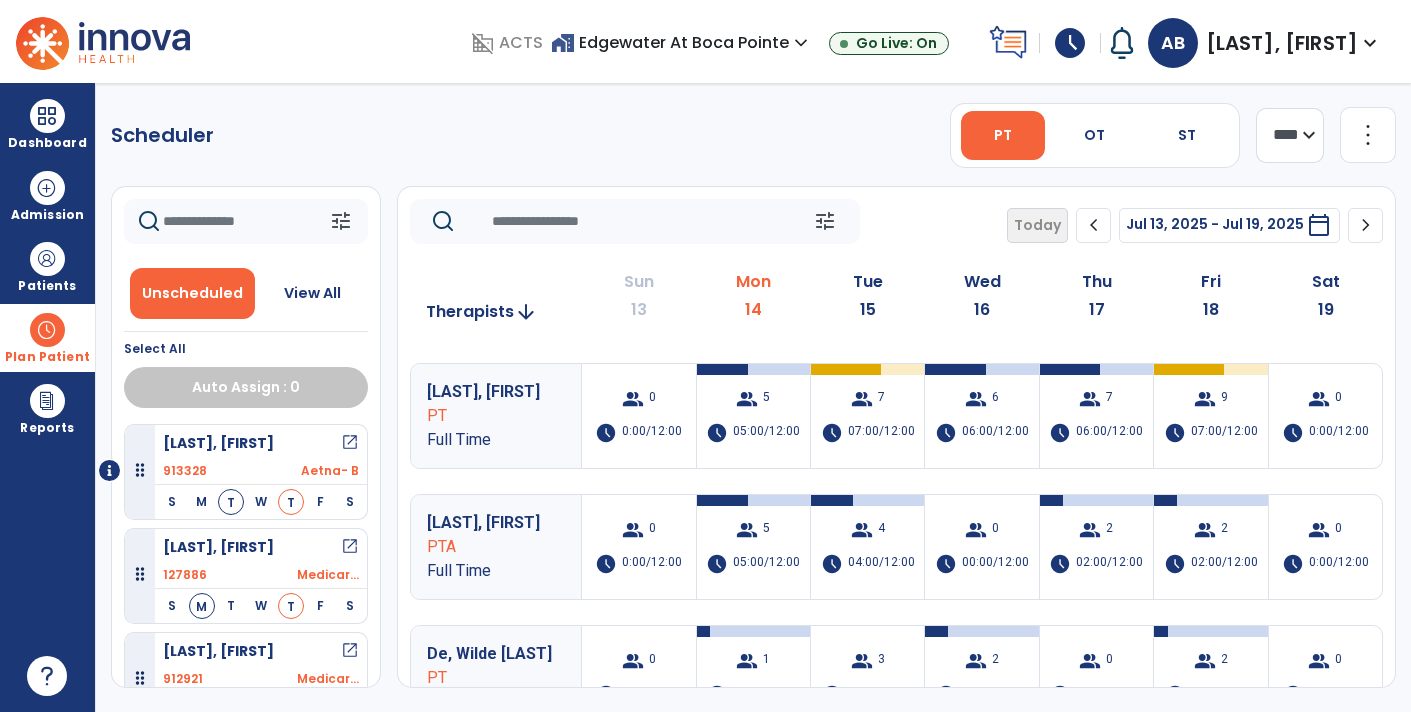 scroll, scrollTop: 385, scrollLeft: 0, axis: vertical 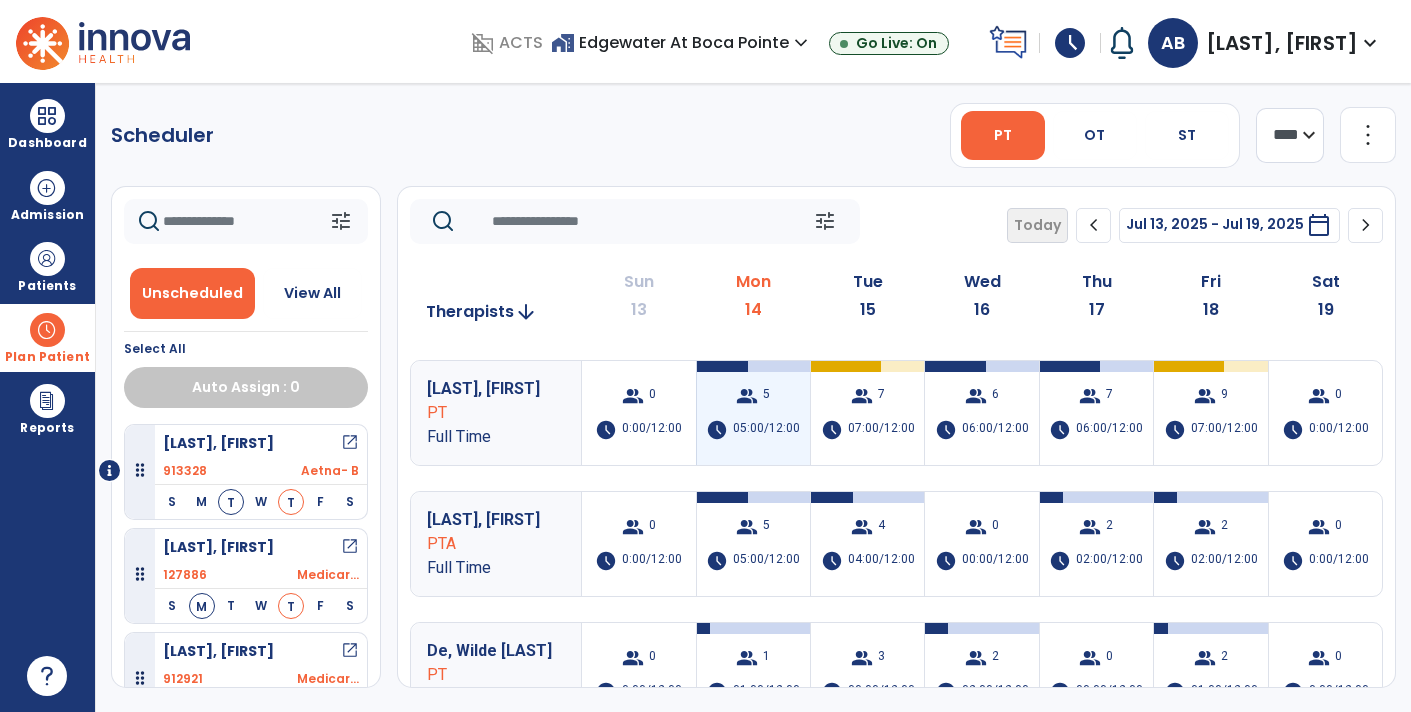 click on "group  5  schedule  05:00/12:00" at bounding box center [753, 413] 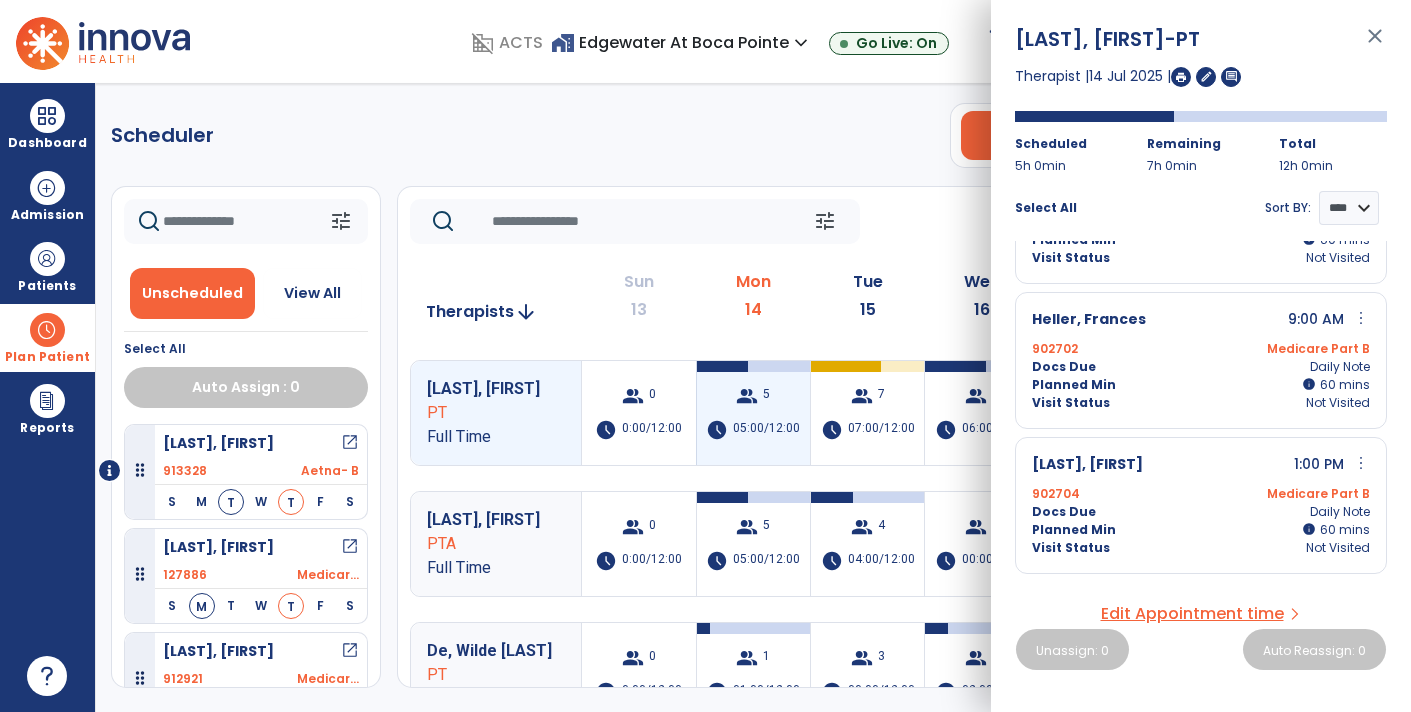 scroll, scrollTop: 382, scrollLeft: 0, axis: vertical 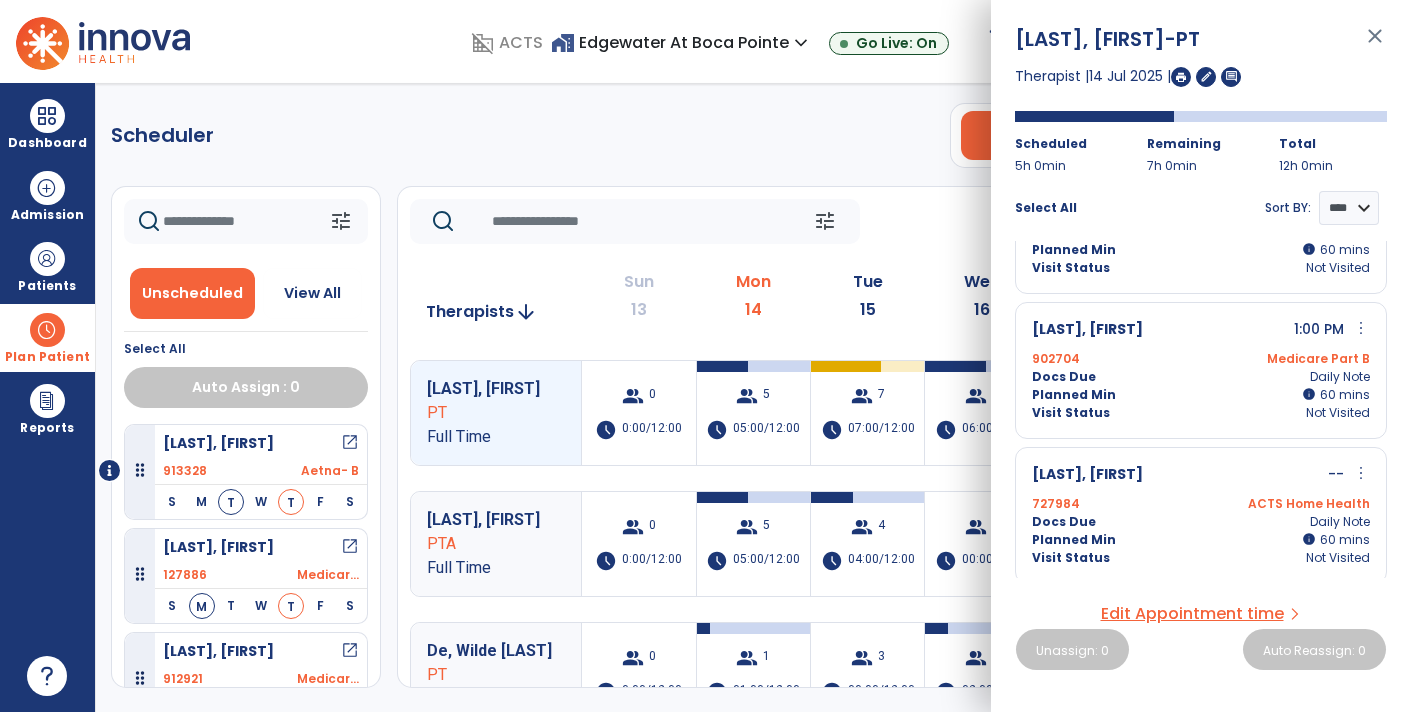click on "close" at bounding box center (1375, 45) 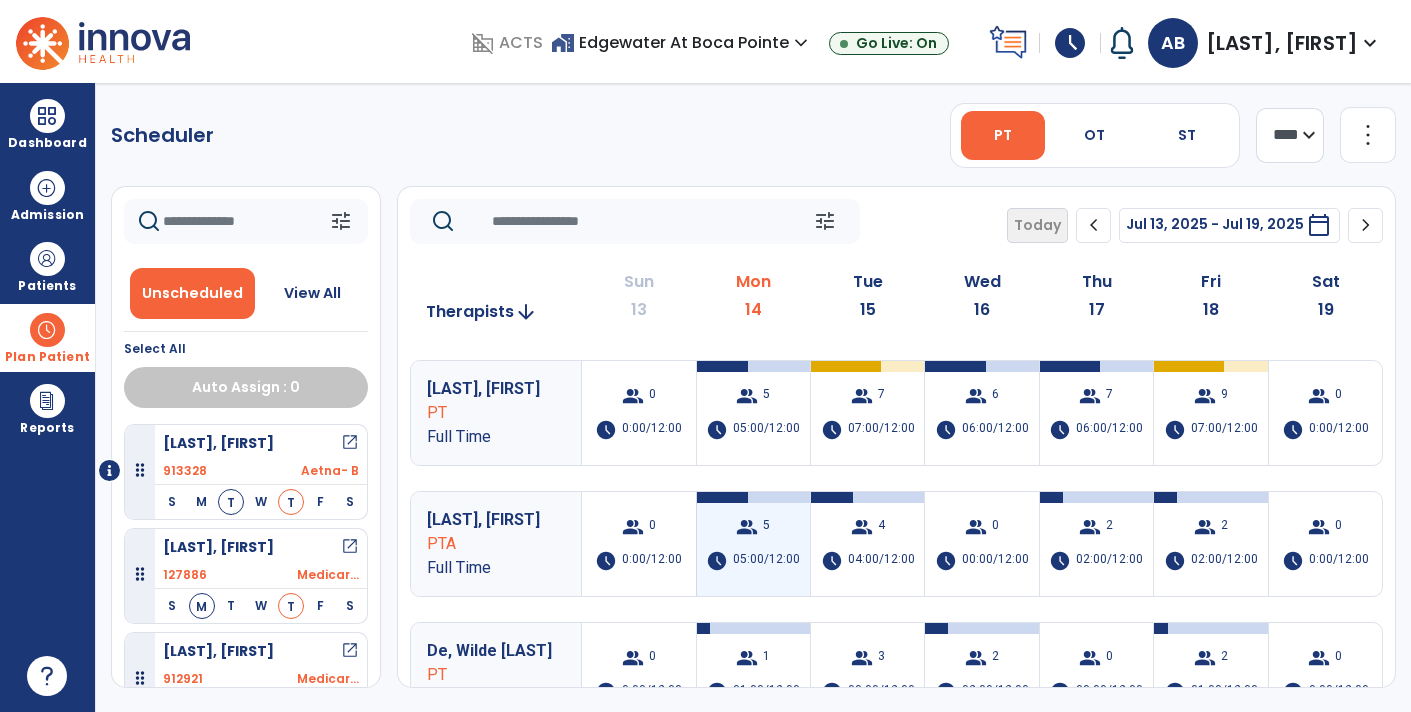 click on "05:00/12:00" at bounding box center (766, 561) 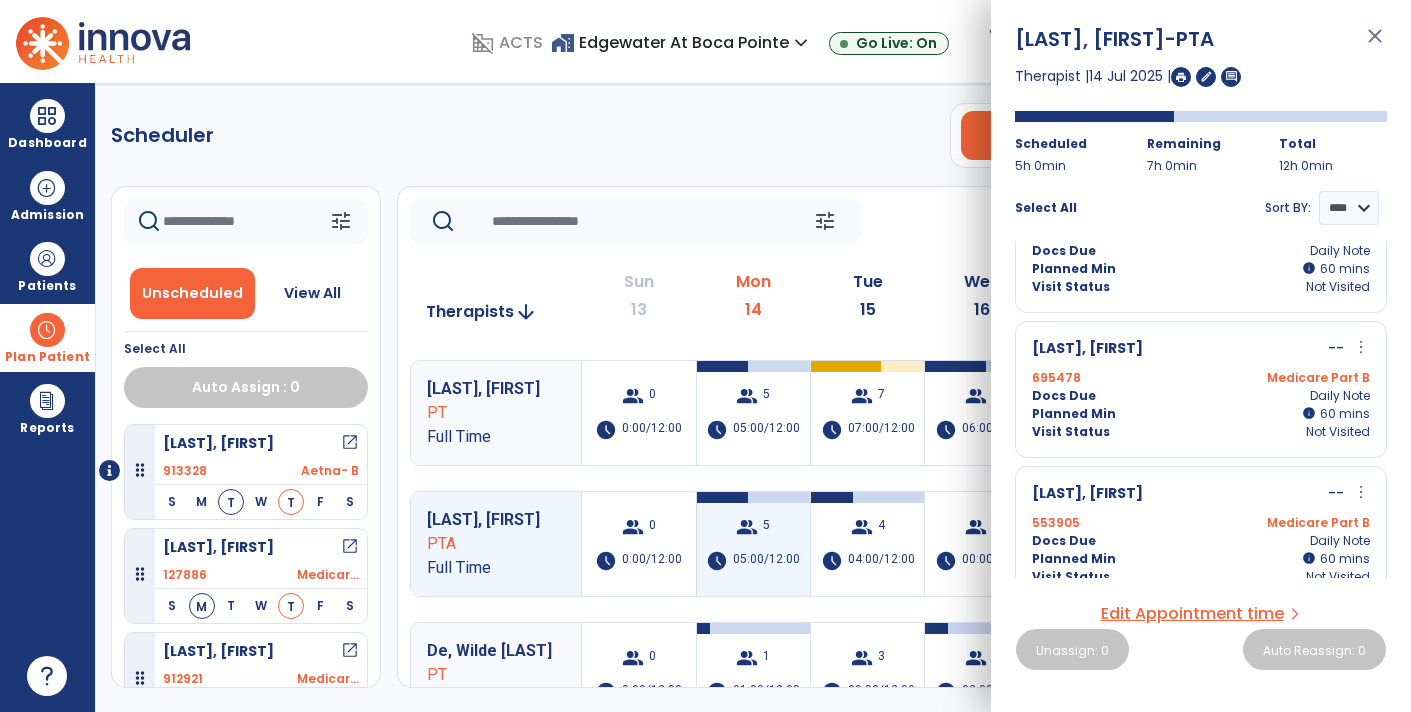 scroll, scrollTop: 0, scrollLeft: 0, axis: both 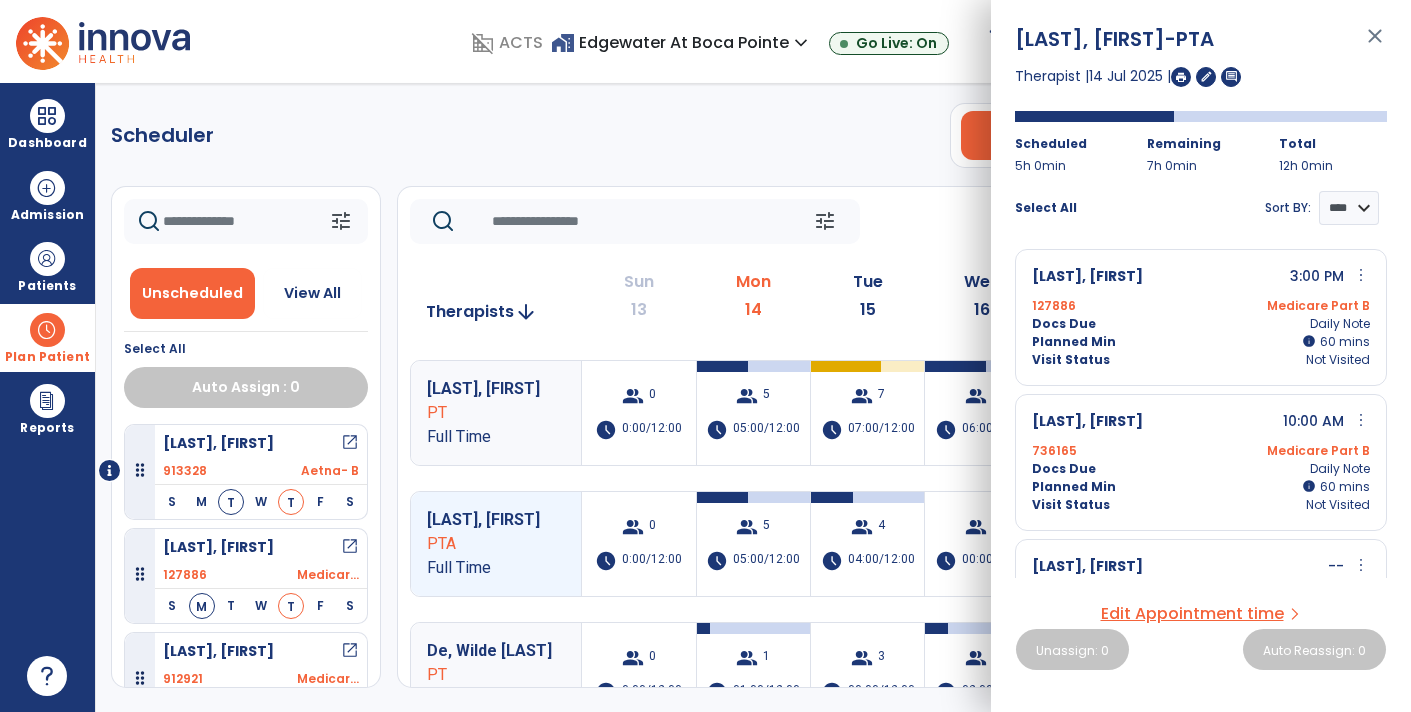 click on "close" at bounding box center [1375, 45] 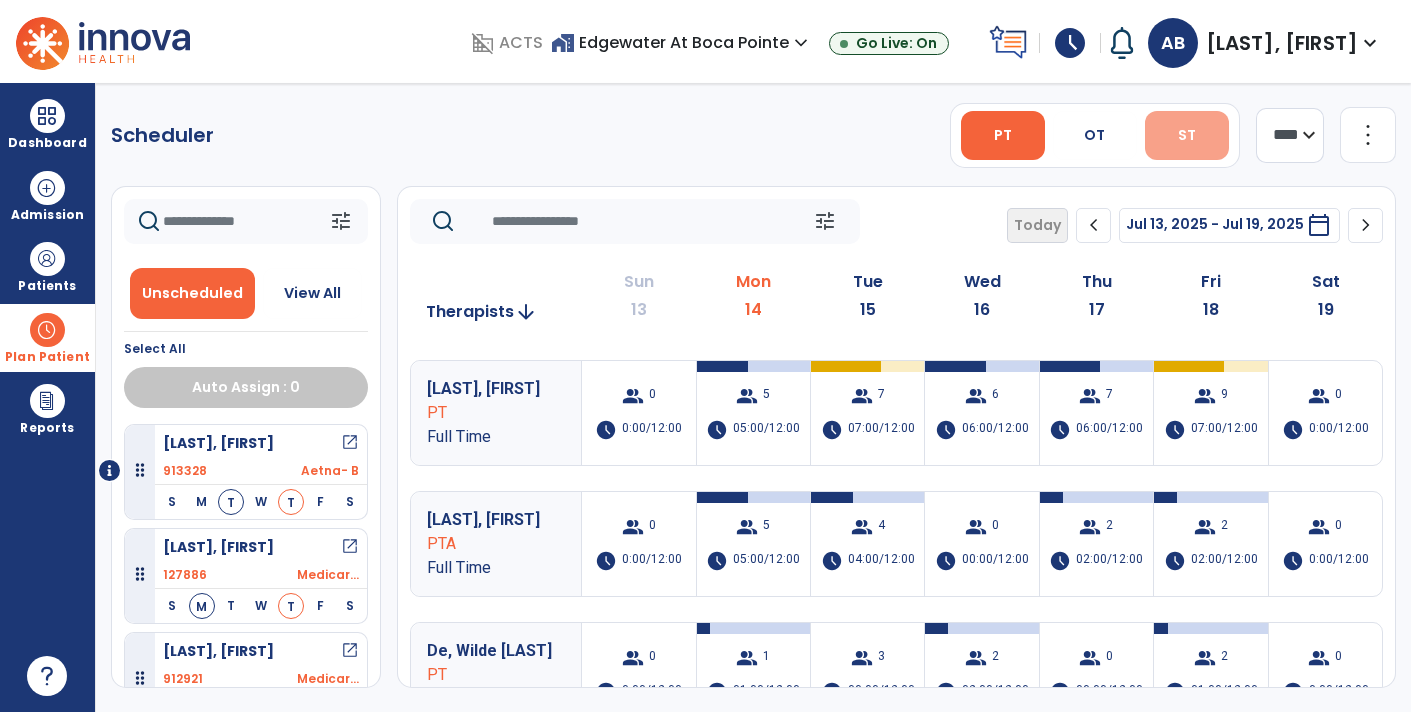 click on "ST" at bounding box center (1187, 135) 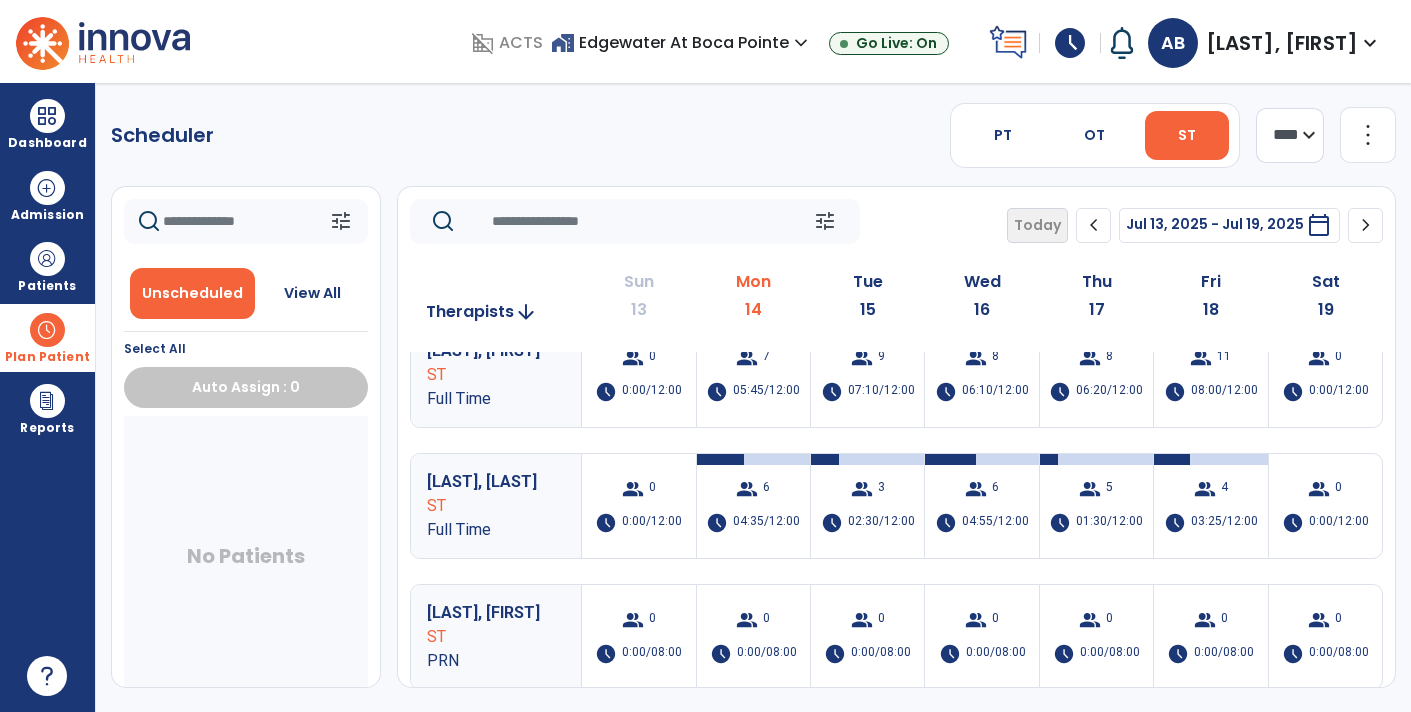 scroll, scrollTop: 0, scrollLeft: 0, axis: both 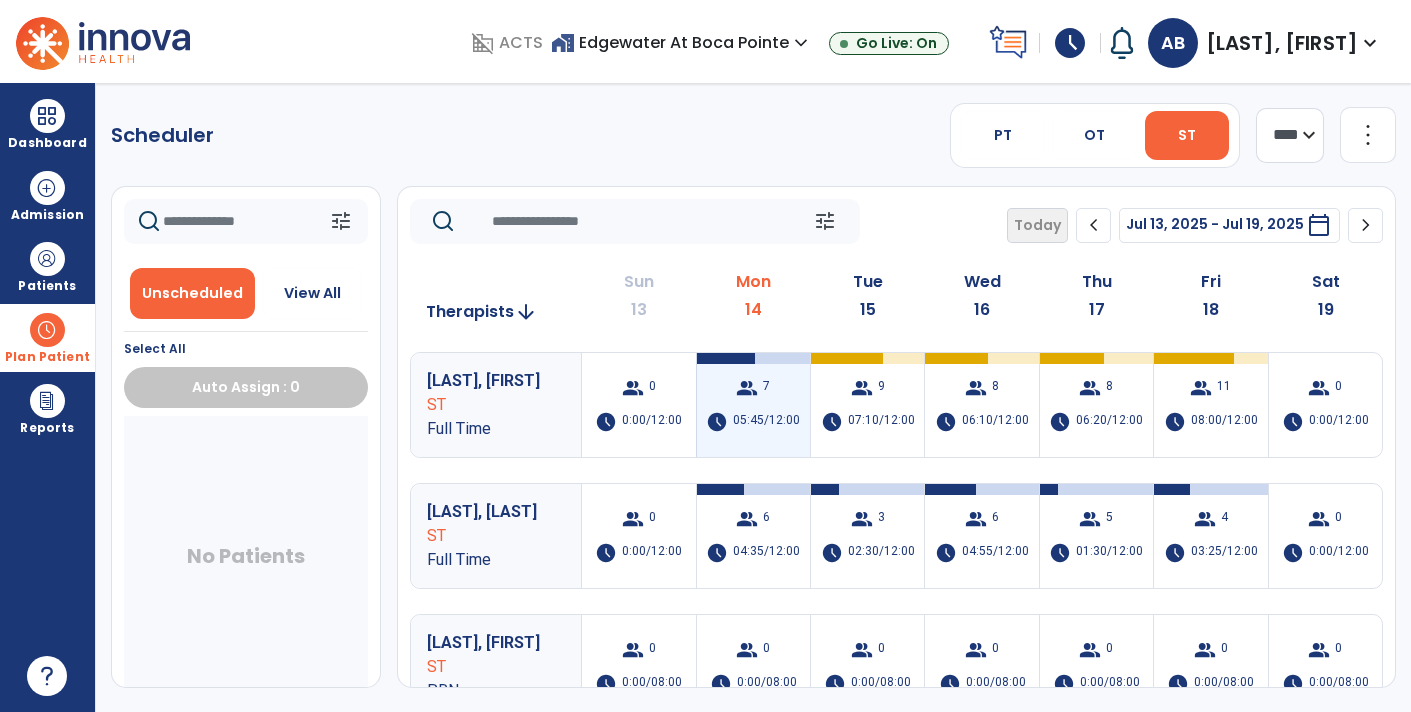 click on "group  7  schedule  05:45/12:00" at bounding box center (753, 405) 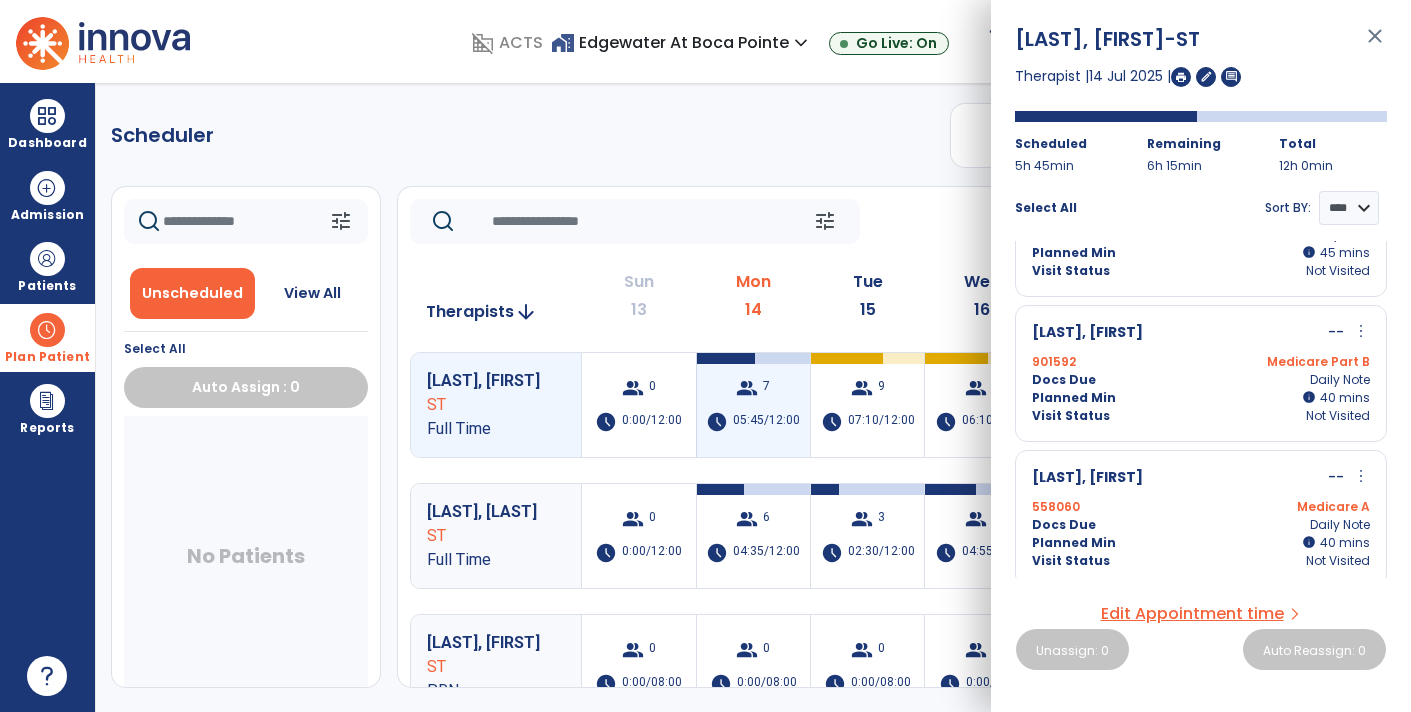 scroll, scrollTop: 669, scrollLeft: 0, axis: vertical 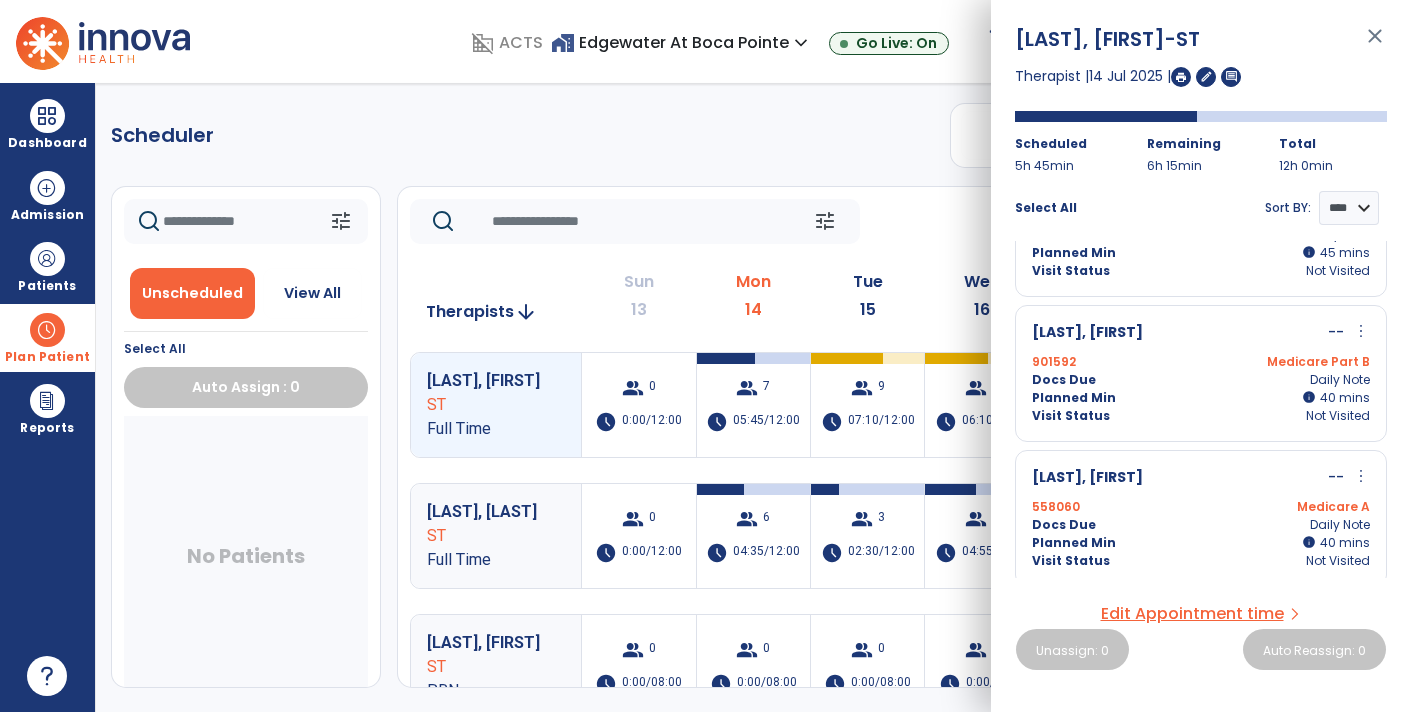 click on "Geisenheimer, Laura -ST close Therapist | 14 Jul 2025 | edit comment Scheduled 5h 45min Remaining 6h 15min Total 12h 0min Select All Sort BY: **** **** Baer, Cherie -- more_vert edit Edit Session alt_route Split Minutes 903759 Medicare Part B Docs Due Daily Note Planned Min info 60 I 60 mins Visit Status Not Visited Frohlichstein, Julie -- more_vert edit Edit Session alt_route Split Minutes 709905 Medicare Part B Docs Due Daily Note Planned Min info 60 I 60 mins Visit Status Not Visited Olchak, Rhoda -- more_vert edit Edit Session alt_route Split Minutes 675738 Medicare Part A Docs Due Daily Note Planned Min info 50 I 50 mins Visit Status Not Visited Strauss, Elise -- more_vert edit Edit Session alt_route Split Minutes 905868 Medicare Part B Docs Due Daily Note Planned Min info 50 I 50 mins Visit Status Not Visited Haltman, Donna -- more_vert edit Edit Session alt_route Split Minutes 921482 Medicare A" at bounding box center (1201, 356) 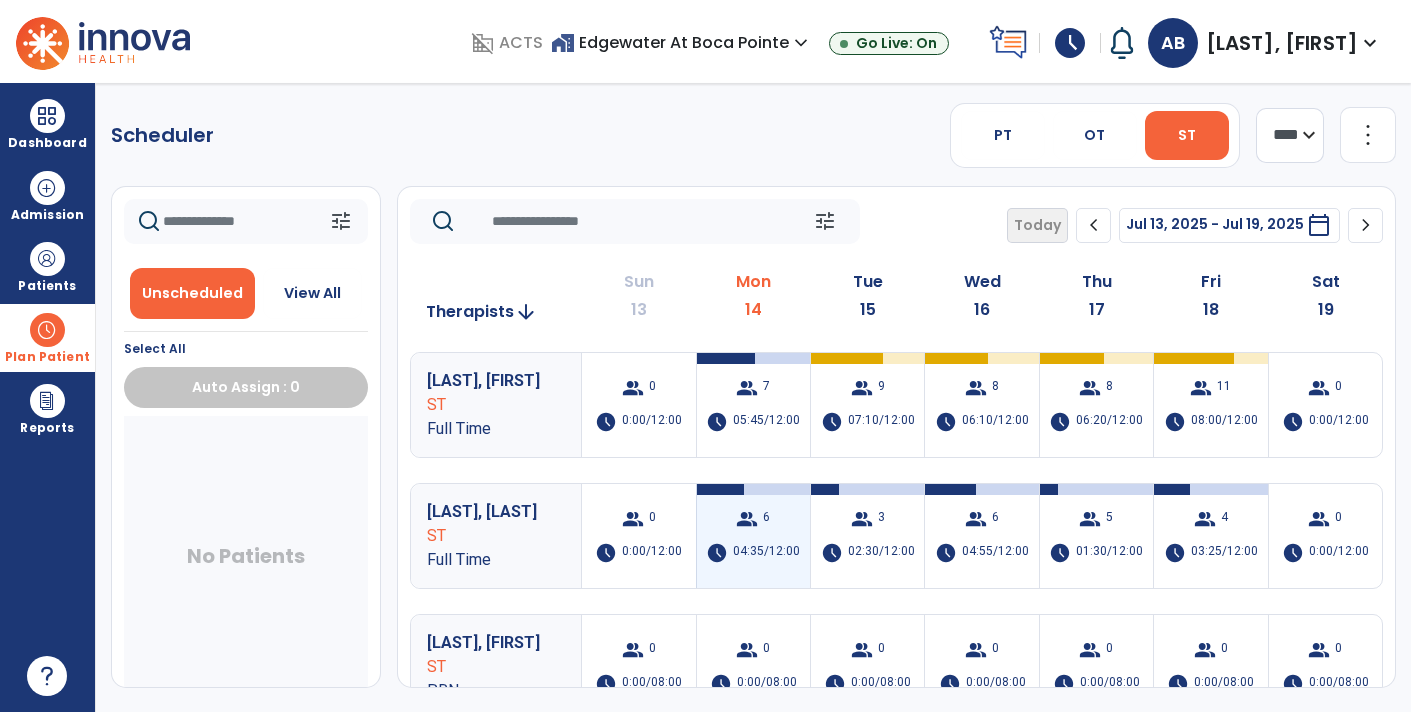 click on "04:35/12:00" at bounding box center [766, 553] 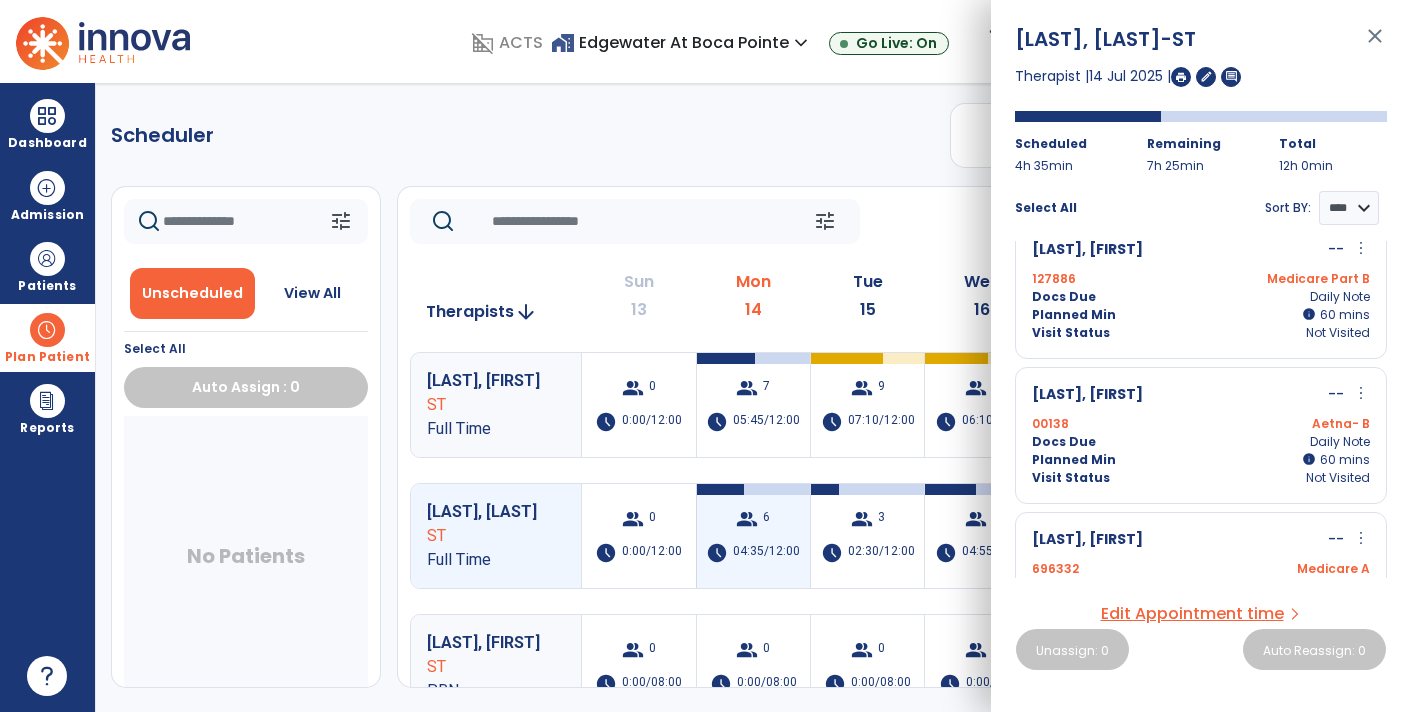 scroll, scrollTop: 0, scrollLeft: 0, axis: both 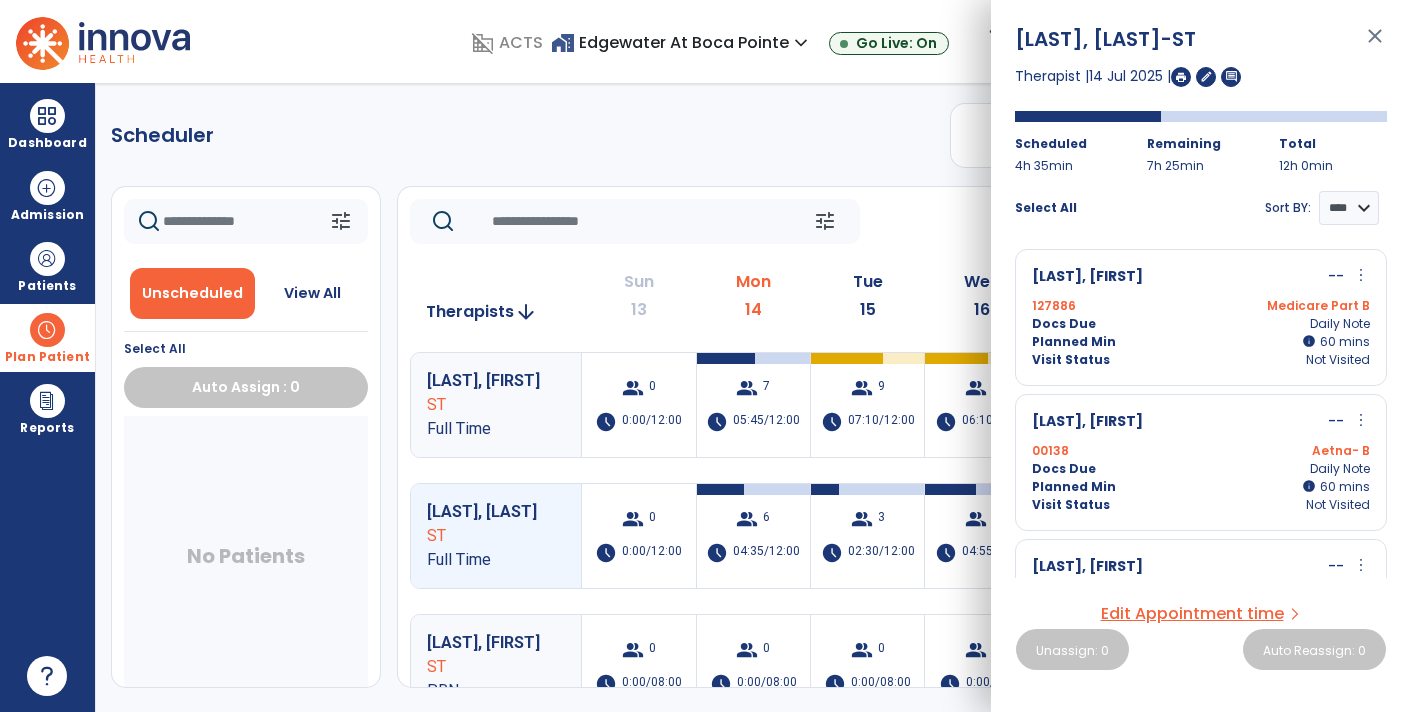 click on "close" at bounding box center [1375, 45] 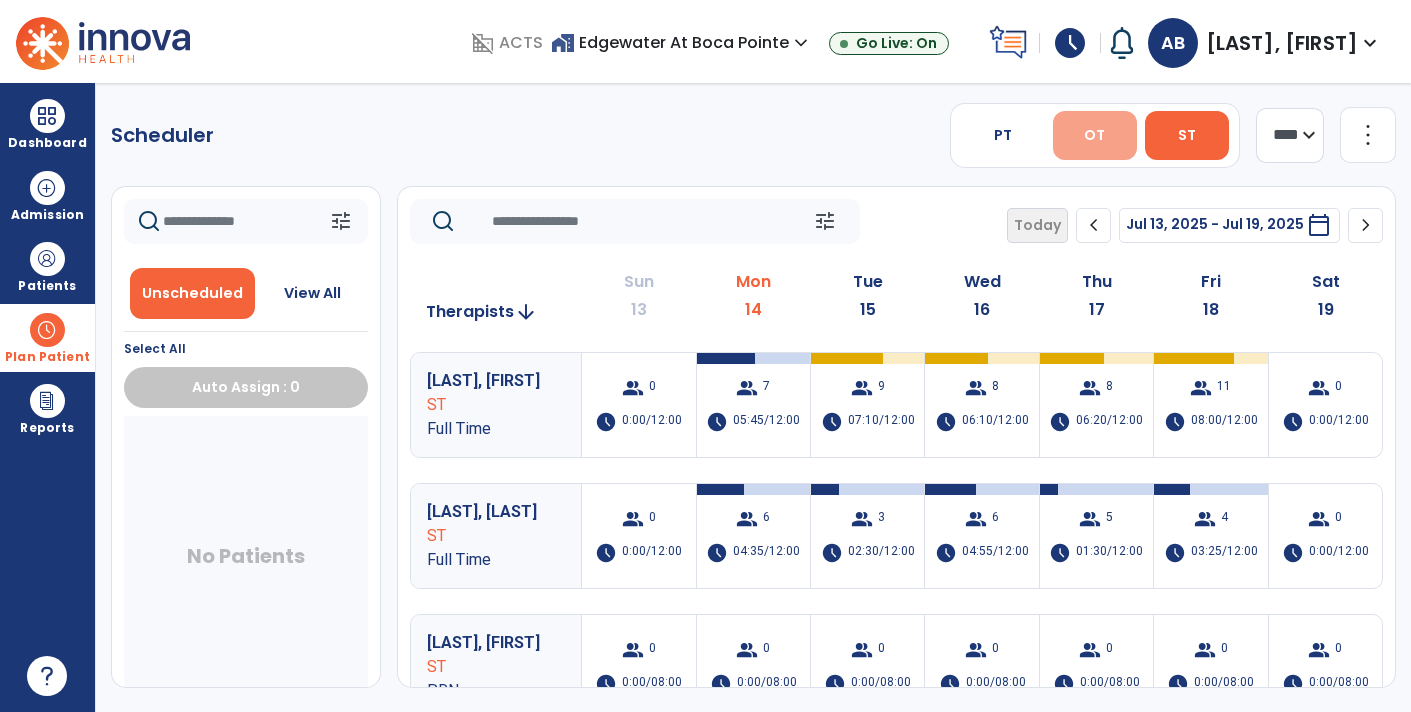 click on "OT" at bounding box center (1095, 135) 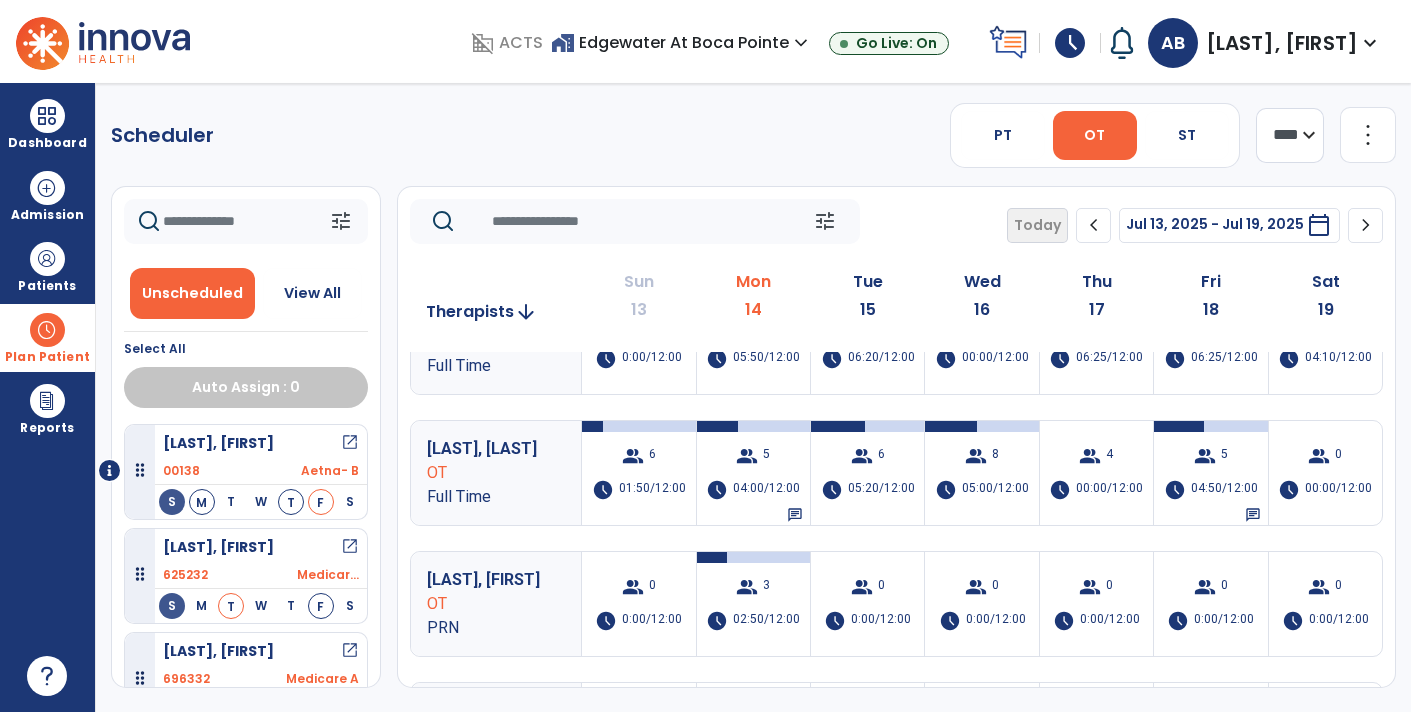 scroll, scrollTop: 190, scrollLeft: 0, axis: vertical 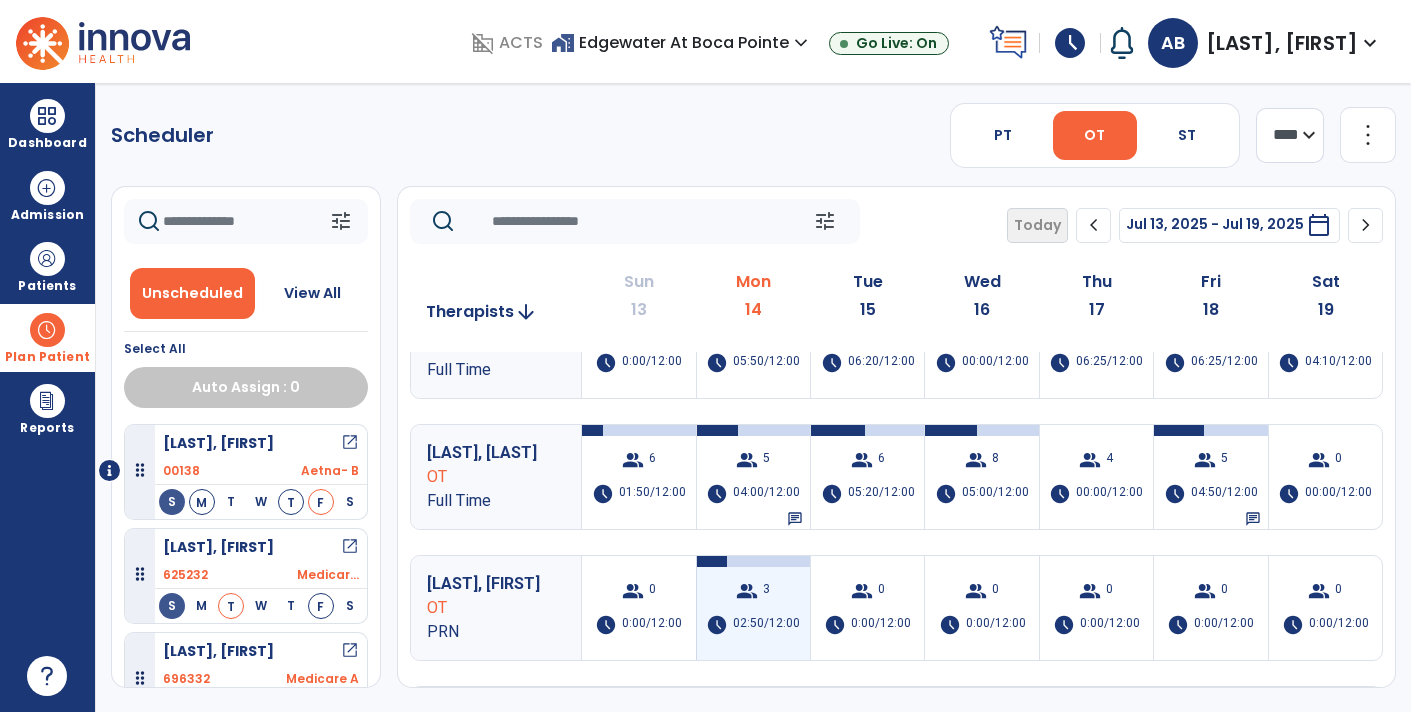click on "02:50/12:00" at bounding box center (766, 625) 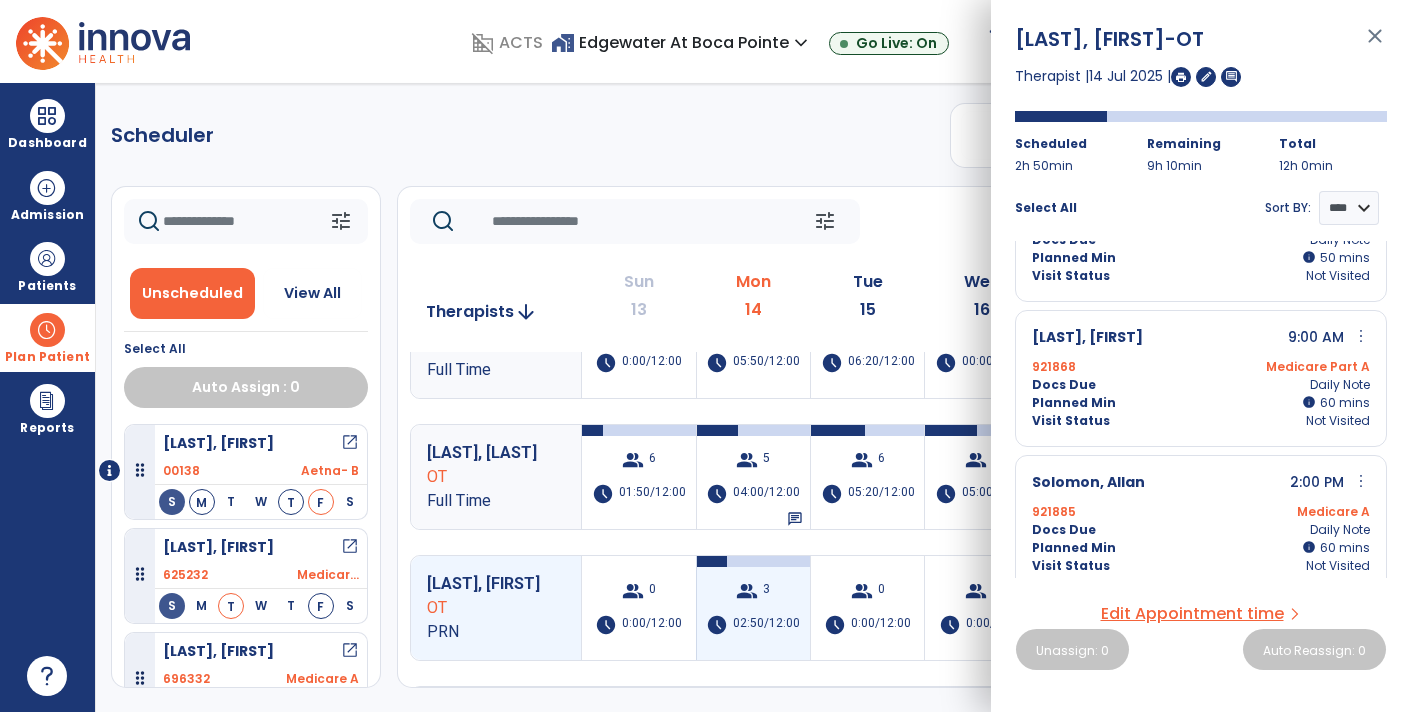 scroll, scrollTop: 94, scrollLeft: 0, axis: vertical 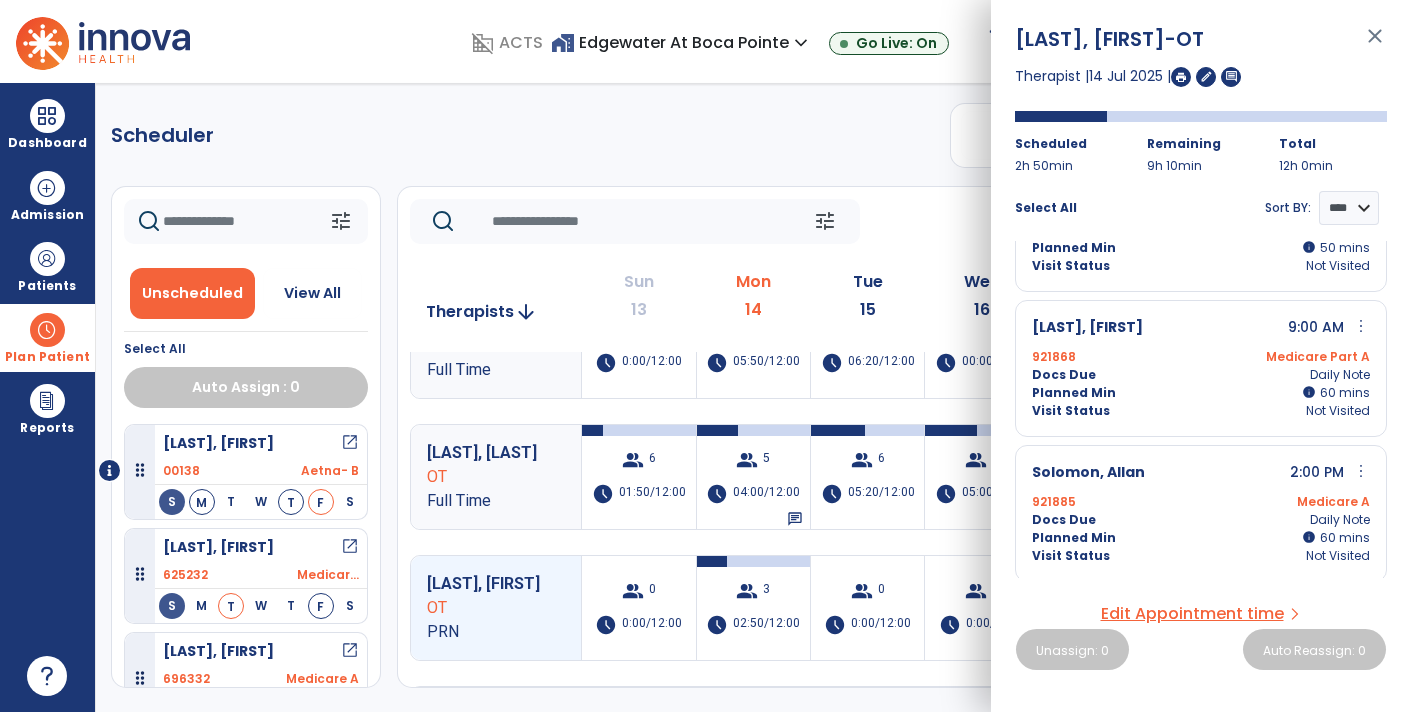 click on "close" at bounding box center [1375, 45] 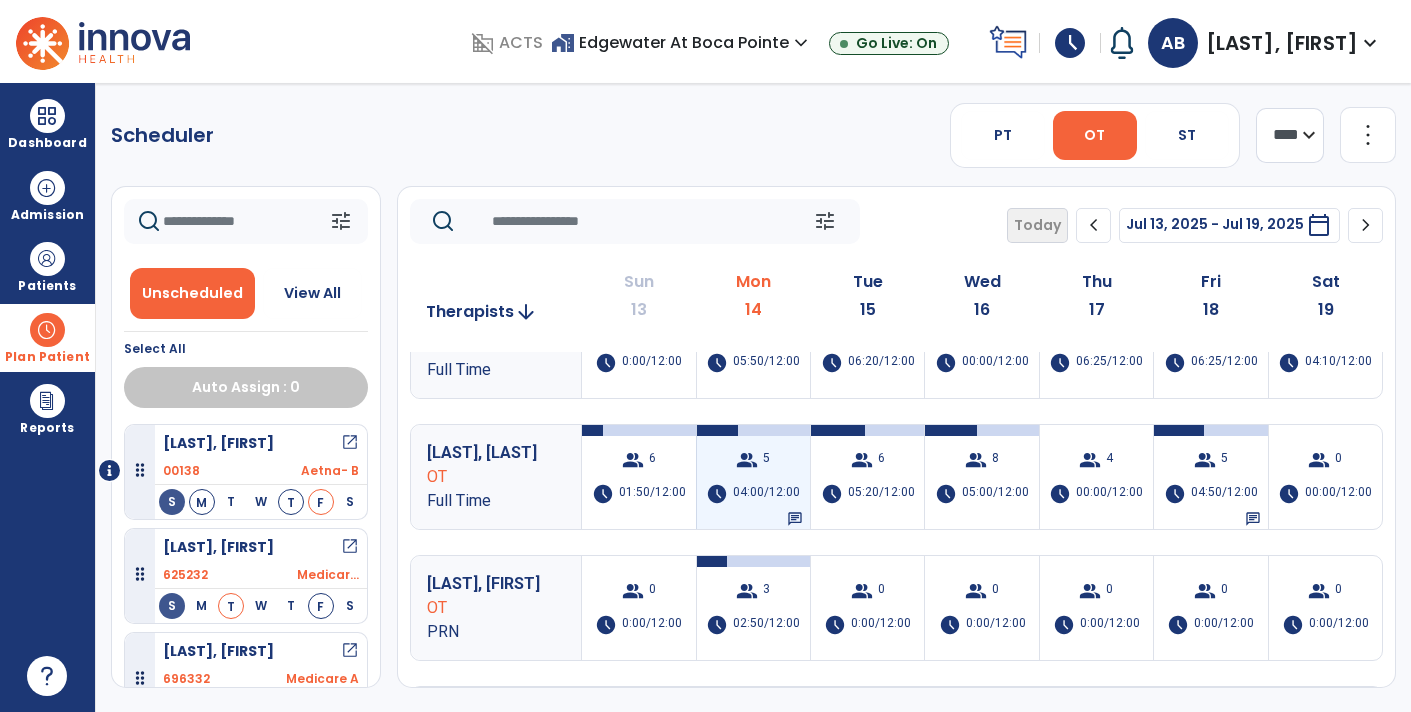 click on "04:00/12:00" at bounding box center (766, 494) 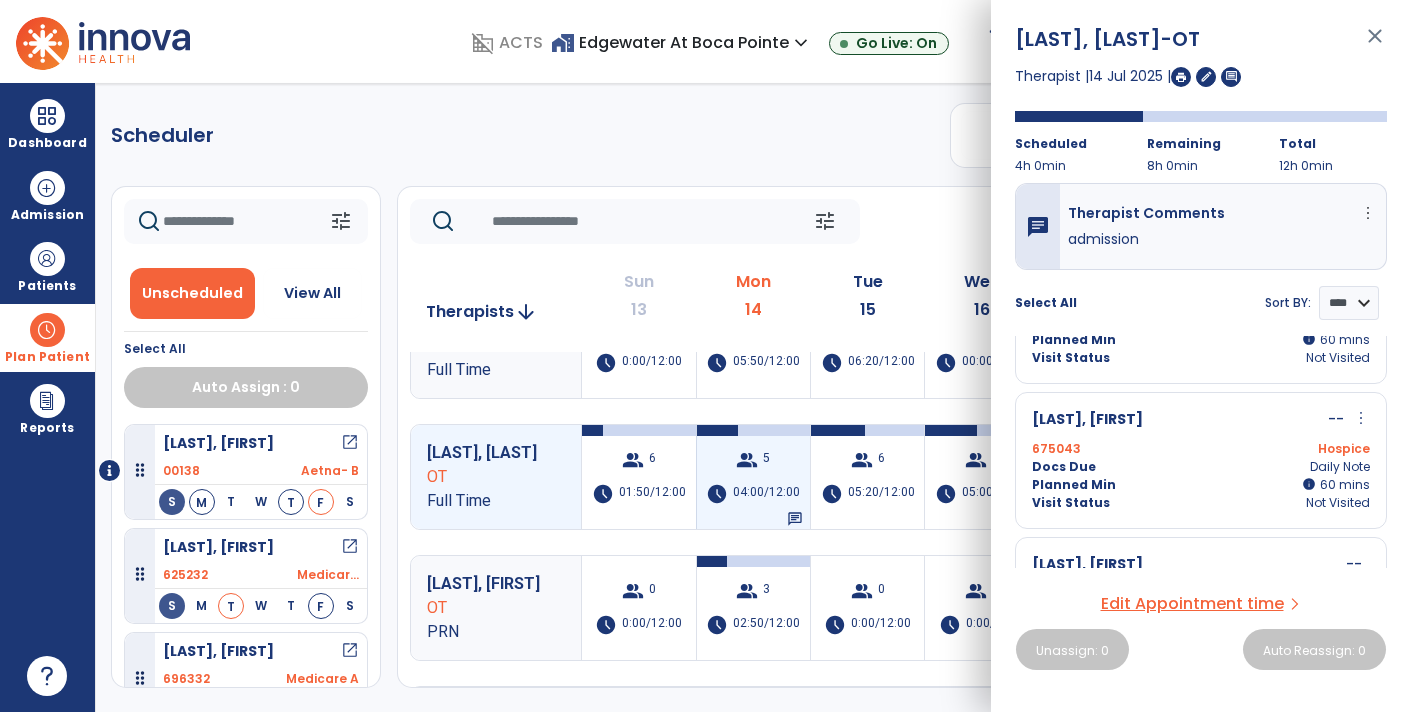 scroll, scrollTop: 393, scrollLeft: 0, axis: vertical 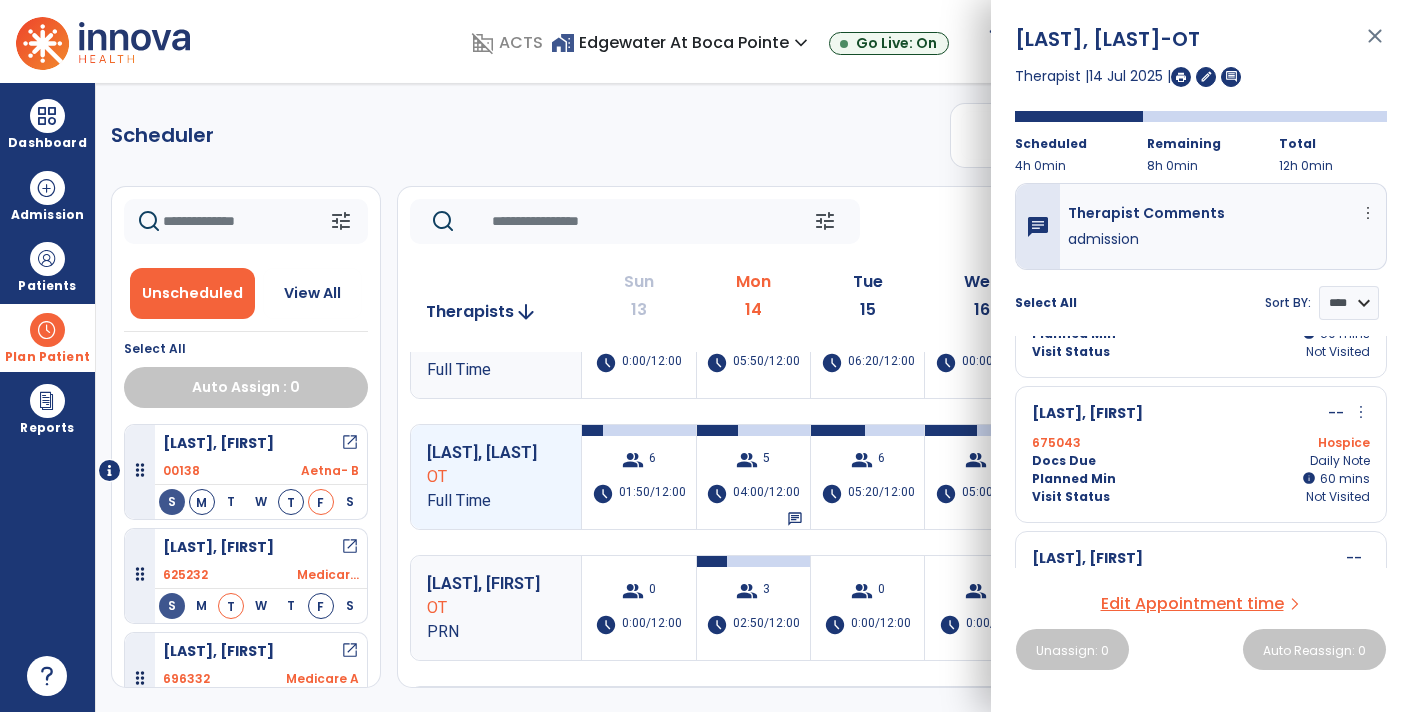 click on "close" at bounding box center [1375, 45] 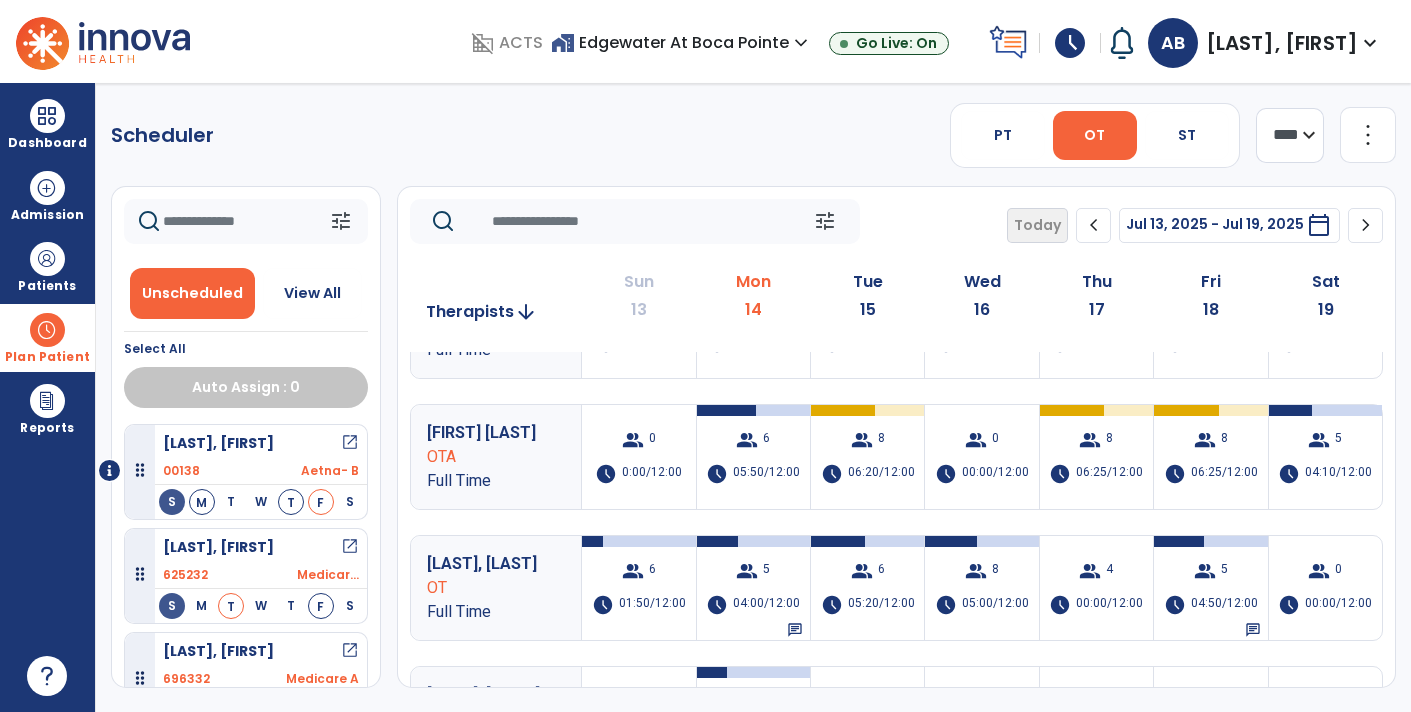 scroll, scrollTop: 0, scrollLeft: 0, axis: both 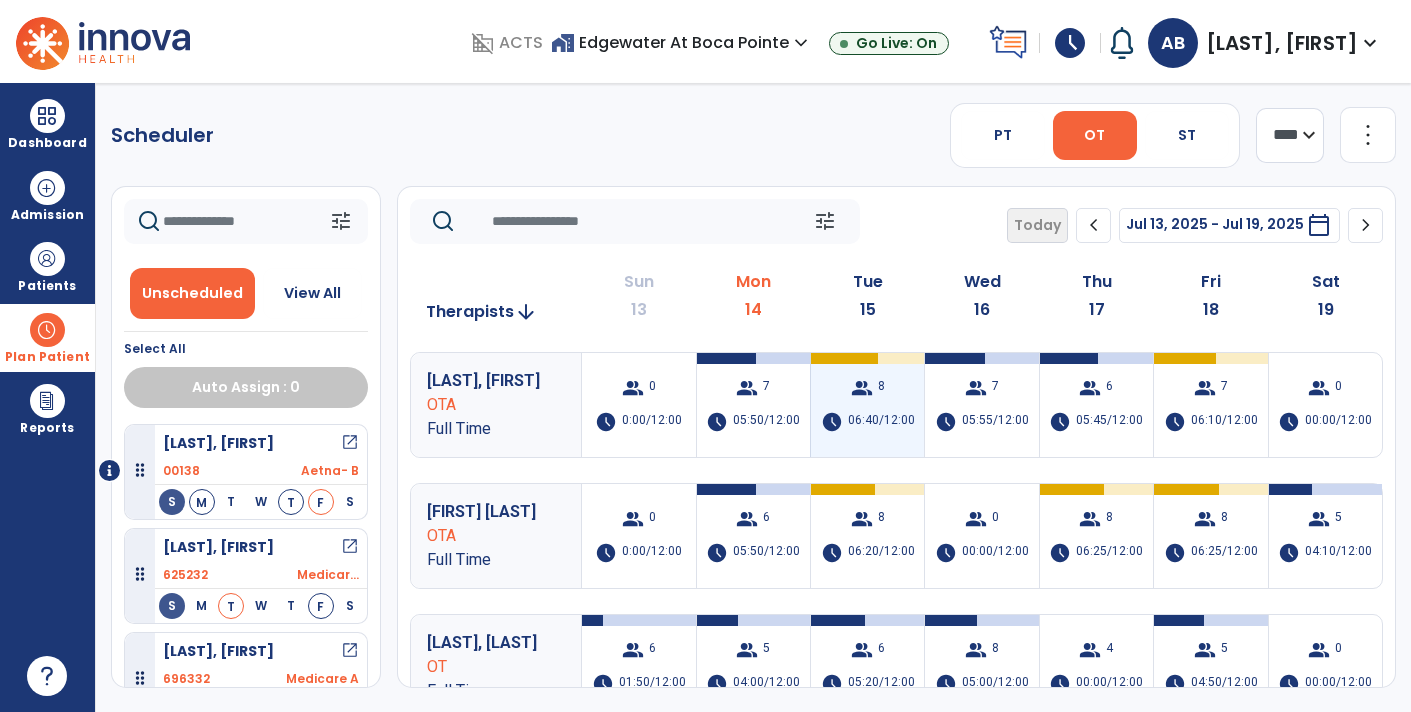 click on "06:40/12:00" at bounding box center (881, 422) 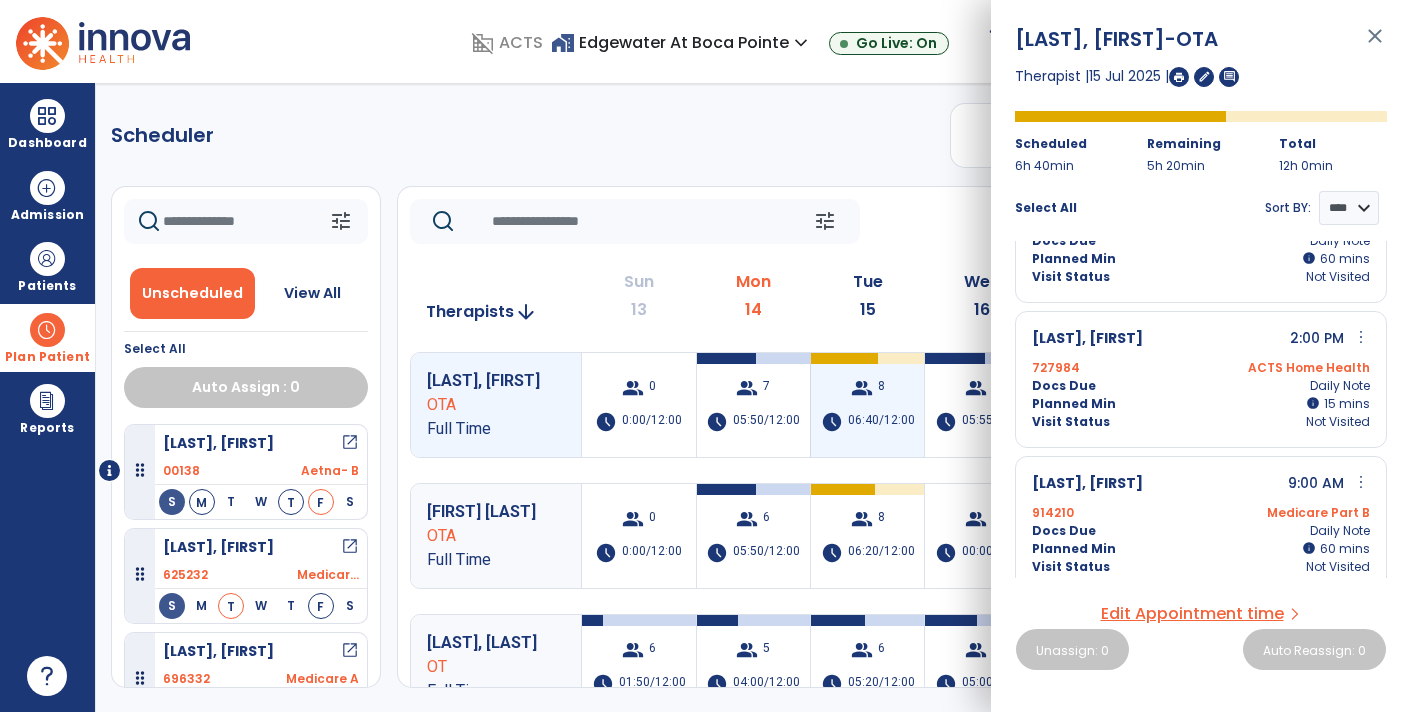 scroll, scrollTop: 0, scrollLeft: 0, axis: both 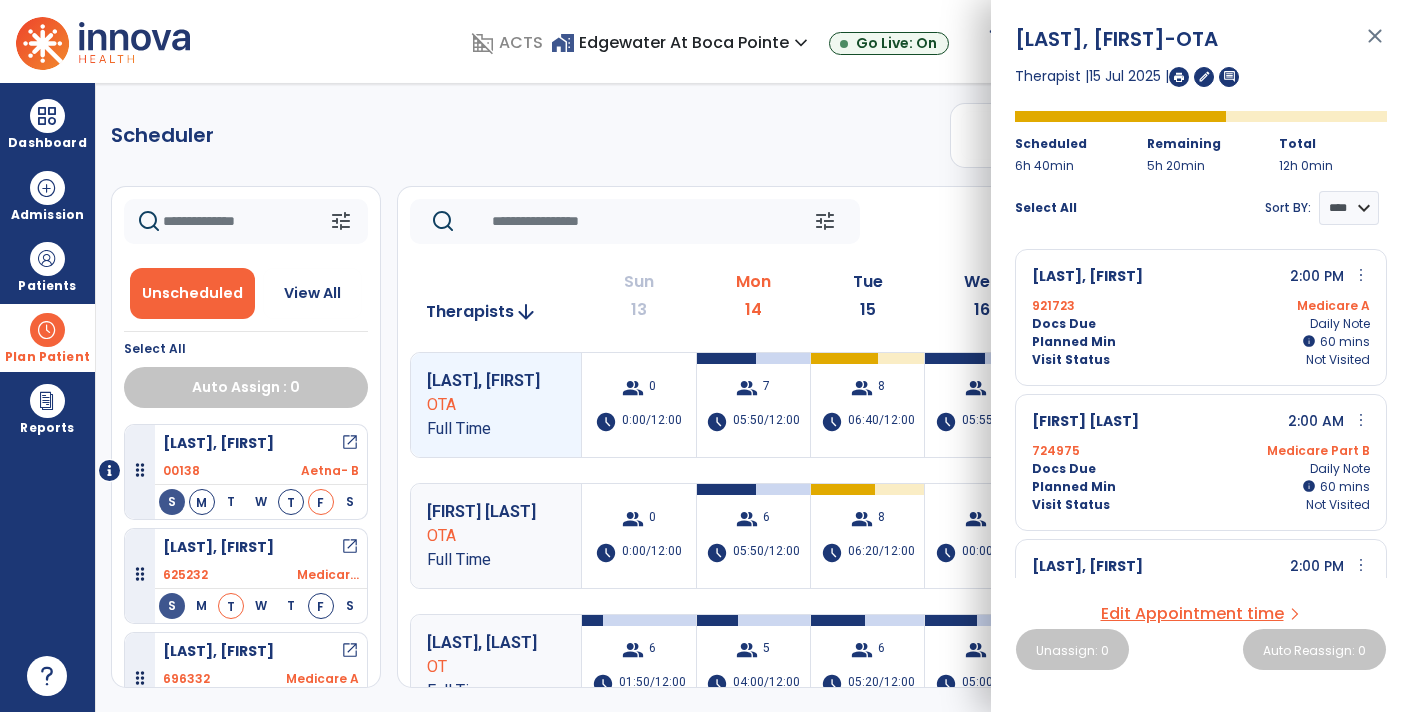 click on "close" at bounding box center [1375, 45] 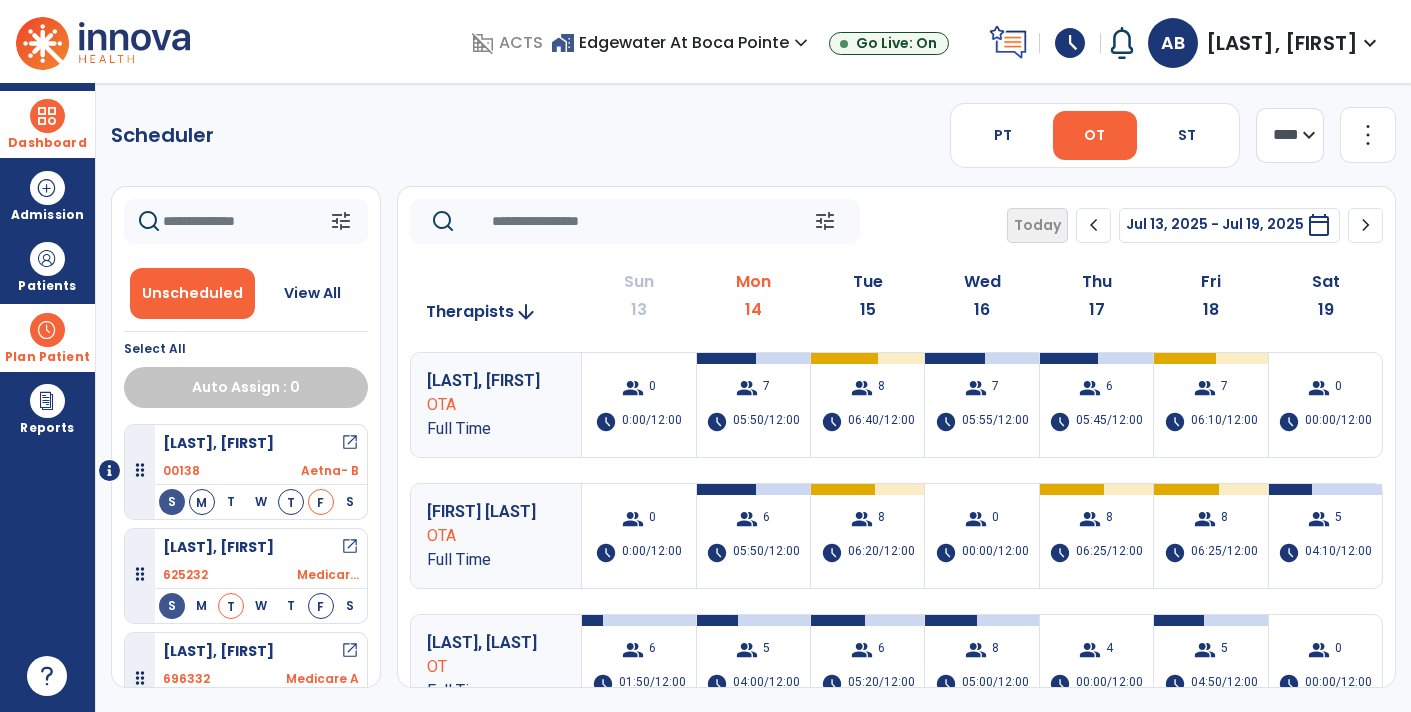 click at bounding box center (47, 116) 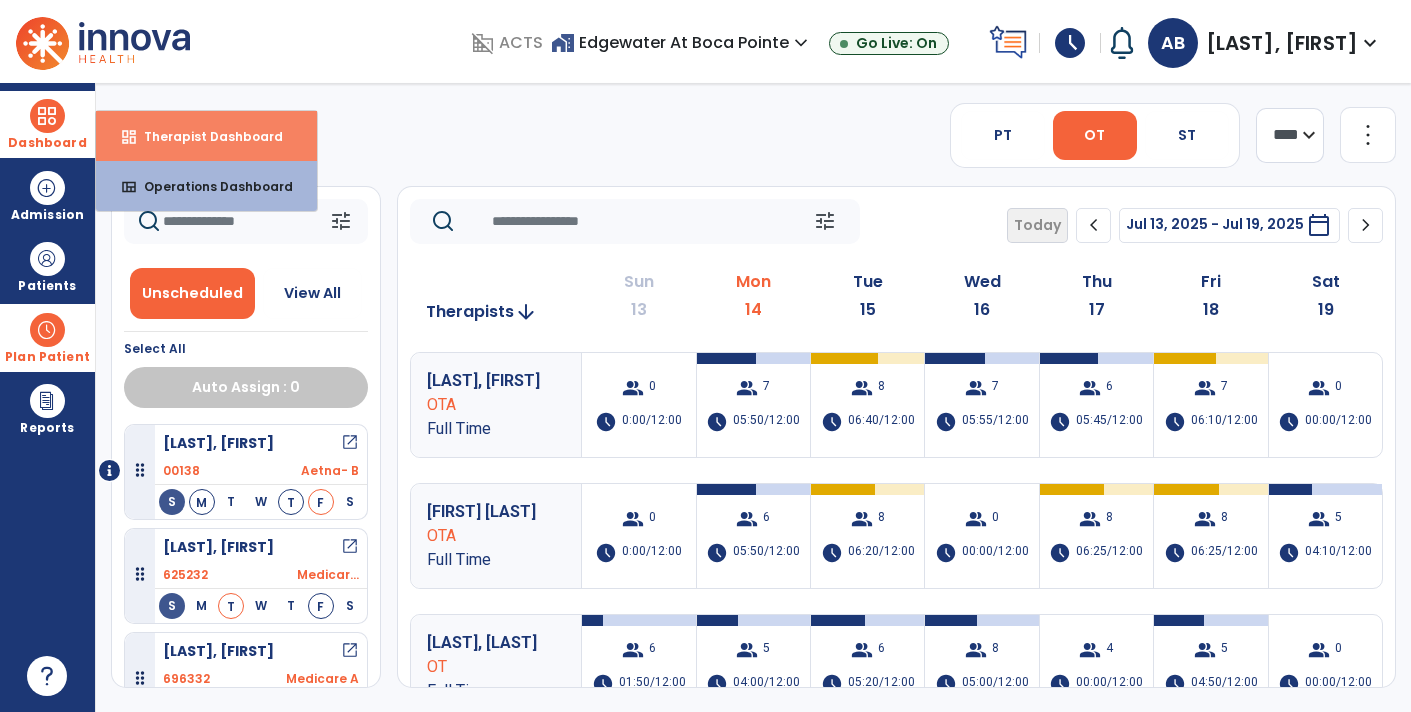 click on "dashboard  Therapist Dashboard" at bounding box center (206, 136) 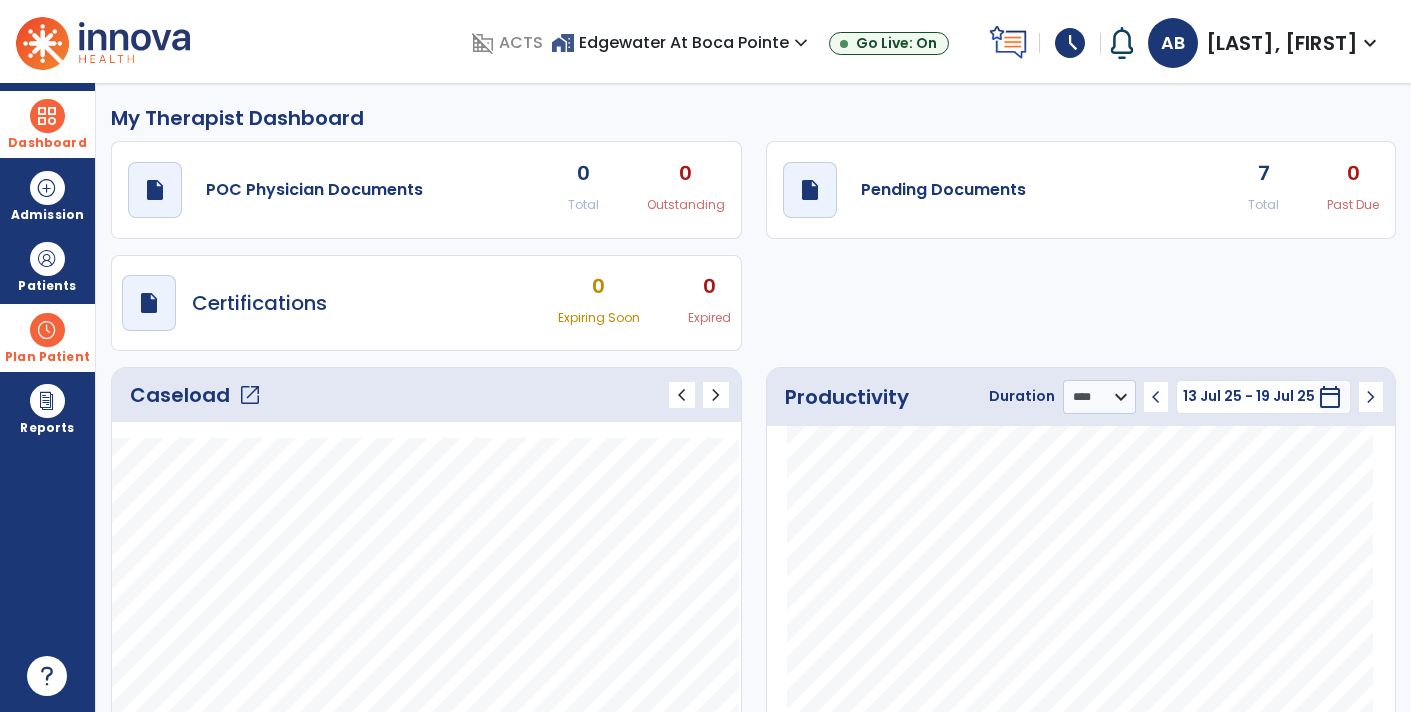 click on "open_in_new" 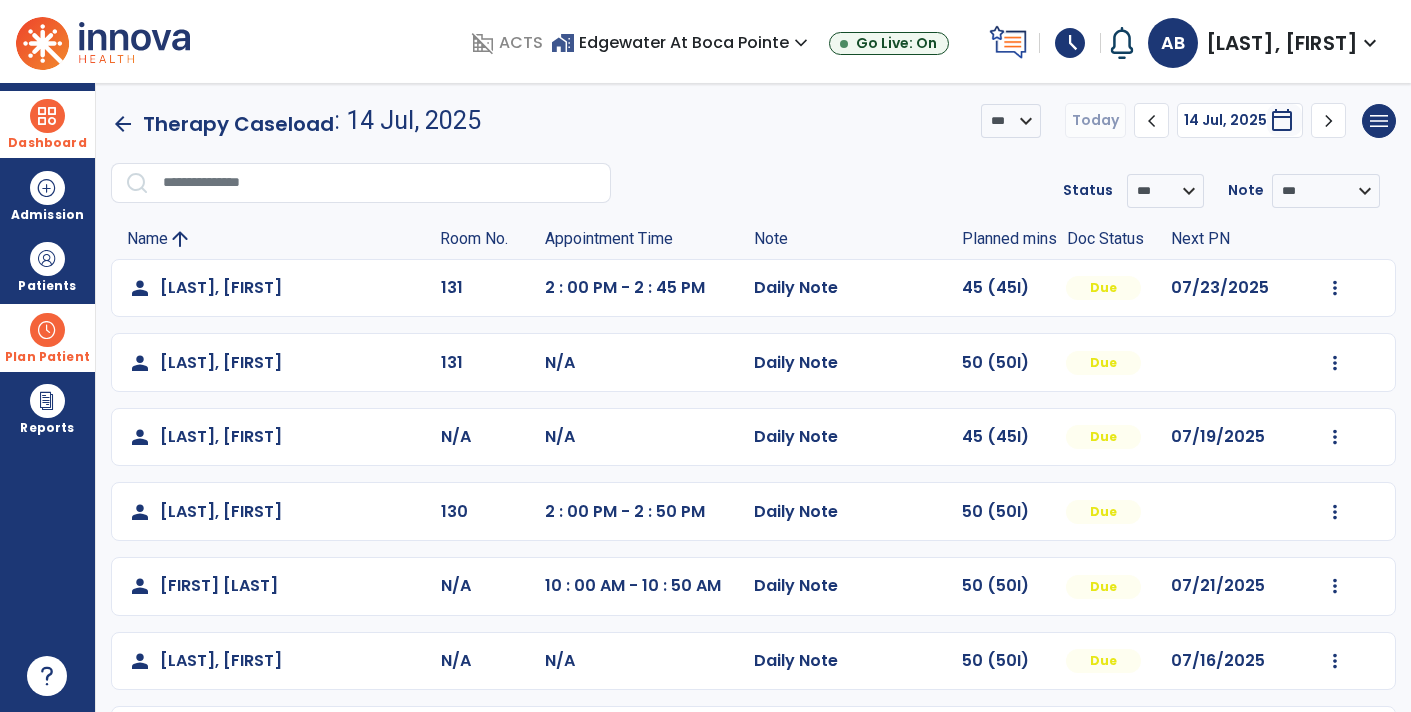 click on "person   Olchak, Rhoda  N/A 10 : 00 AM - 10 : 50 AM  Daily Note   50 (50I)  Due 07/21/2025  Mark Visit As Complete   Reset Note   Open Document   G + C Mins" 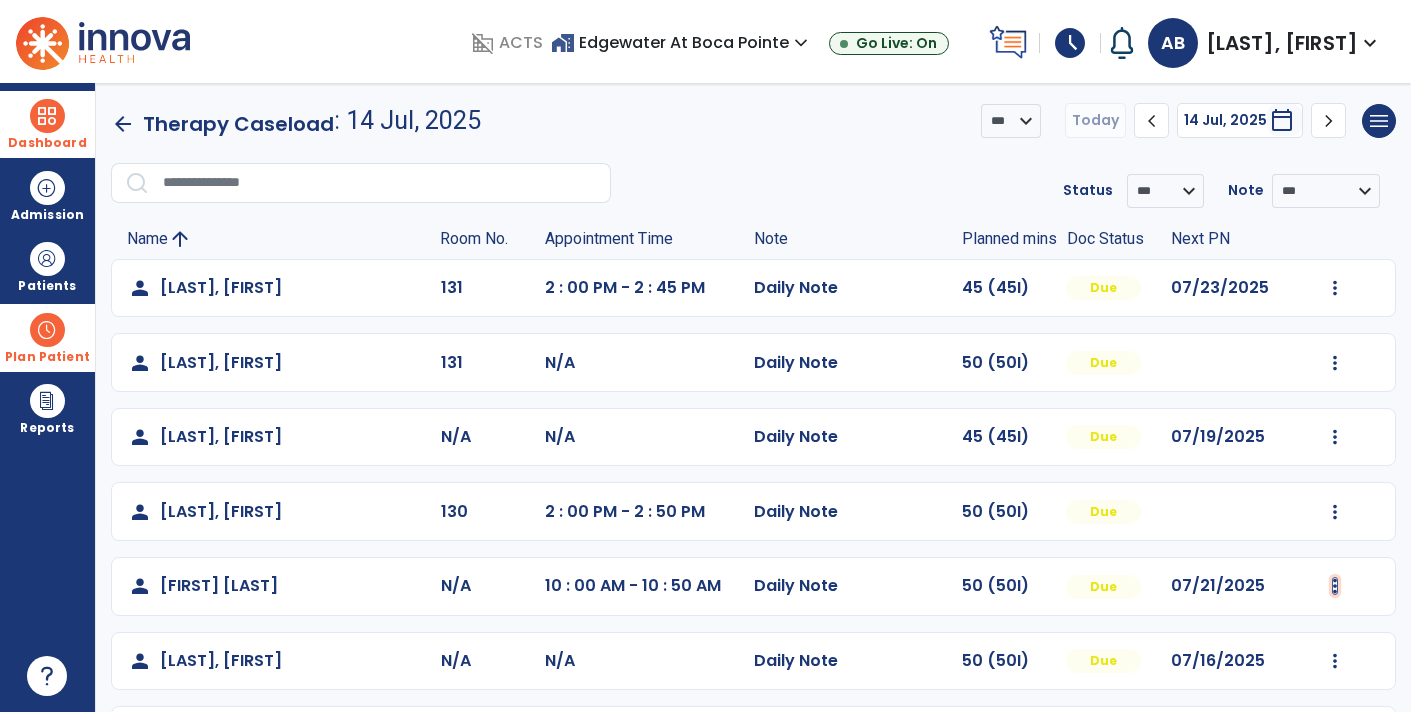 click at bounding box center (1335, 288) 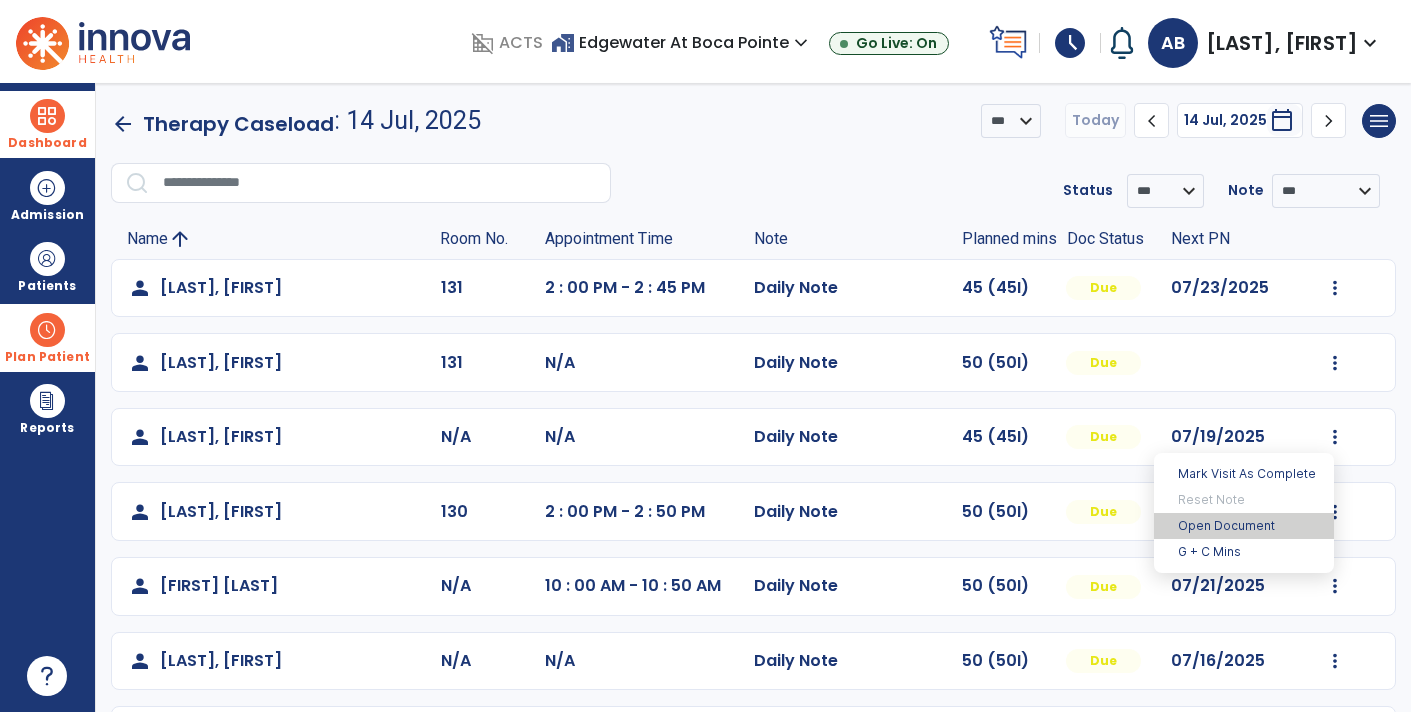 click on "Open Document" at bounding box center [1244, 526] 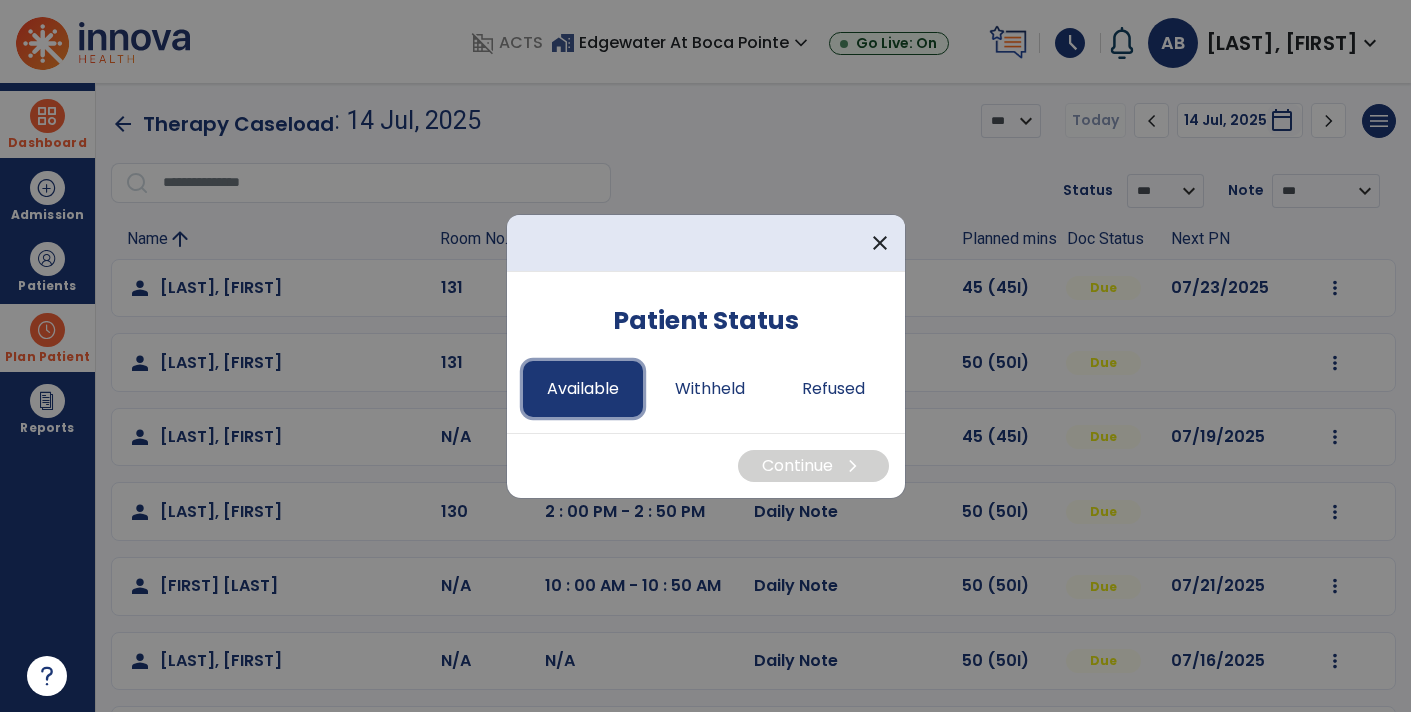 click on "Available" at bounding box center [583, 389] 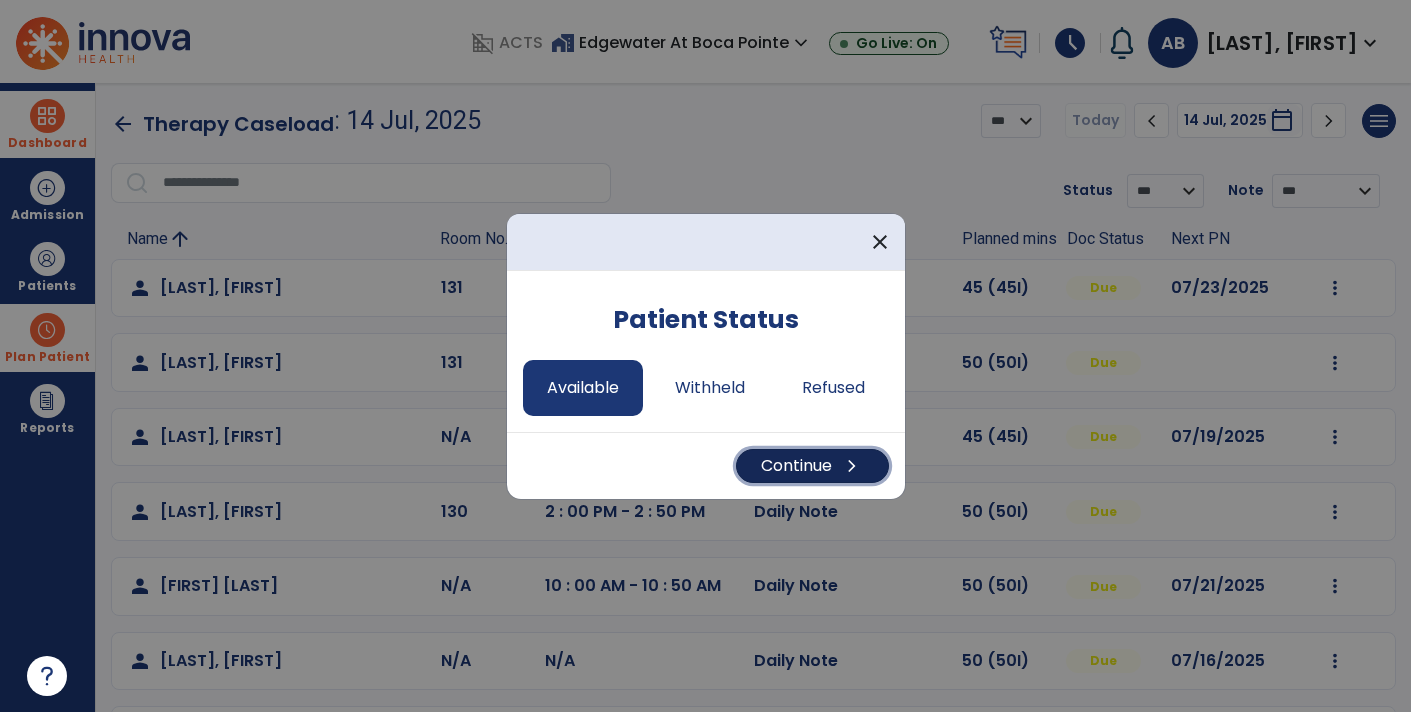 click on "Continue   chevron_right" at bounding box center [812, 466] 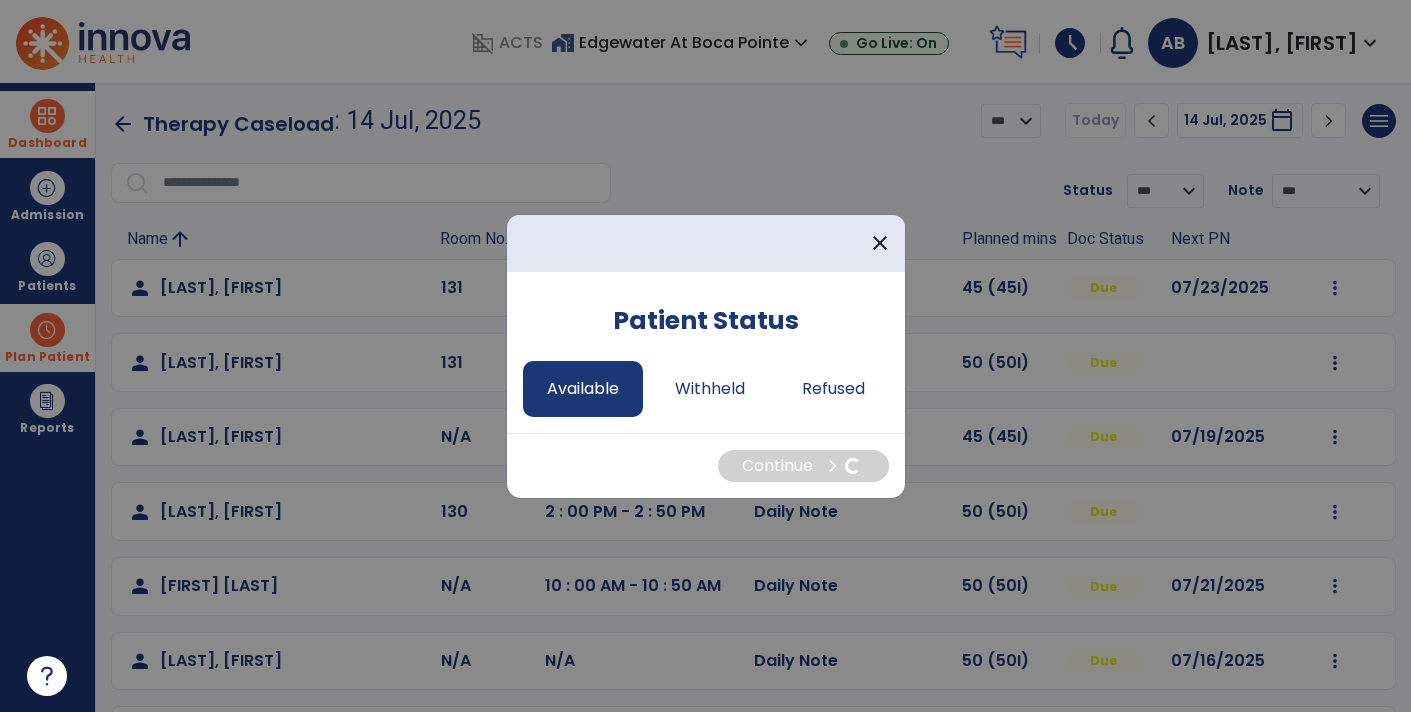 select on "*" 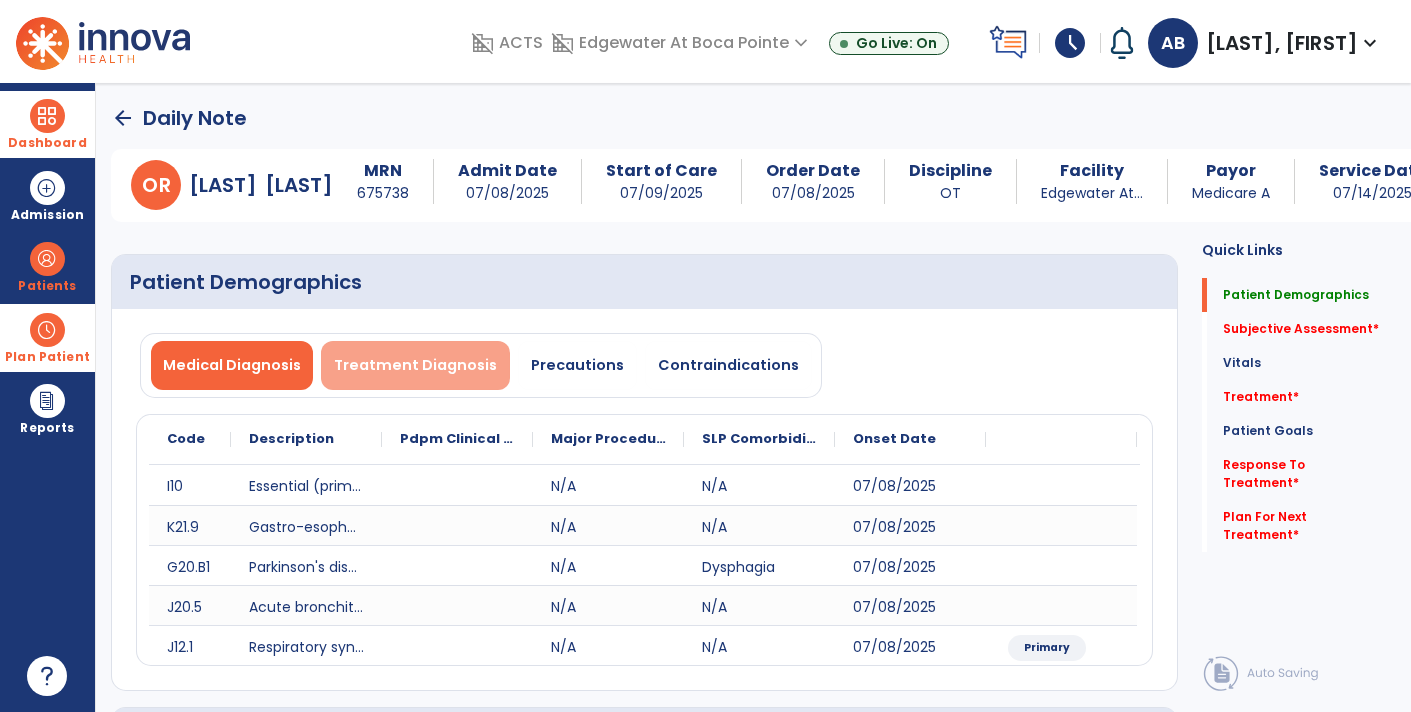 click on "Treatment Diagnosis" at bounding box center (415, 365) 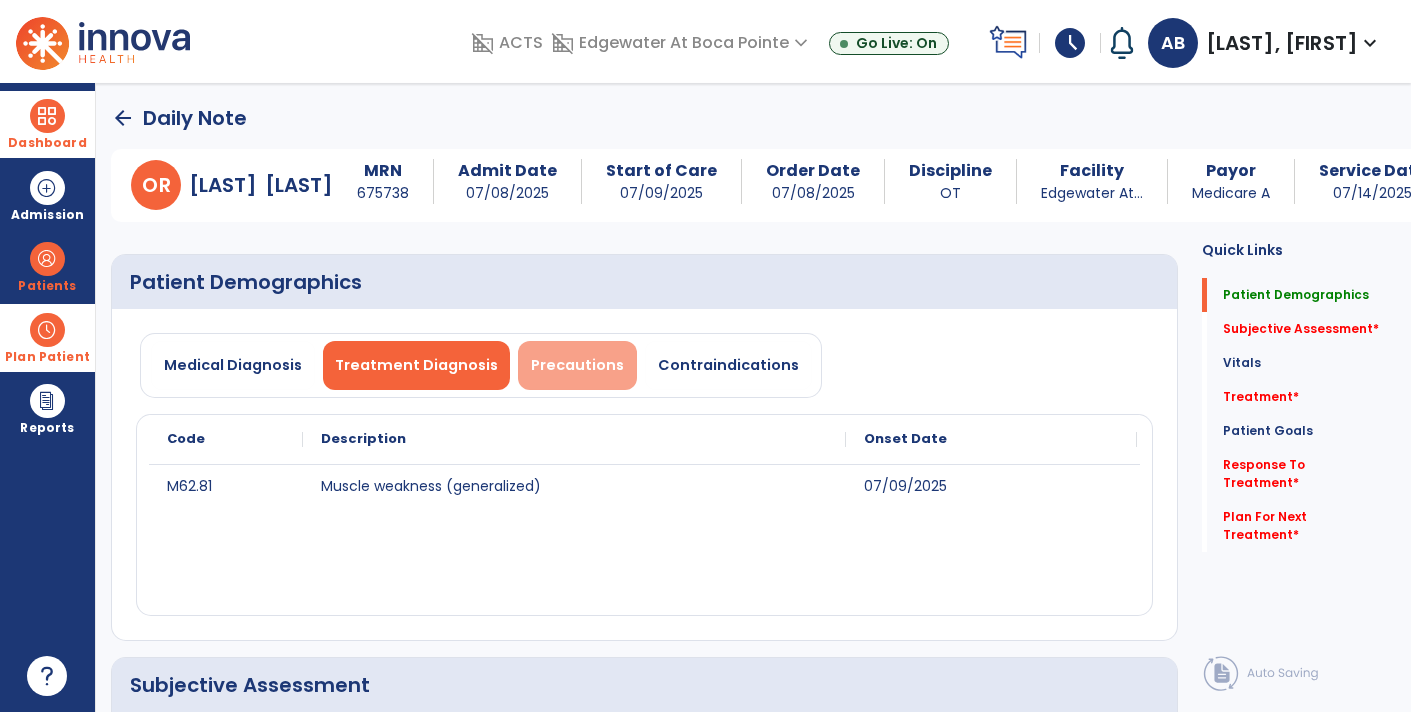 click on "Precautions" at bounding box center [577, 365] 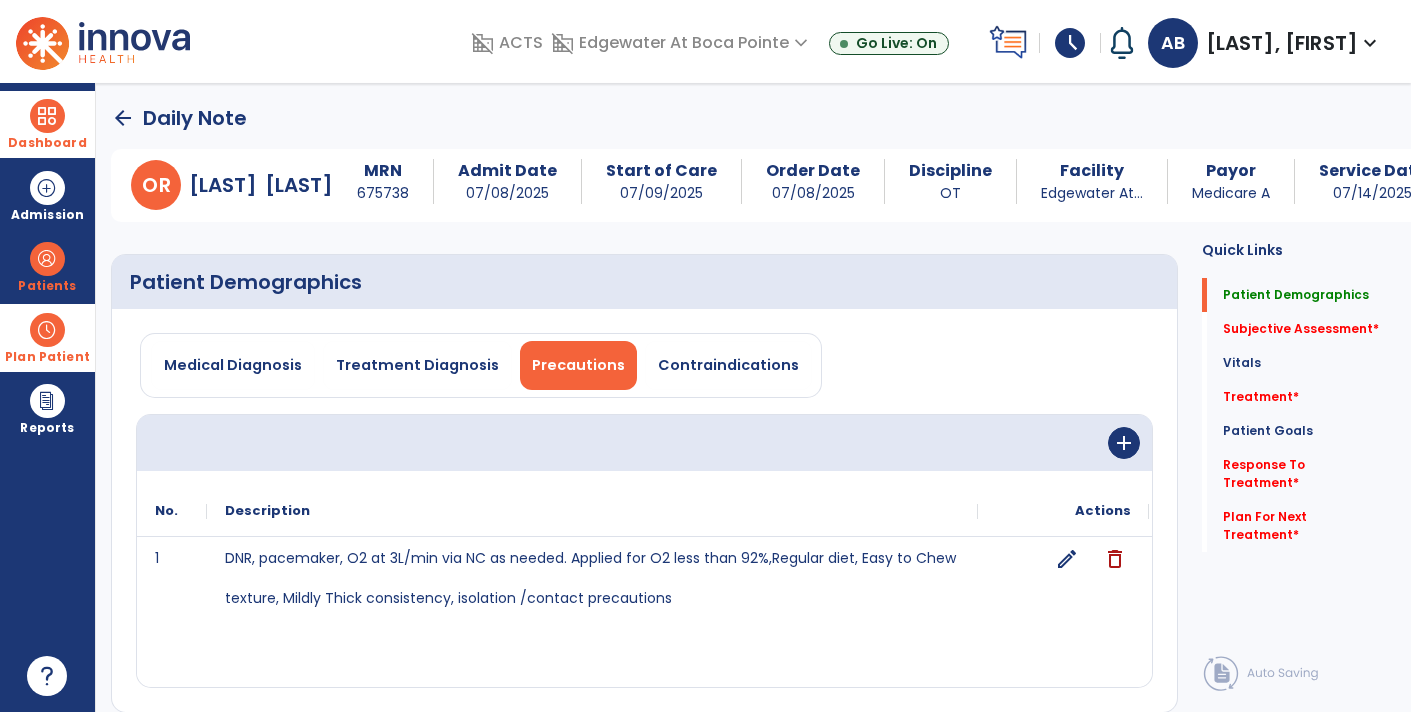 click on "arrow_back" 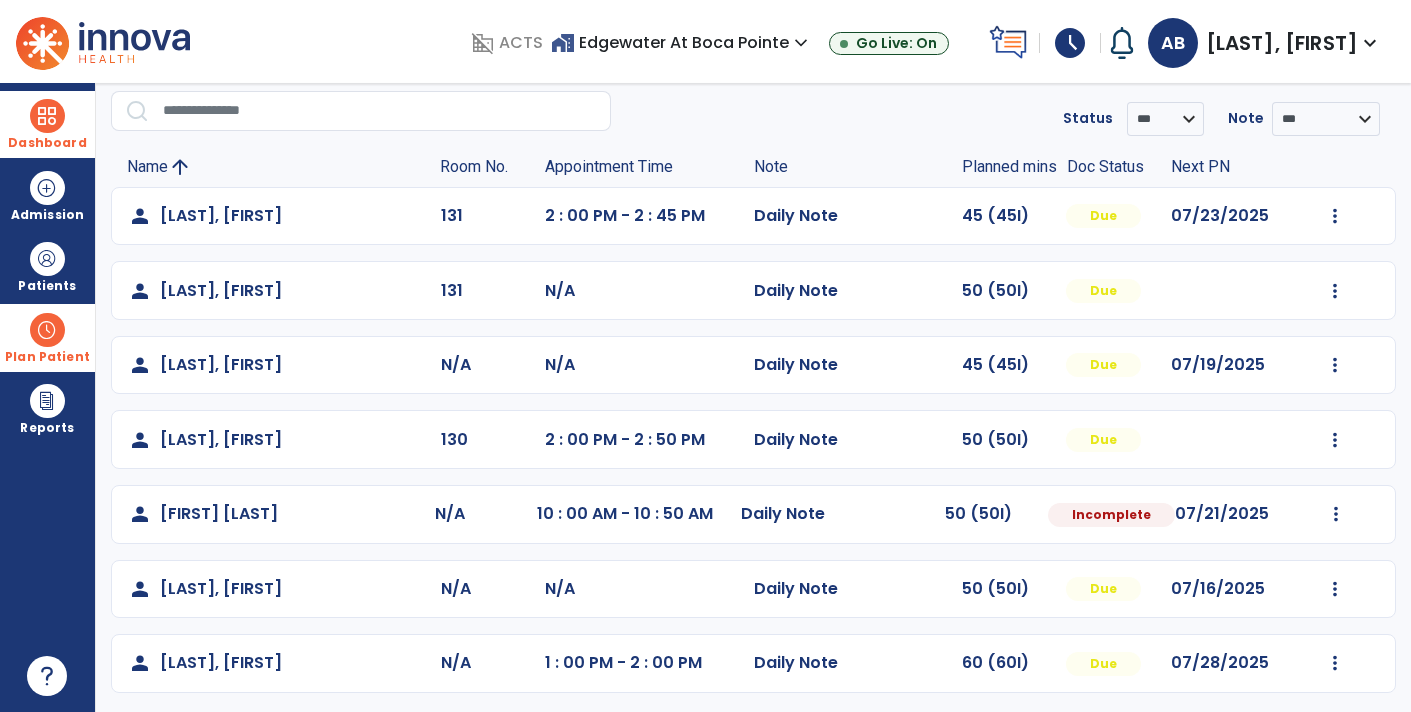 scroll, scrollTop: 71, scrollLeft: 0, axis: vertical 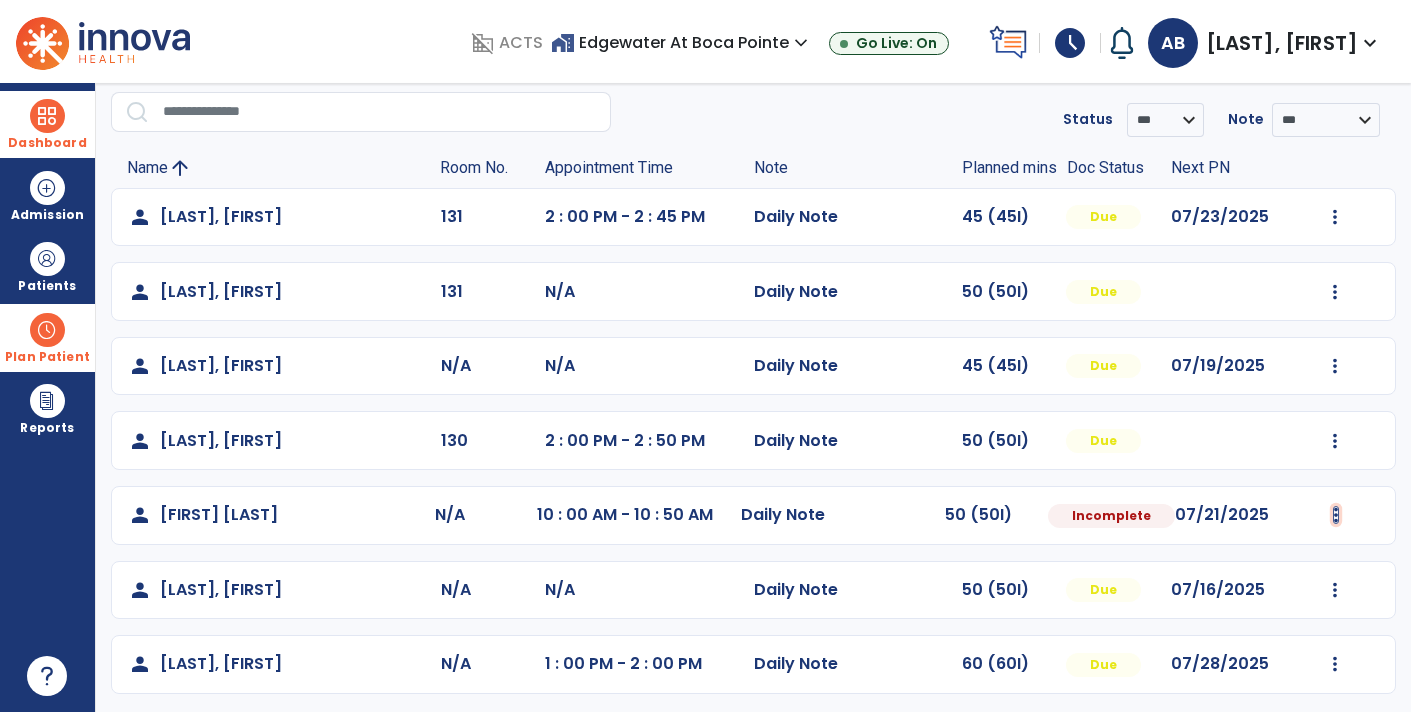 click at bounding box center (1335, 217) 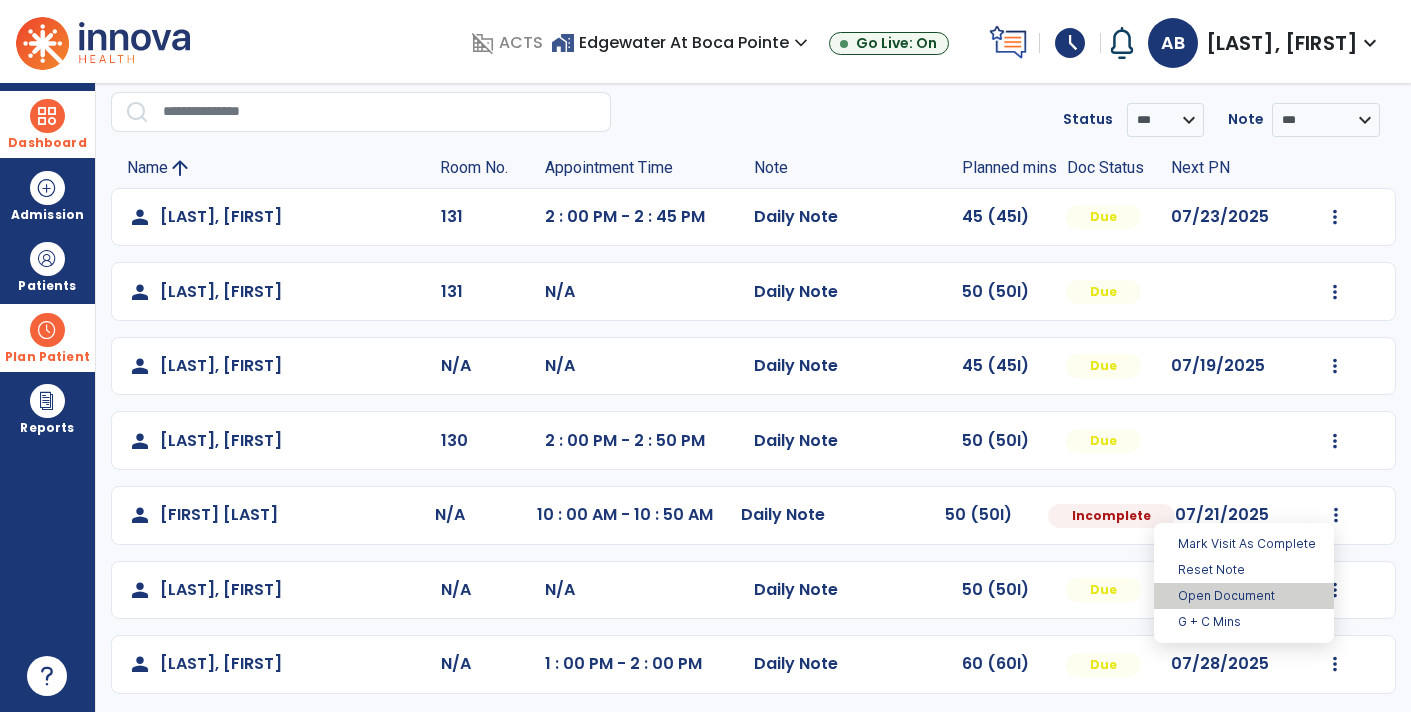 click on "Open Document" at bounding box center [1244, 596] 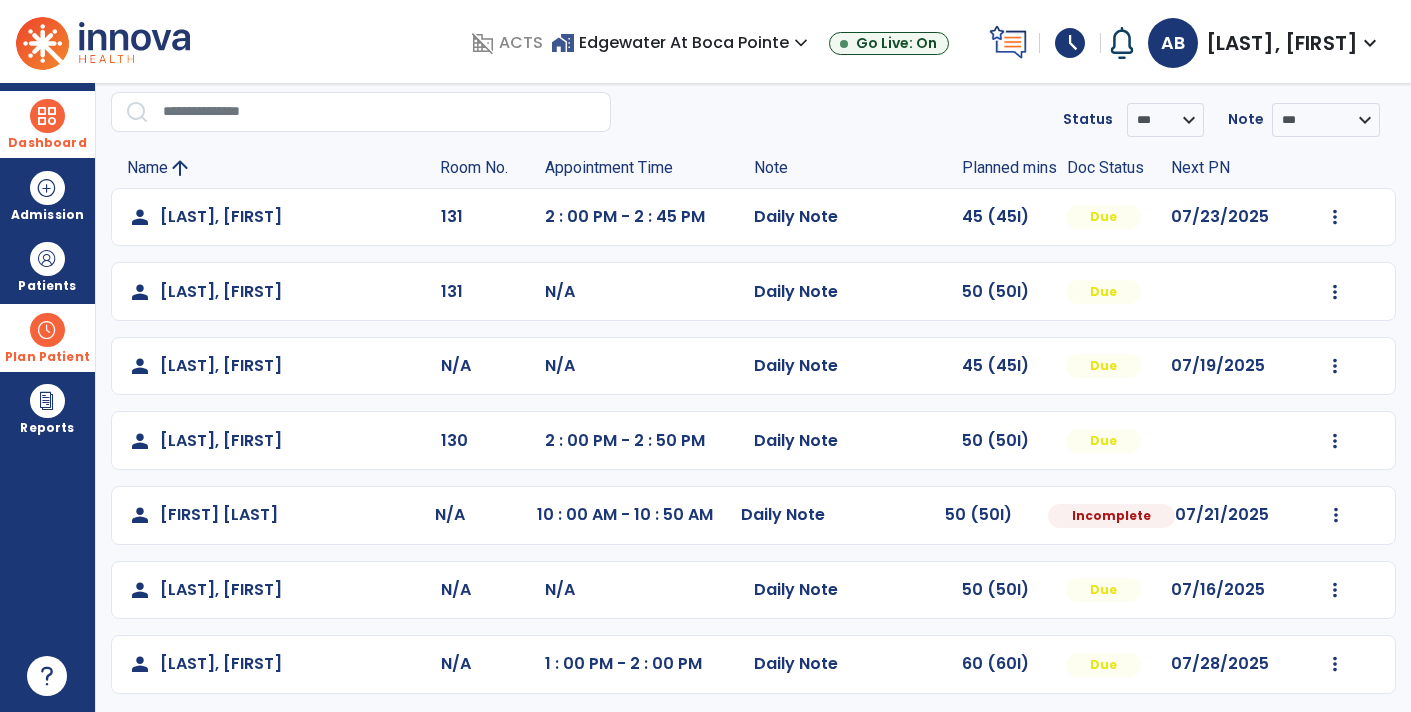 select on "*" 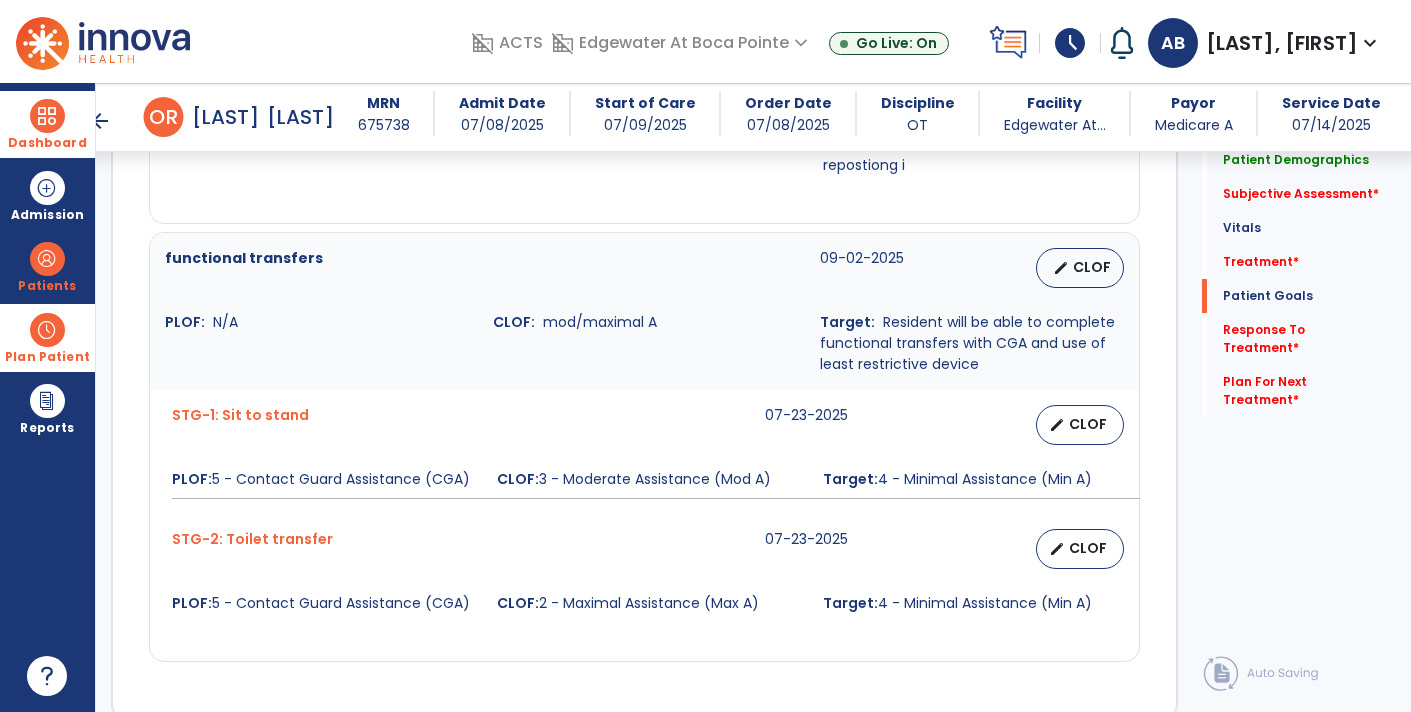 scroll, scrollTop: 2287, scrollLeft: 0, axis: vertical 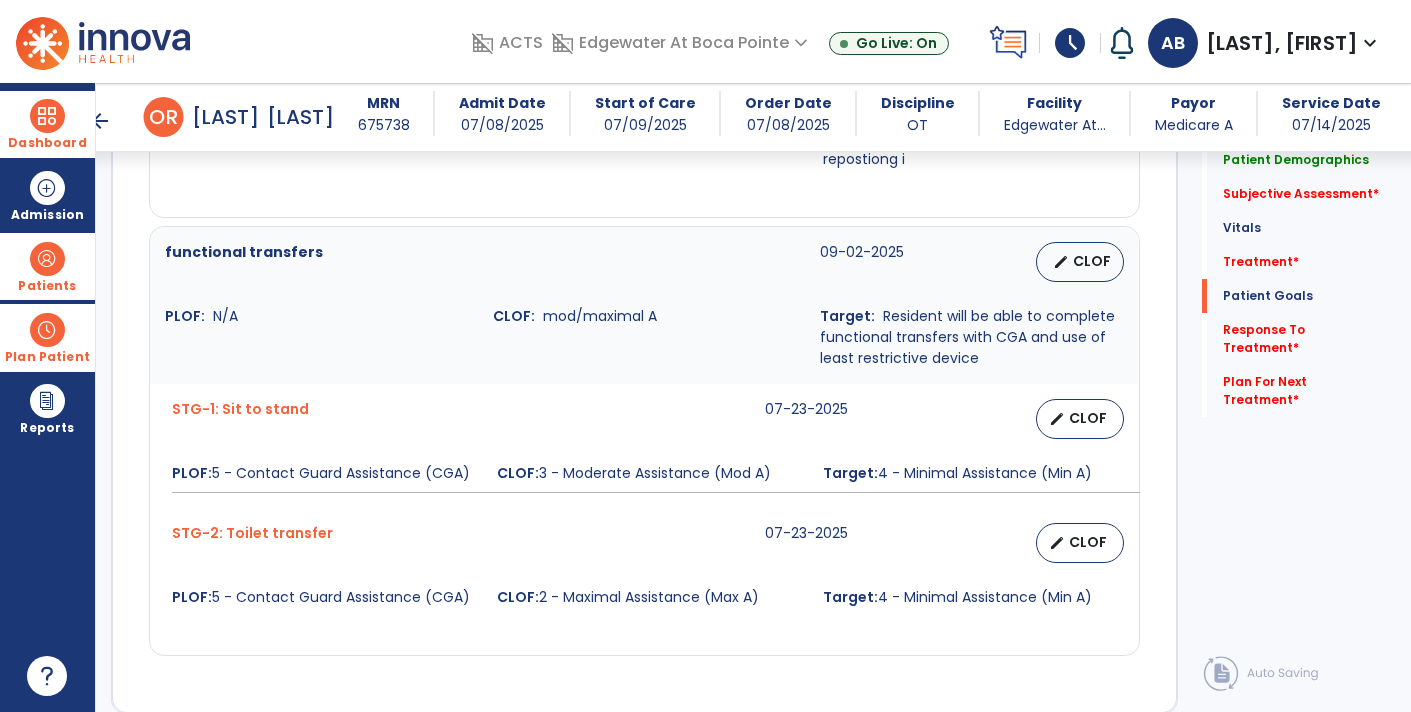click on "Patients" at bounding box center [47, 266] 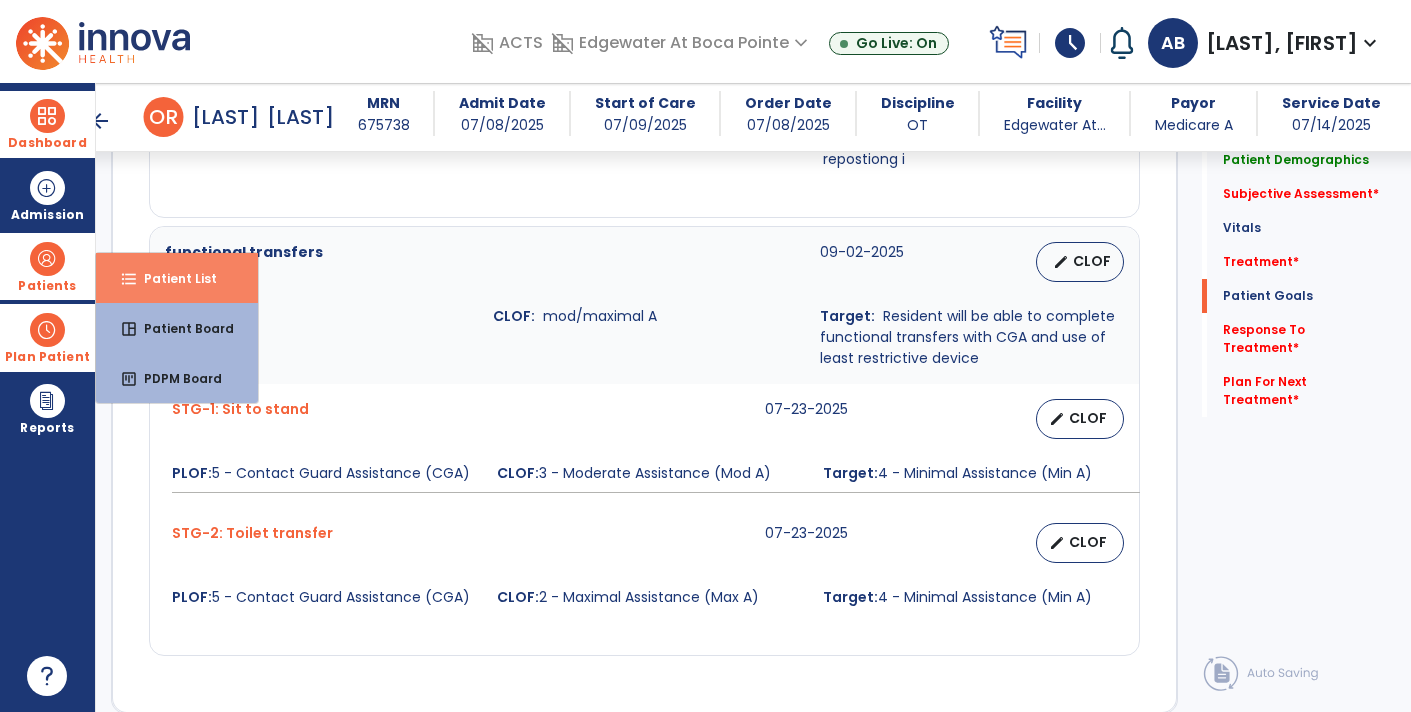 click on "format_list_bulleted  Patient List" at bounding box center [177, 278] 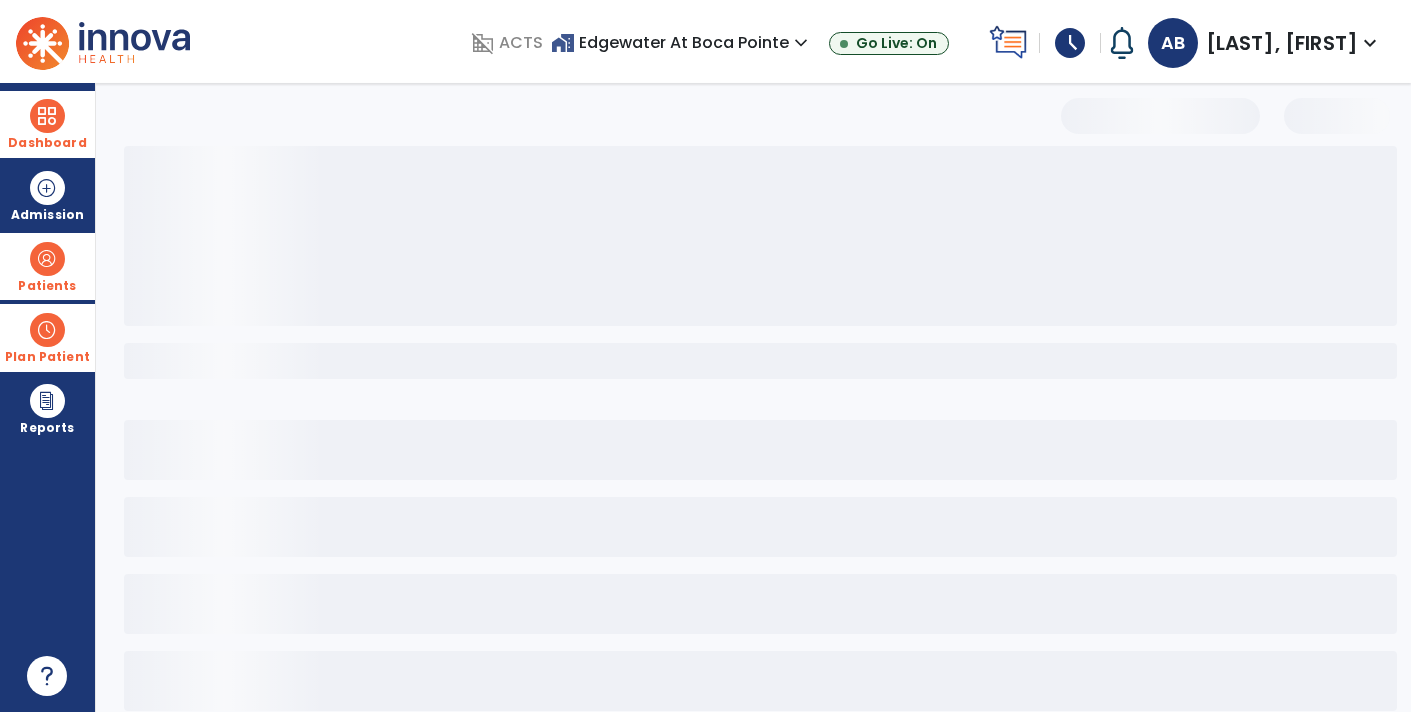 scroll, scrollTop: 30, scrollLeft: 0, axis: vertical 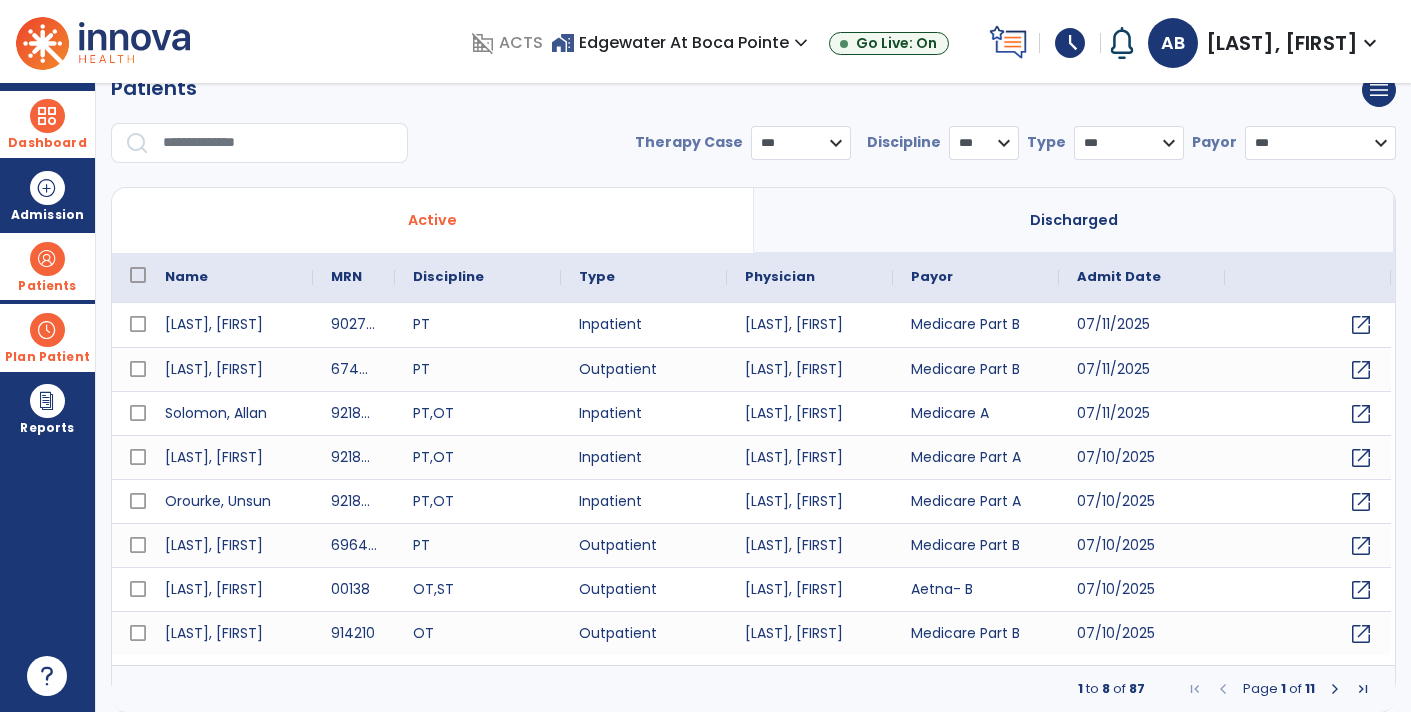 click at bounding box center (278, 143) 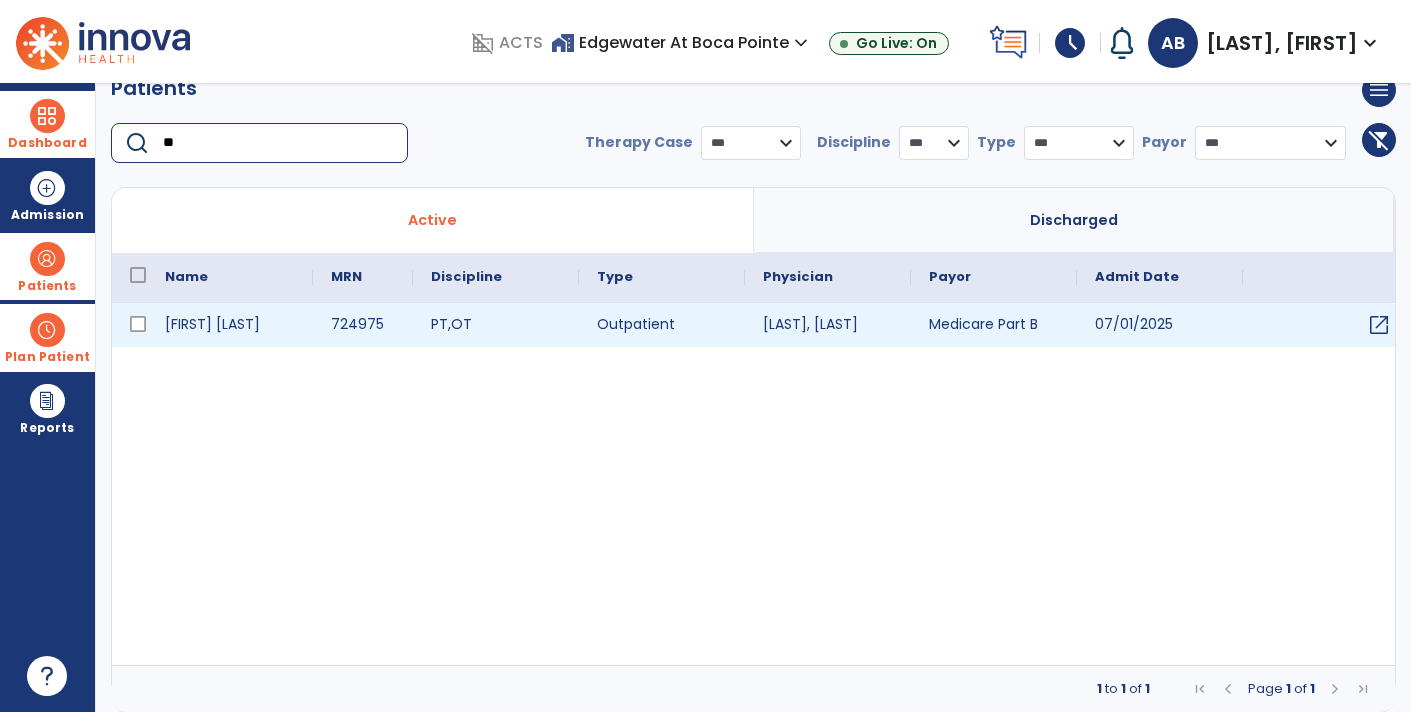 type on "**" 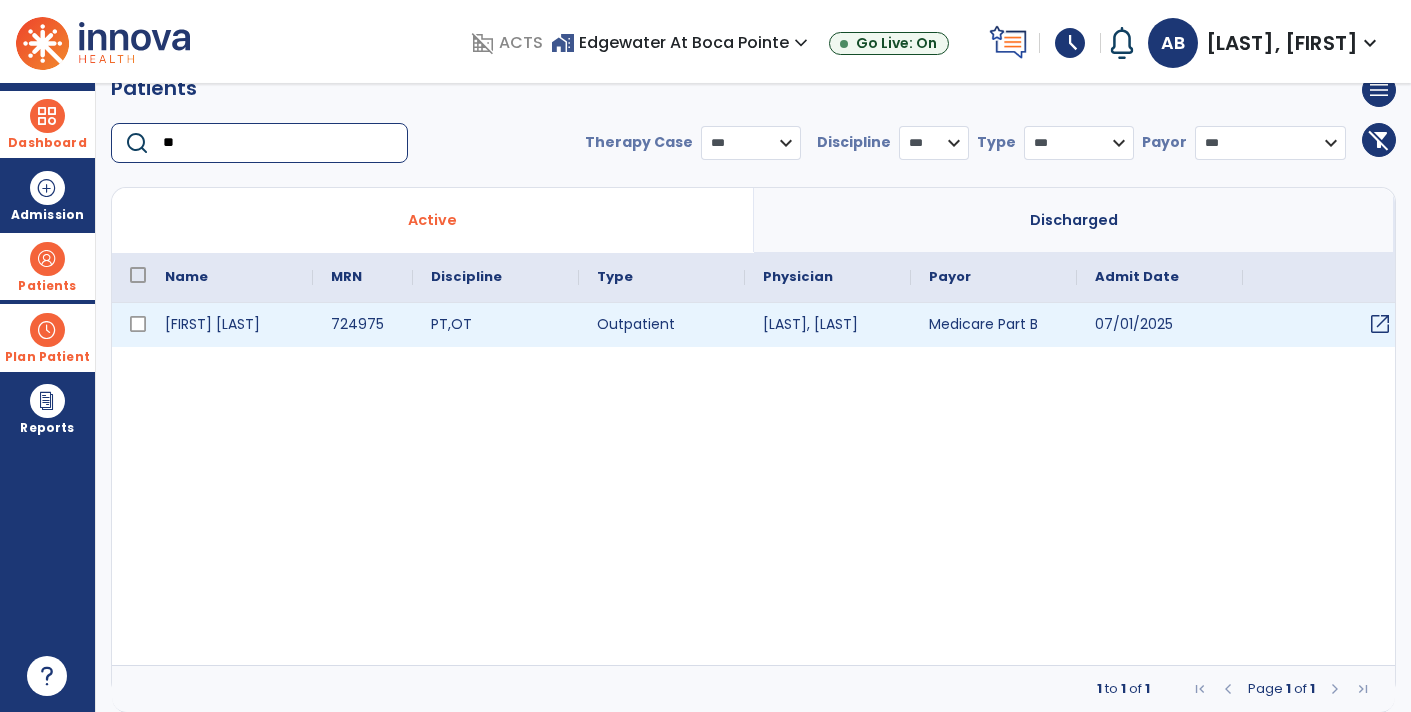 click on "open_in_new" at bounding box center [1380, 324] 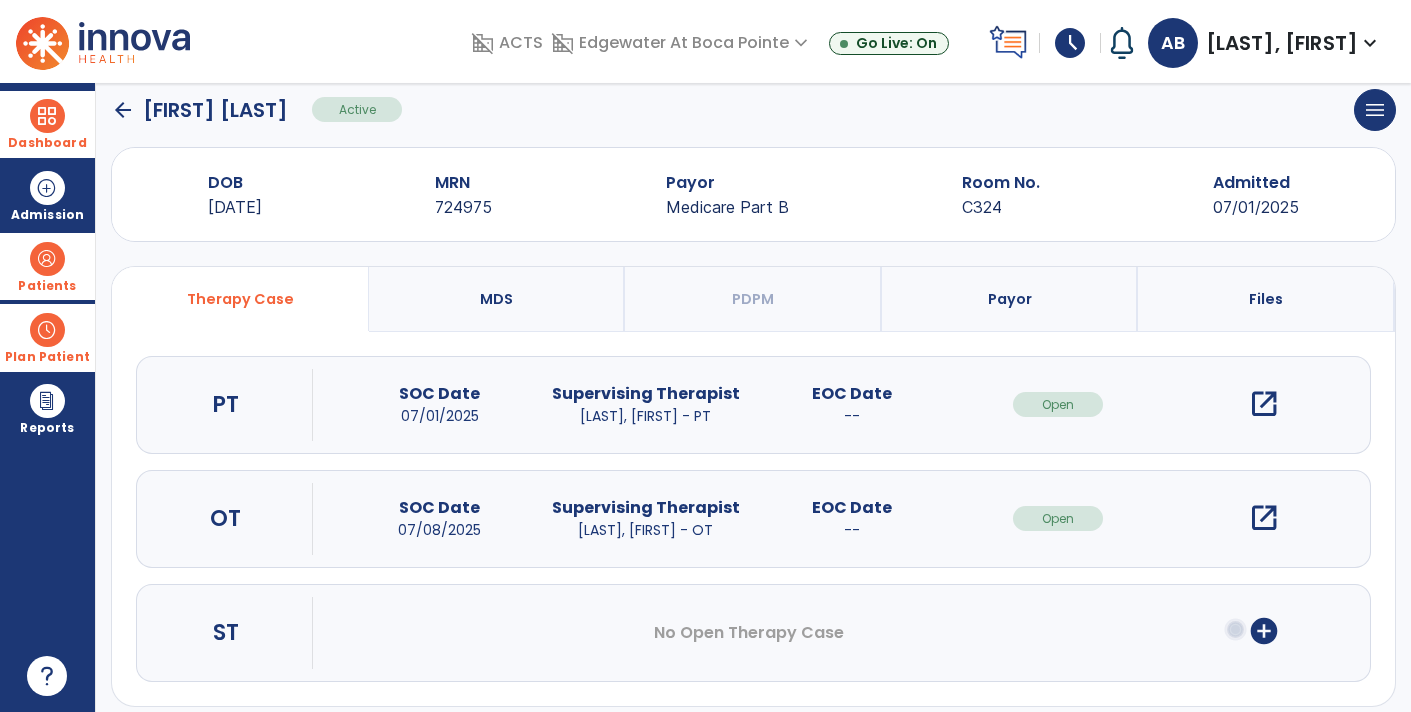 click on "open_in_new" at bounding box center [1264, 518] 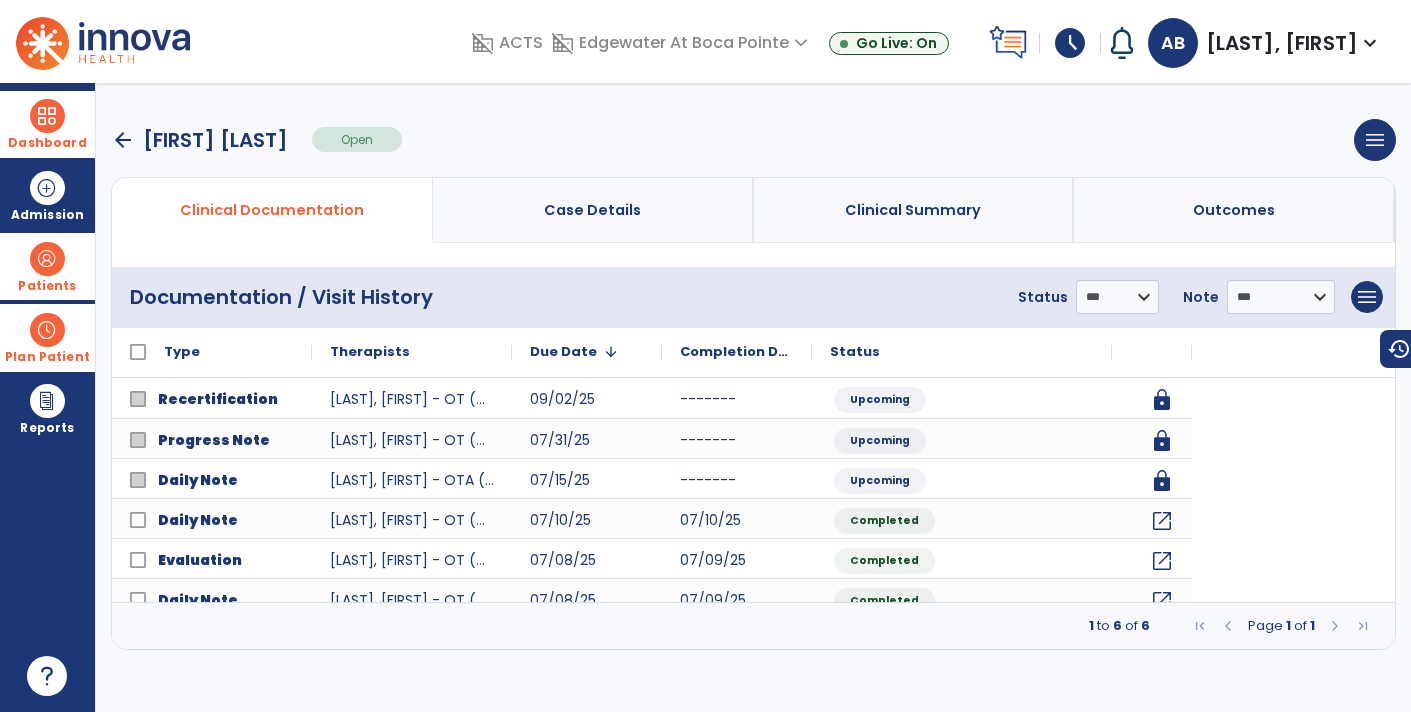 scroll, scrollTop: 0, scrollLeft: 0, axis: both 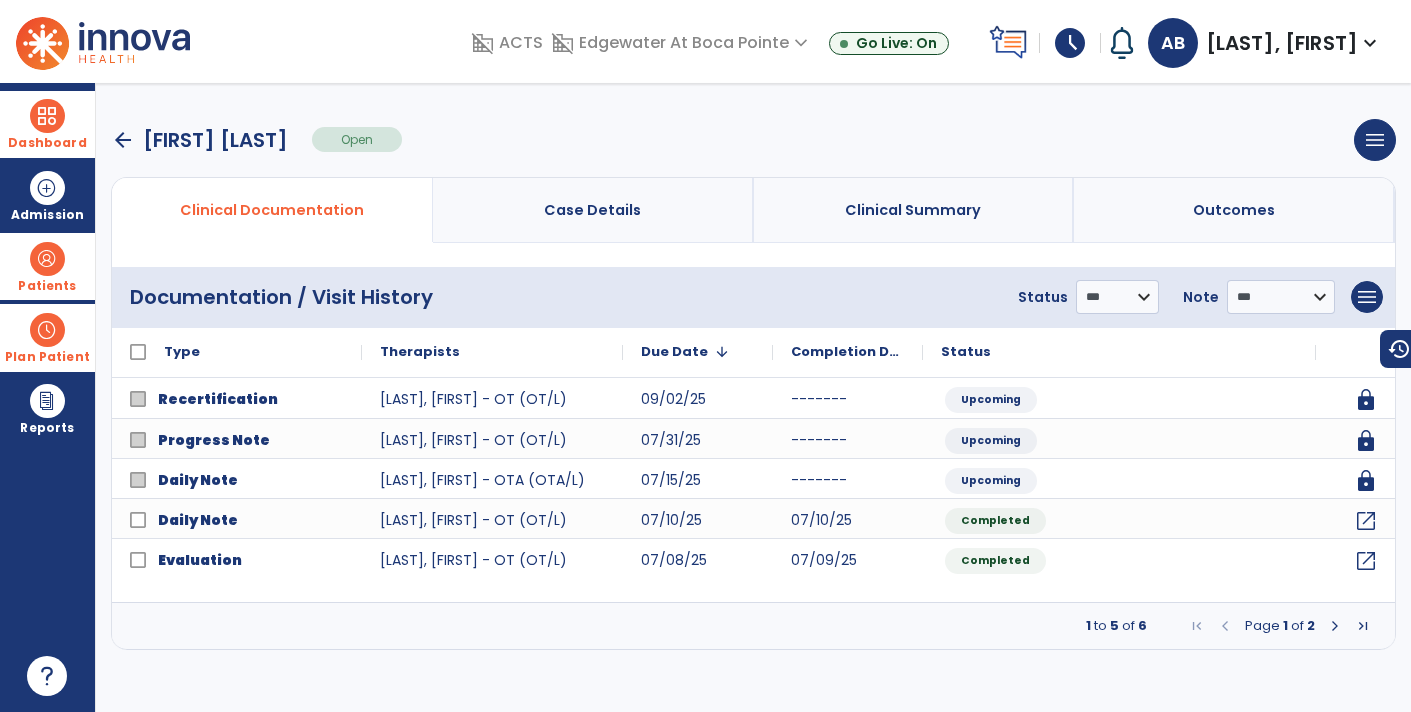 click at bounding box center [1335, 626] 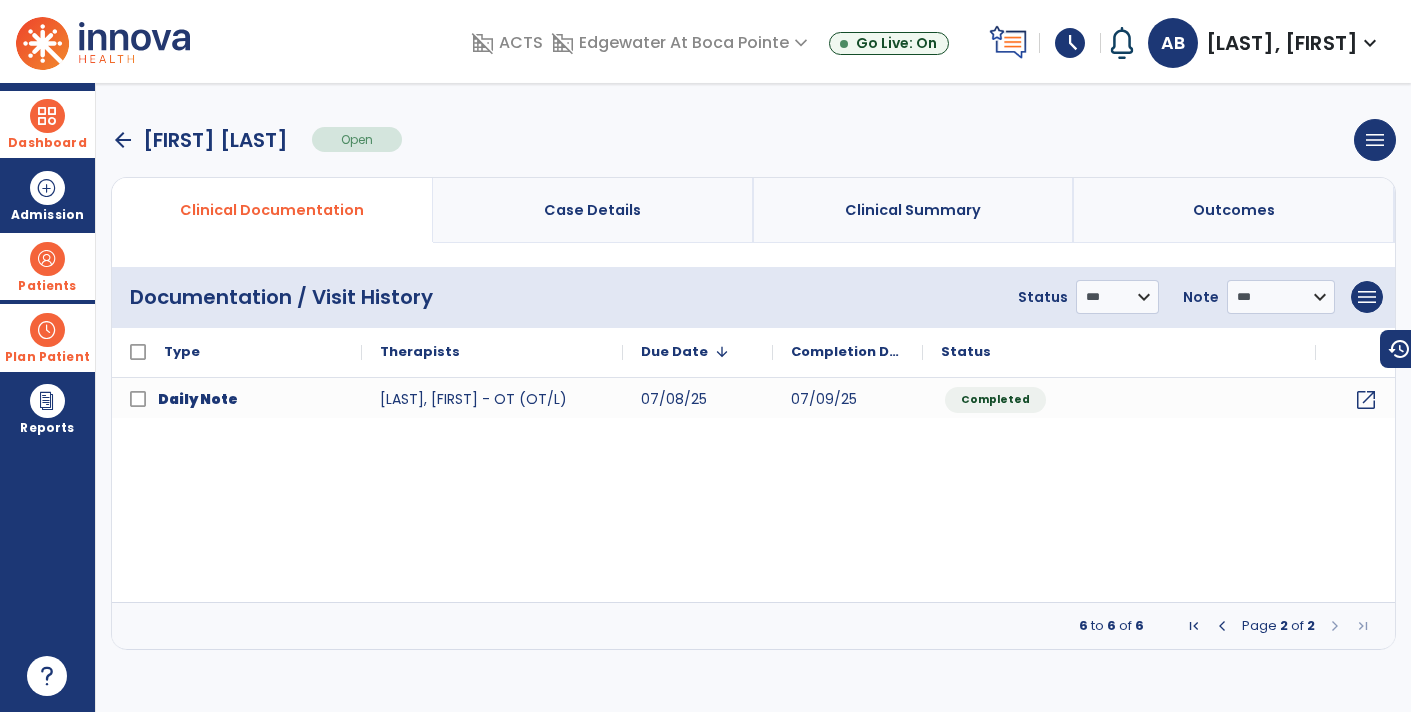 click at bounding box center (1222, 626) 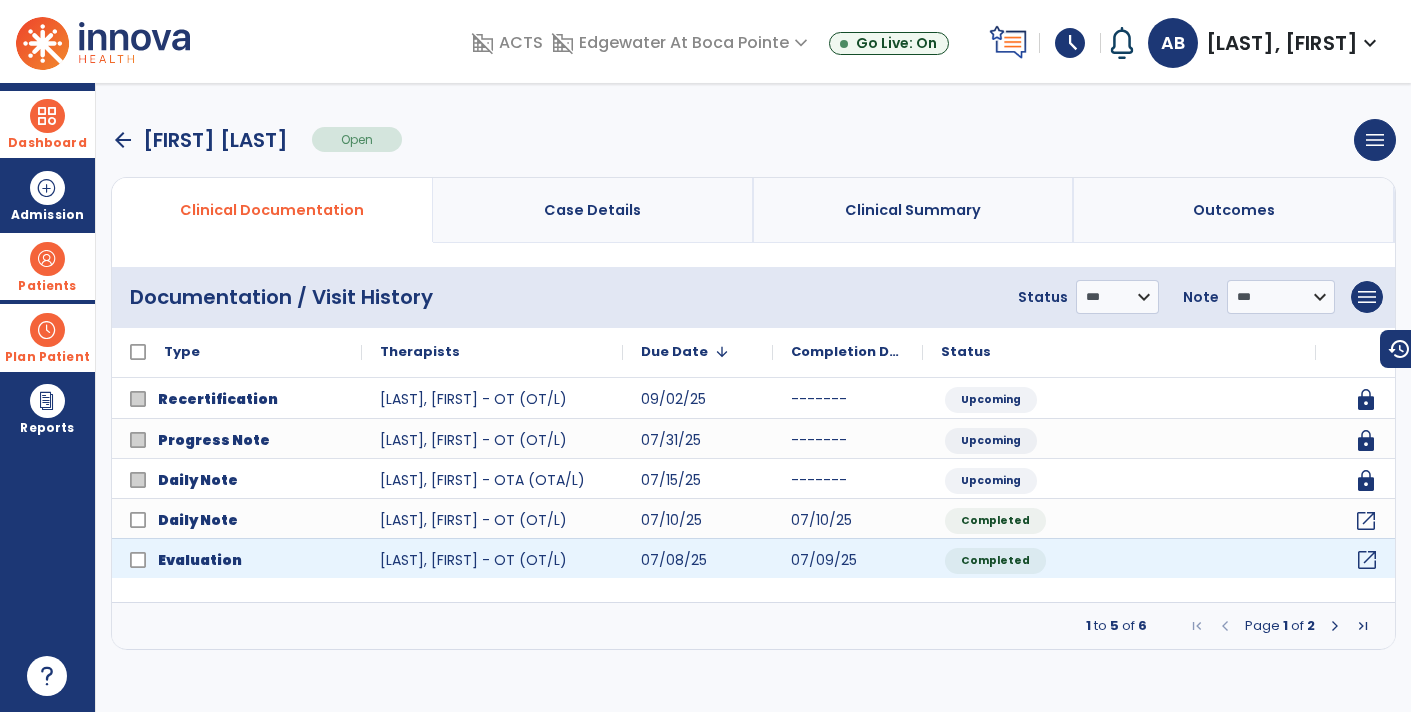 click on "open_in_new" 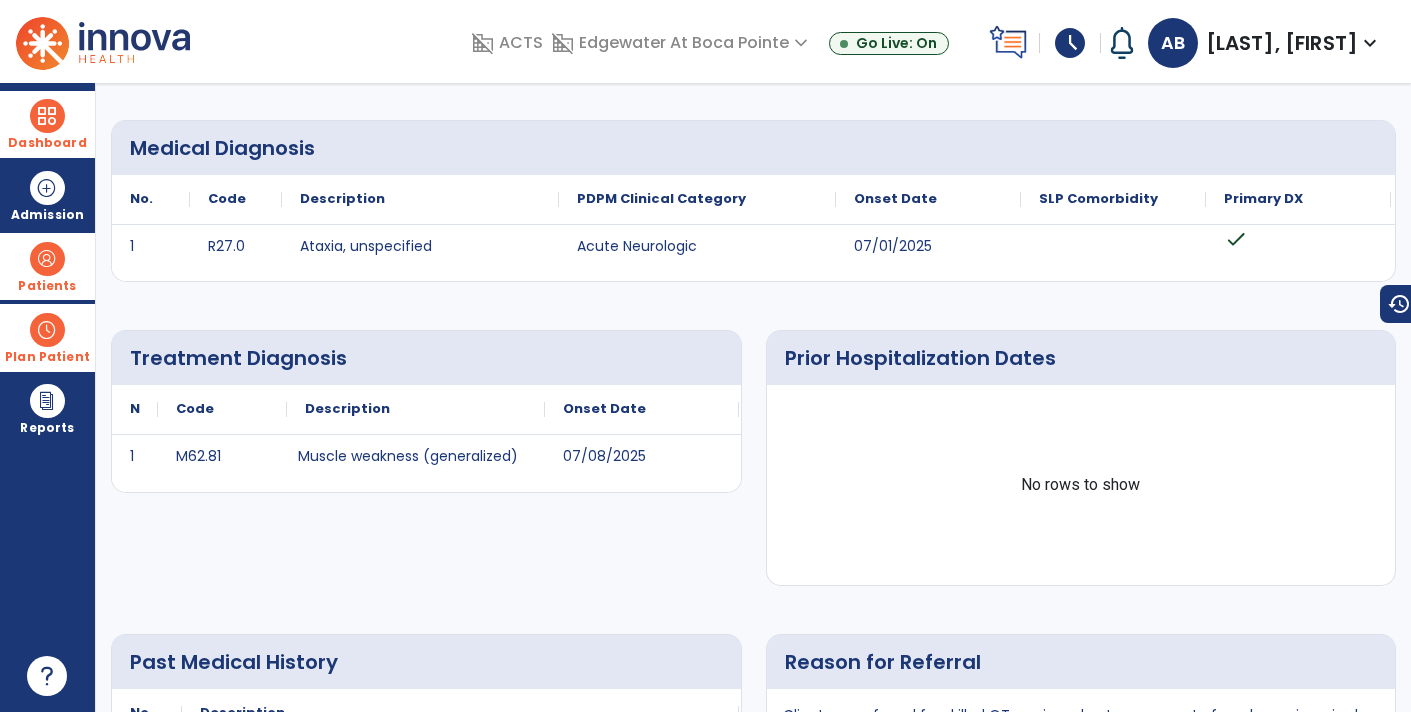 scroll, scrollTop: 0, scrollLeft: 0, axis: both 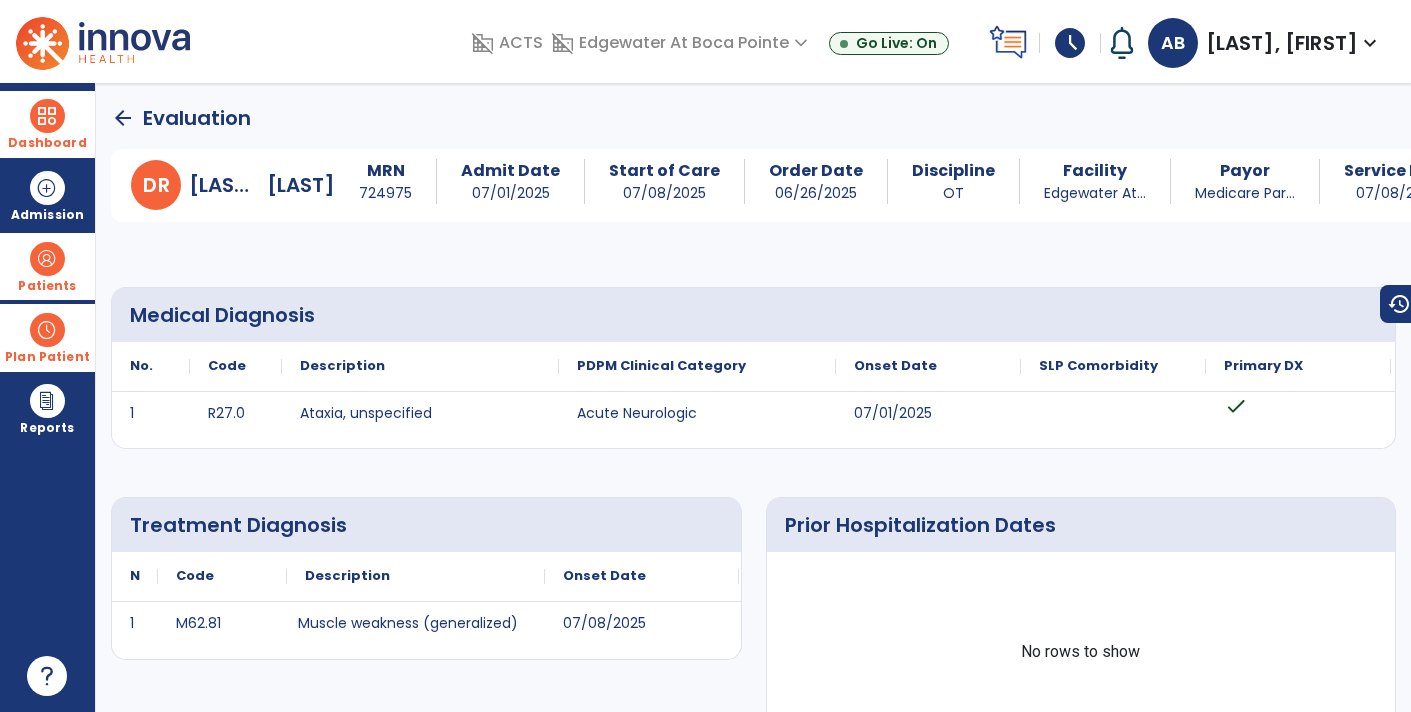 click on "arrow_back" 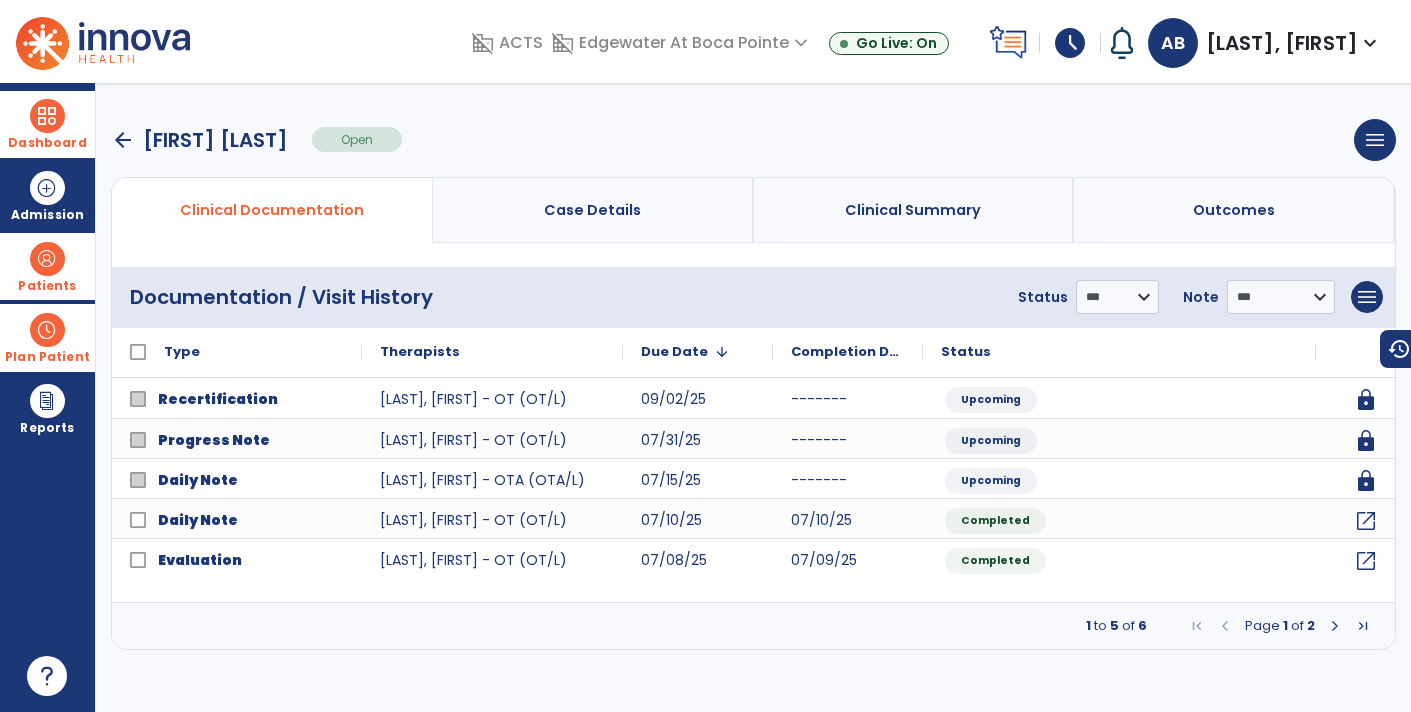 click on "arrow_back" at bounding box center (123, 140) 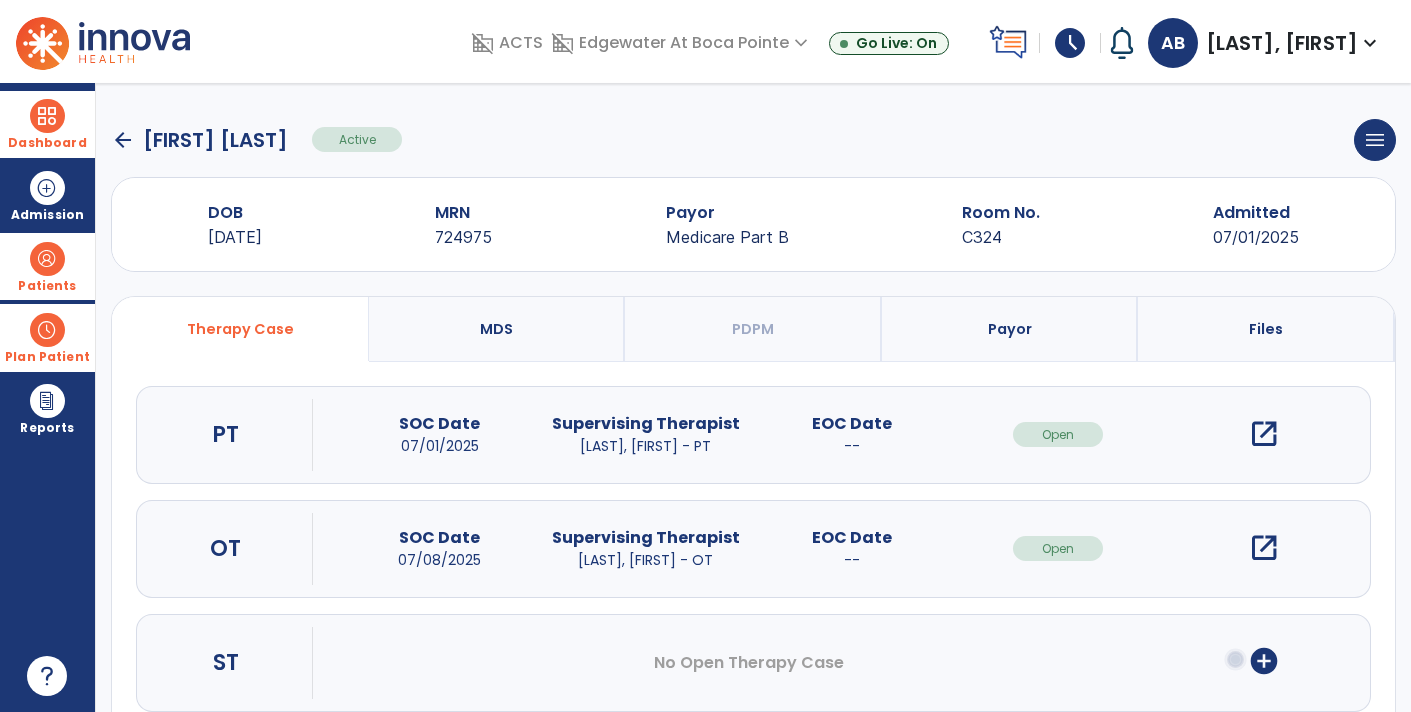 click on "arrow_back" 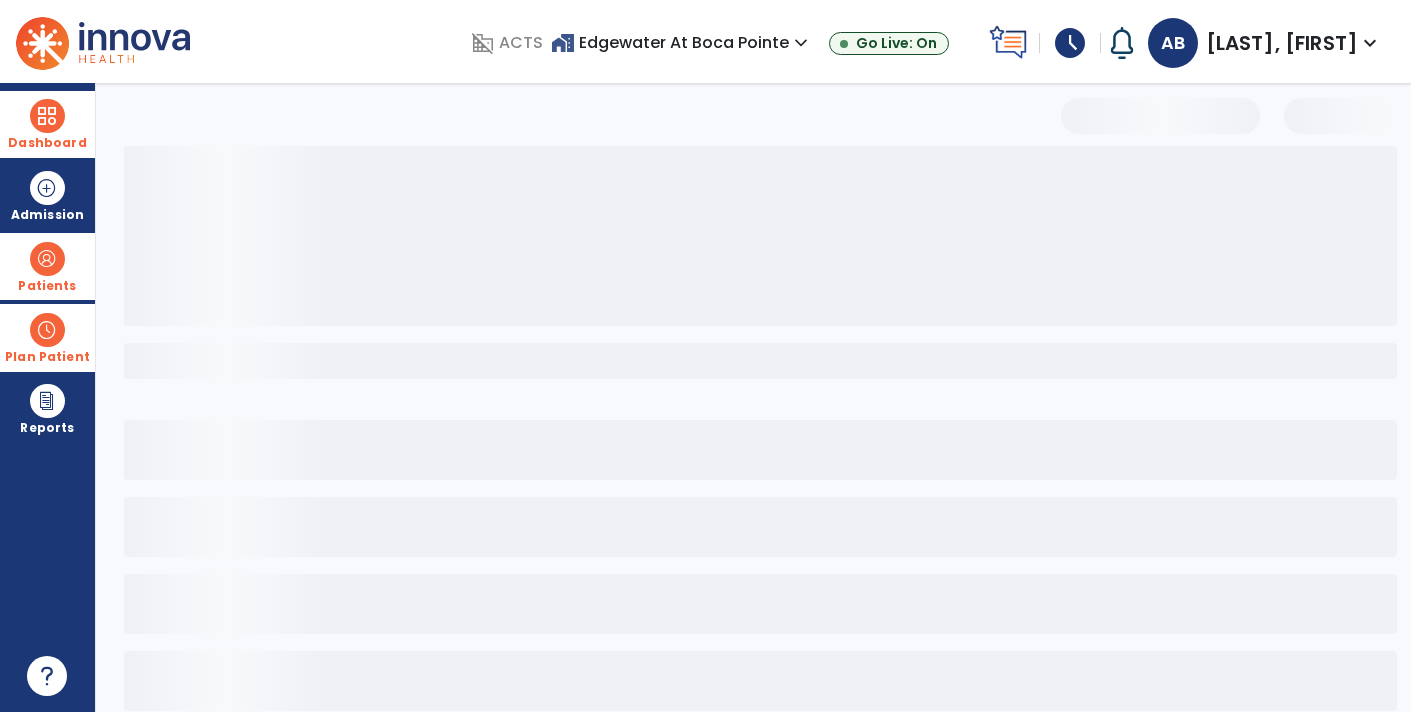 select on "***" 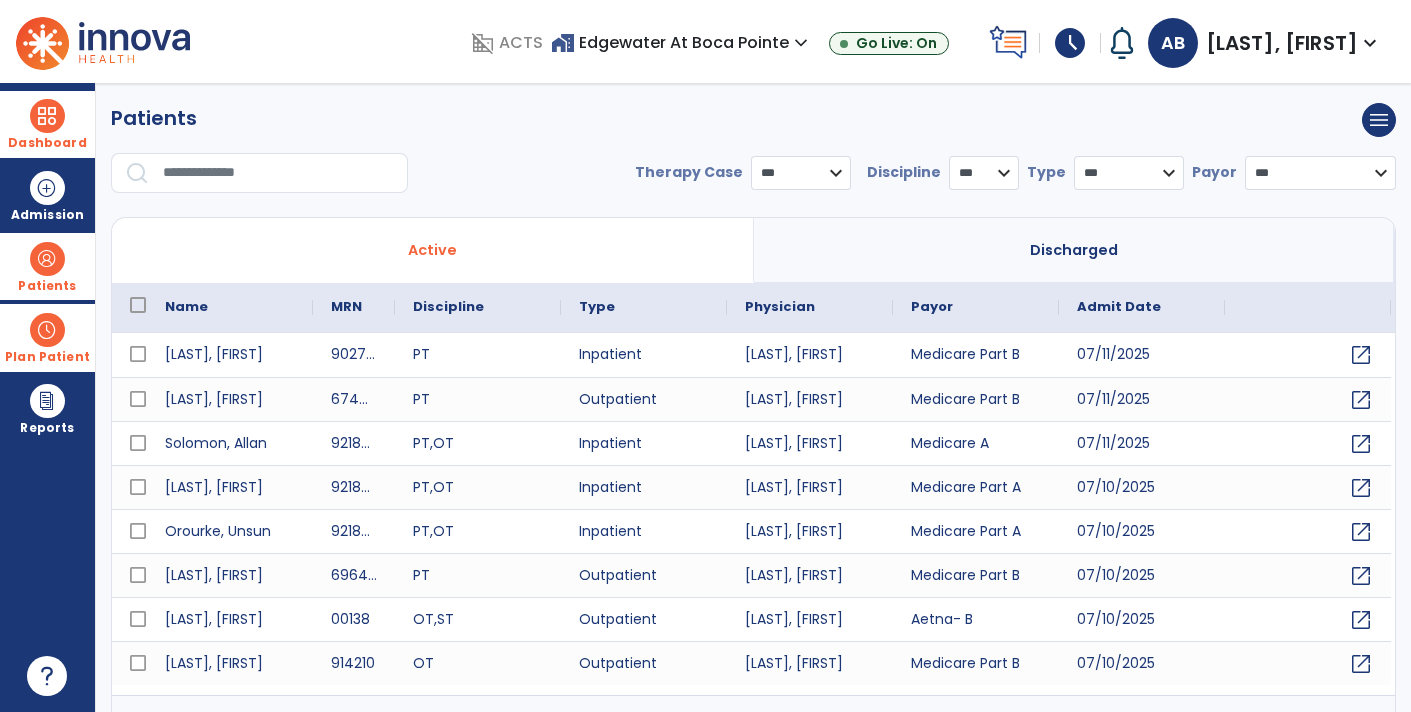 click at bounding box center [278, 173] 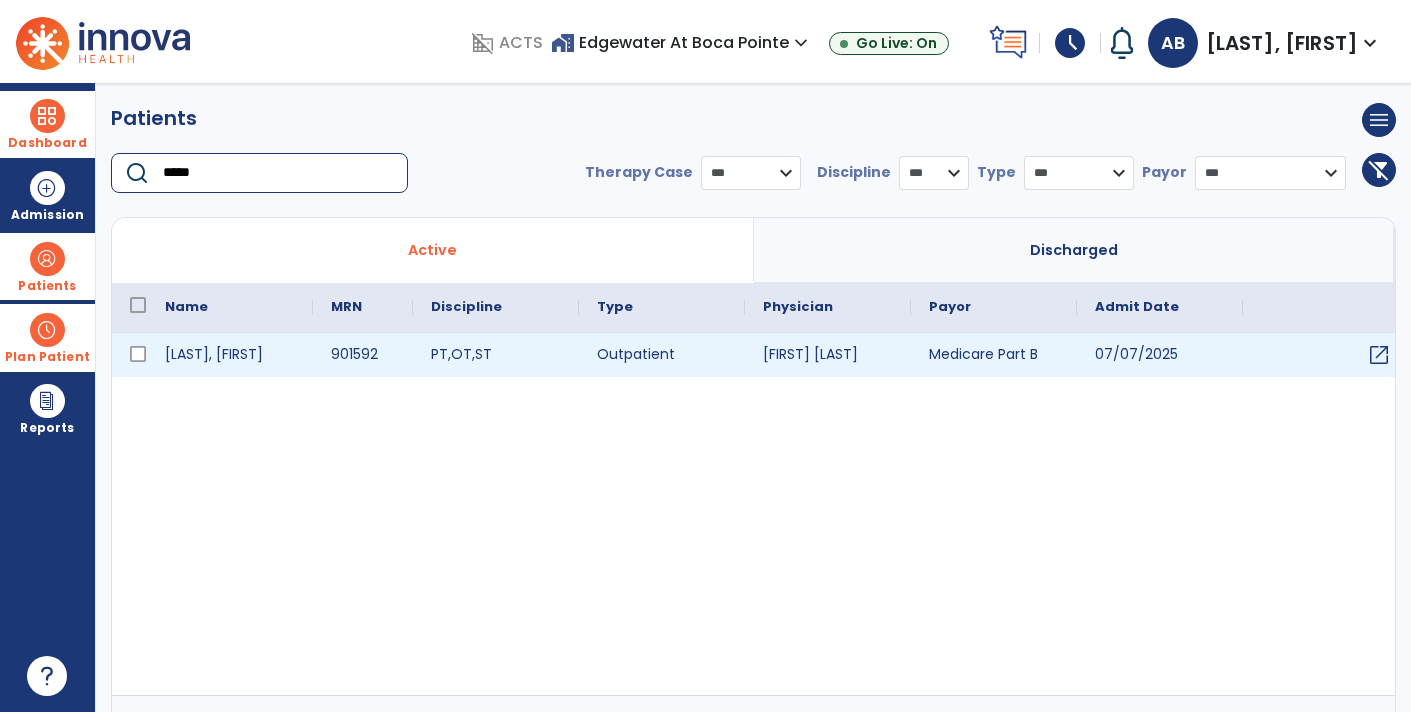 type on "*****" 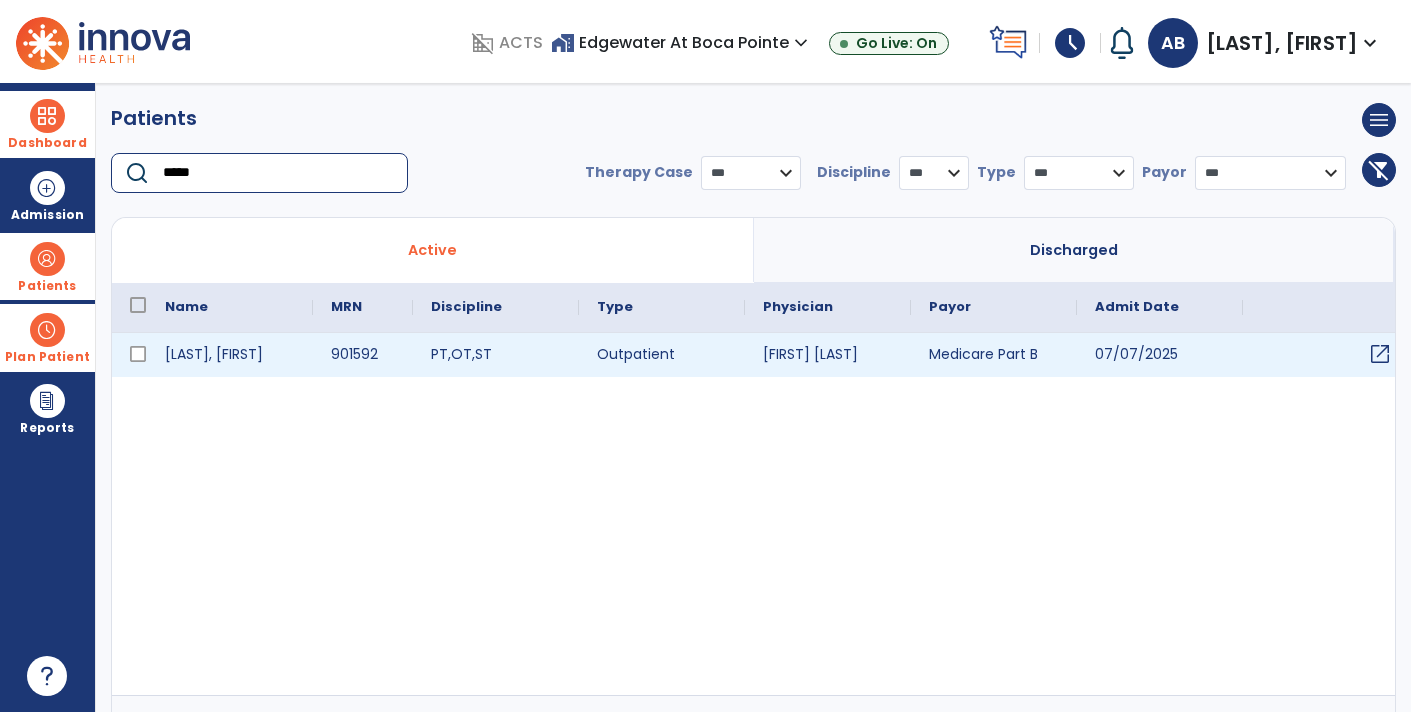 click on "open_in_new" at bounding box center (1380, 354) 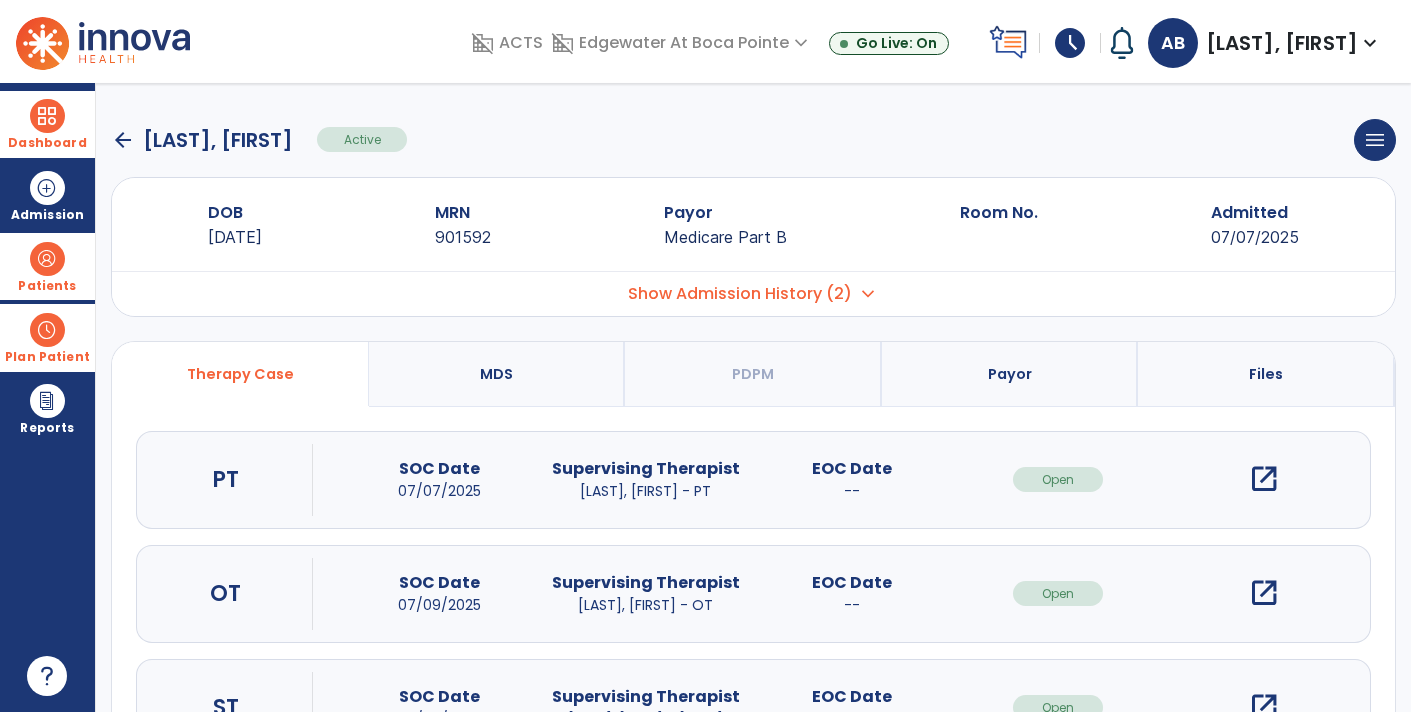 click on "open_in_new" at bounding box center (1264, 593) 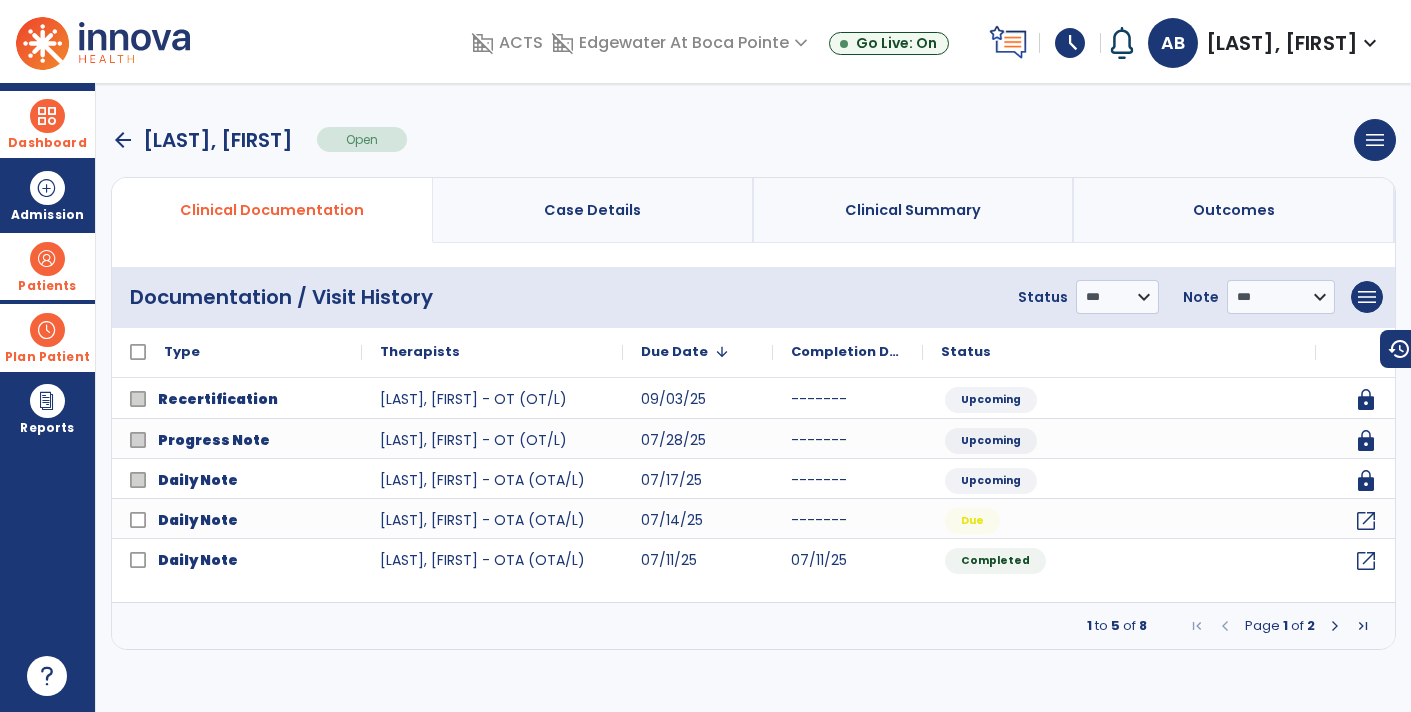 click at bounding box center [1335, 626] 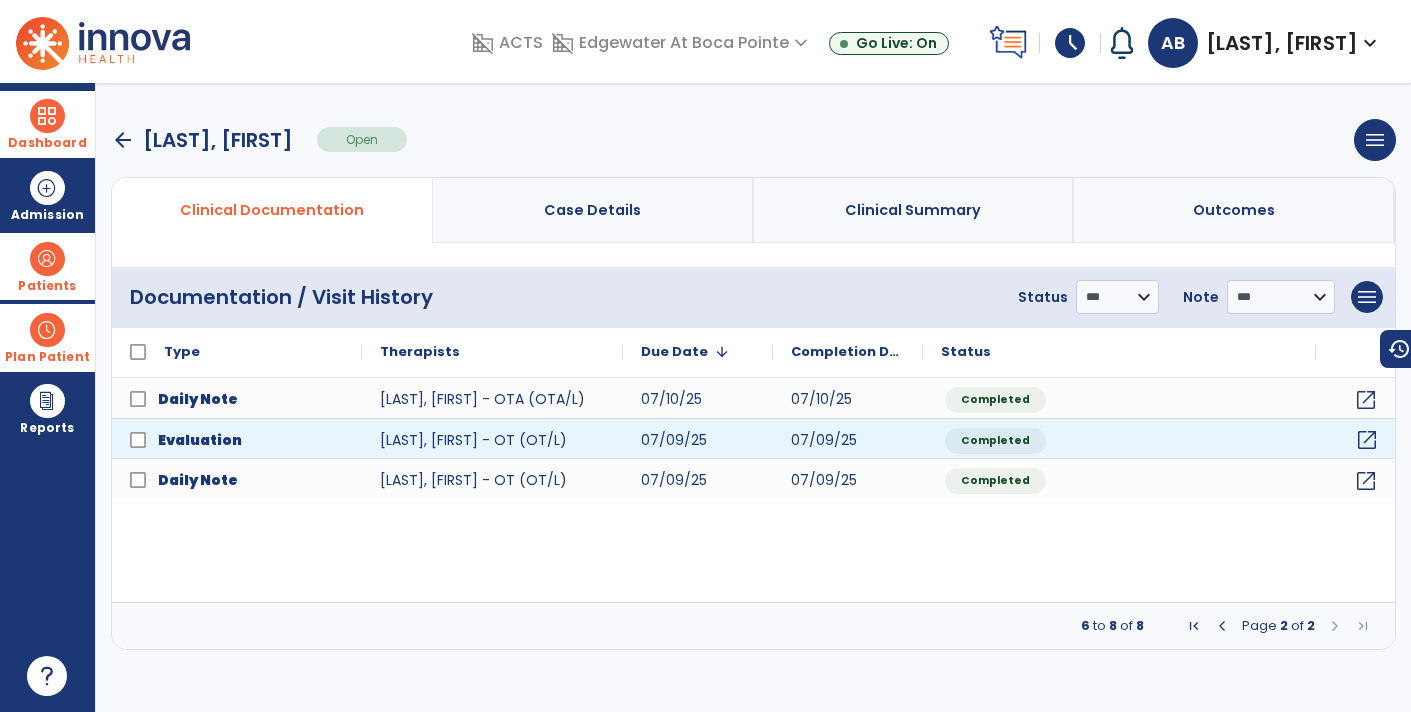 click on "open_in_new" 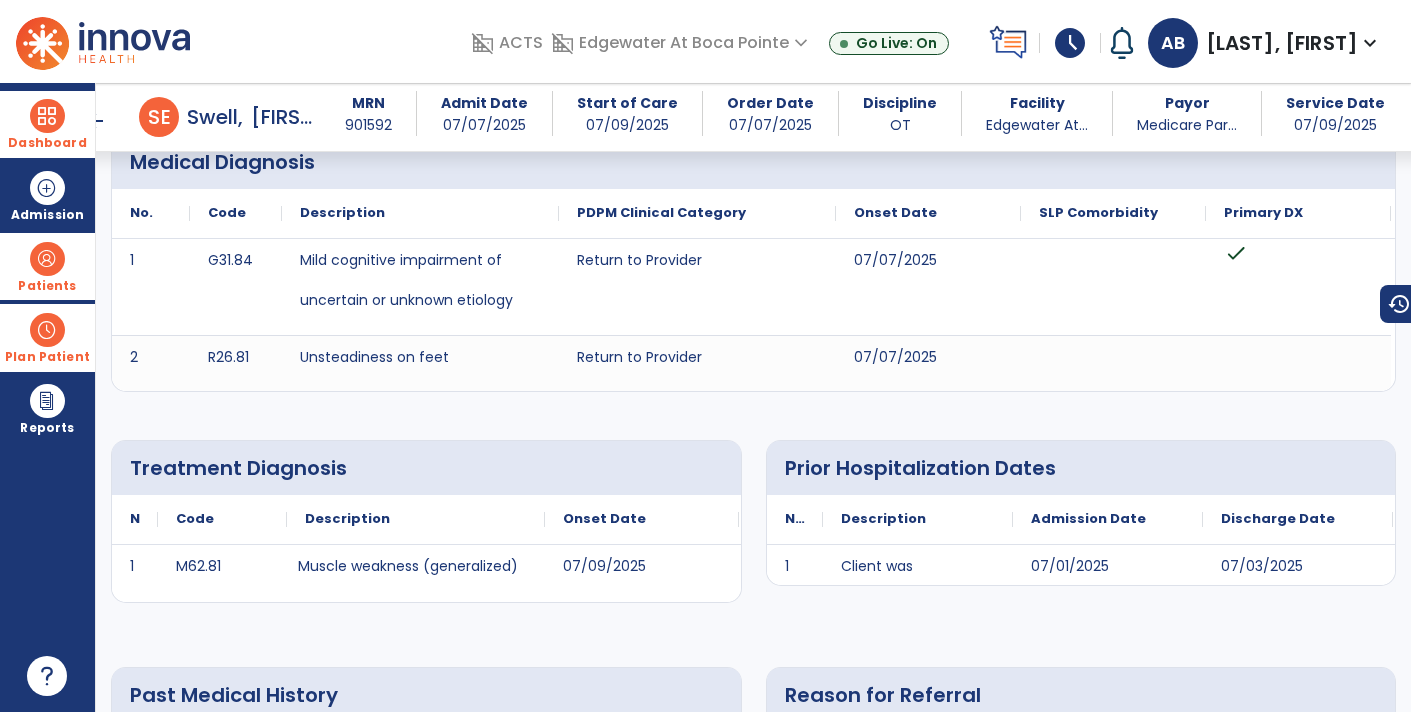 scroll, scrollTop: 0, scrollLeft: 0, axis: both 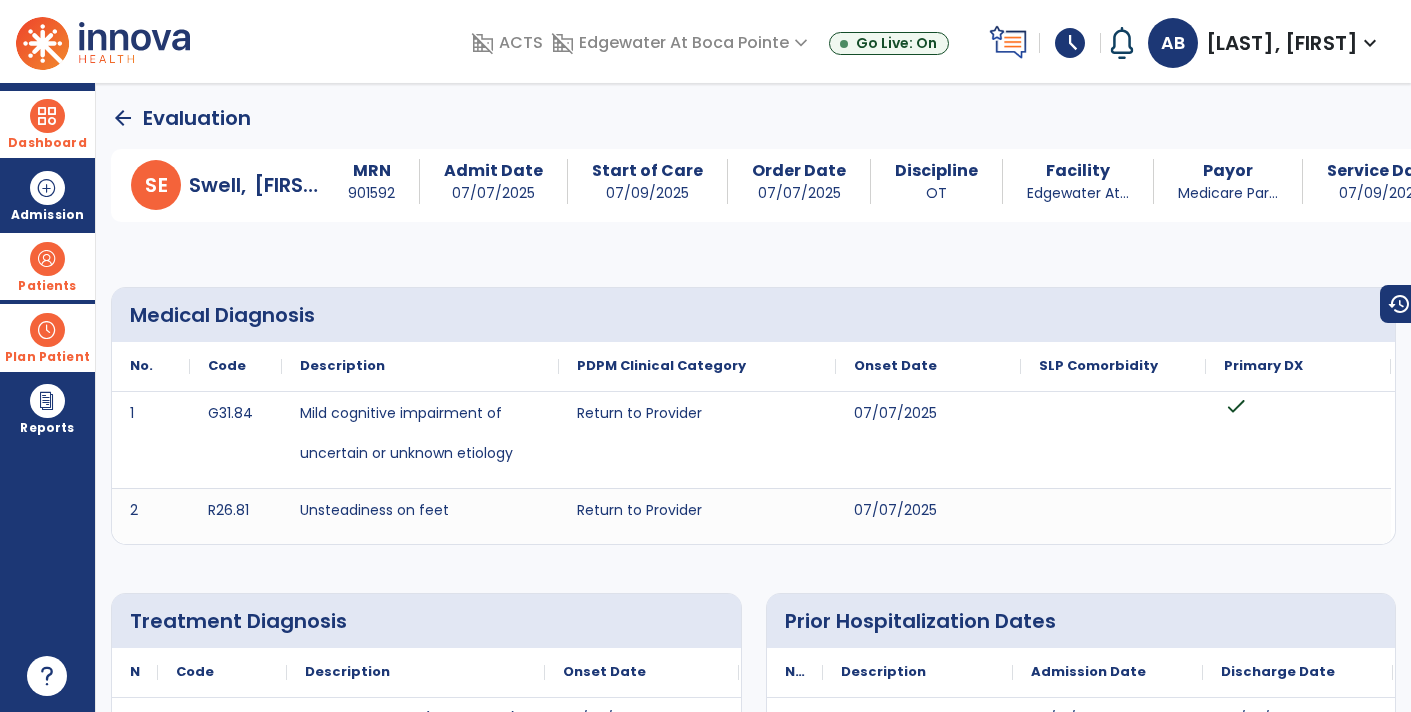 click on "arrow_back" 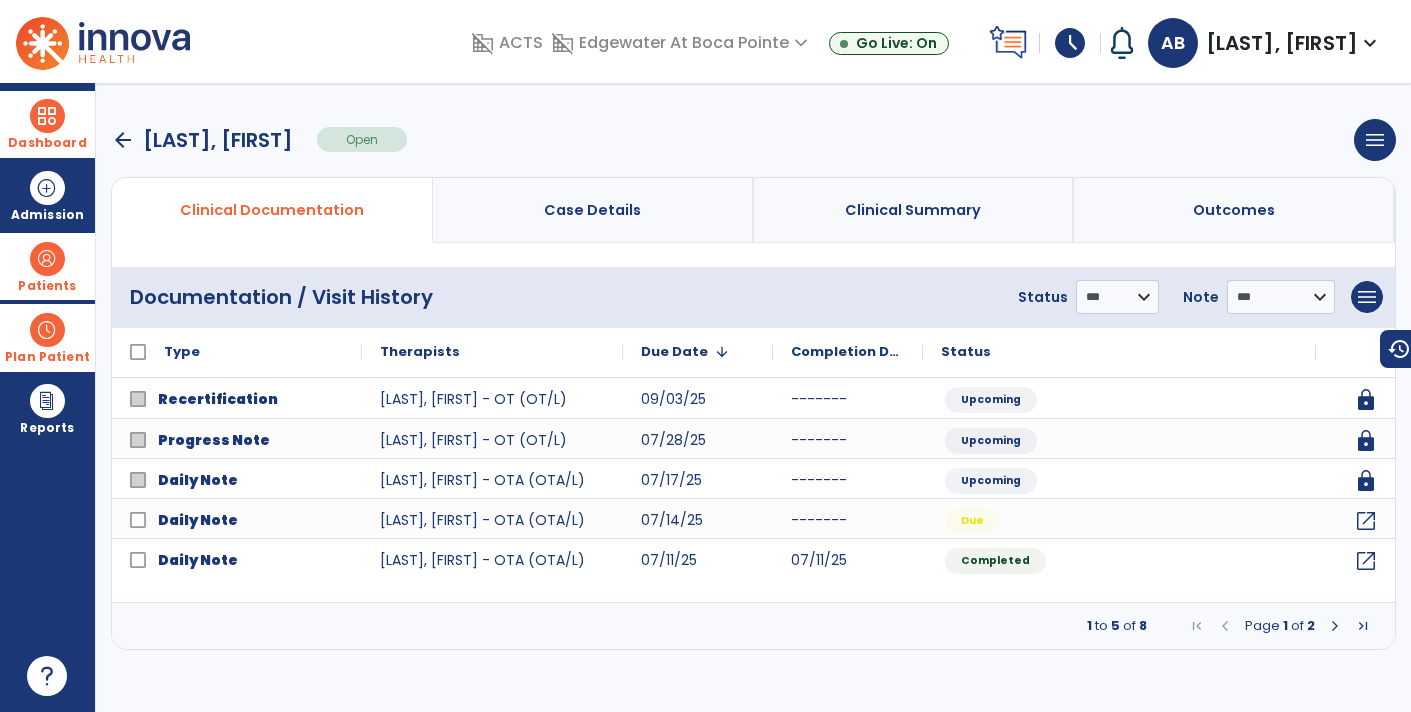 click at bounding box center (1335, 626) 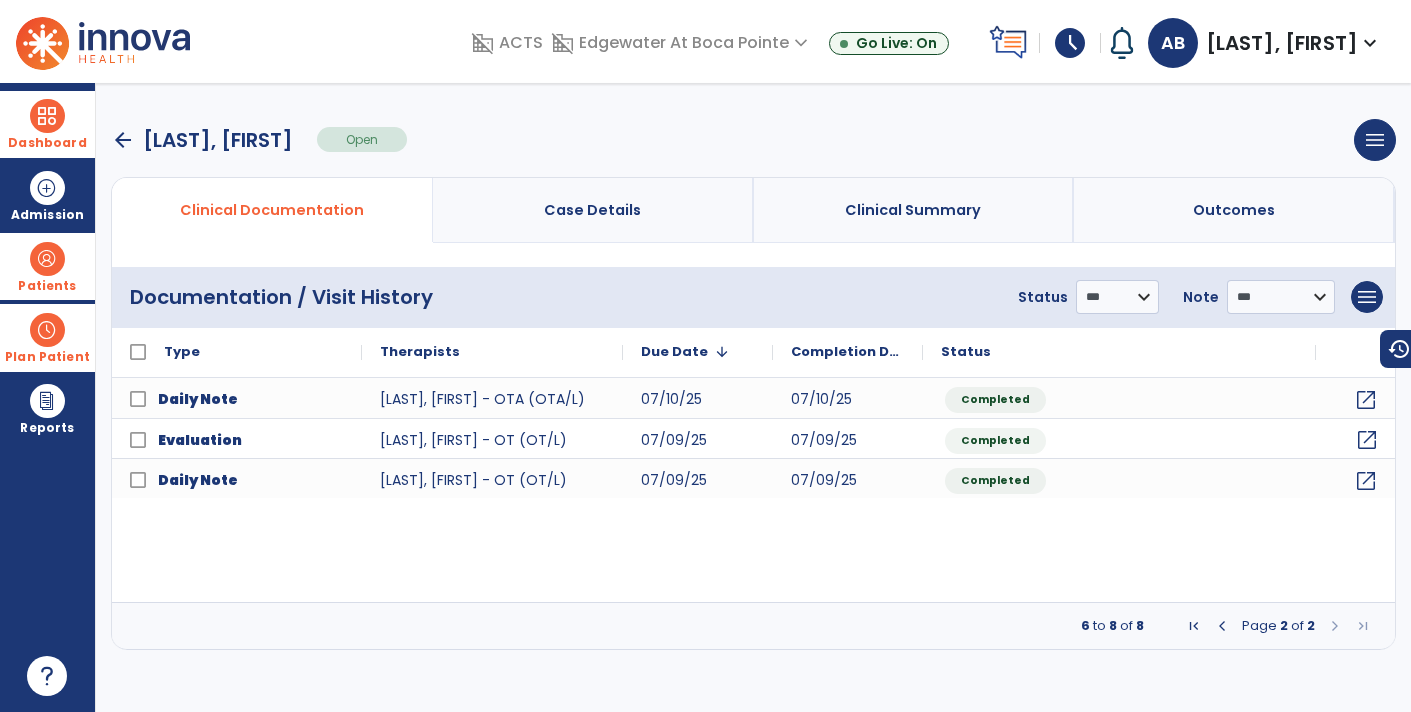 click on "open_in_new" 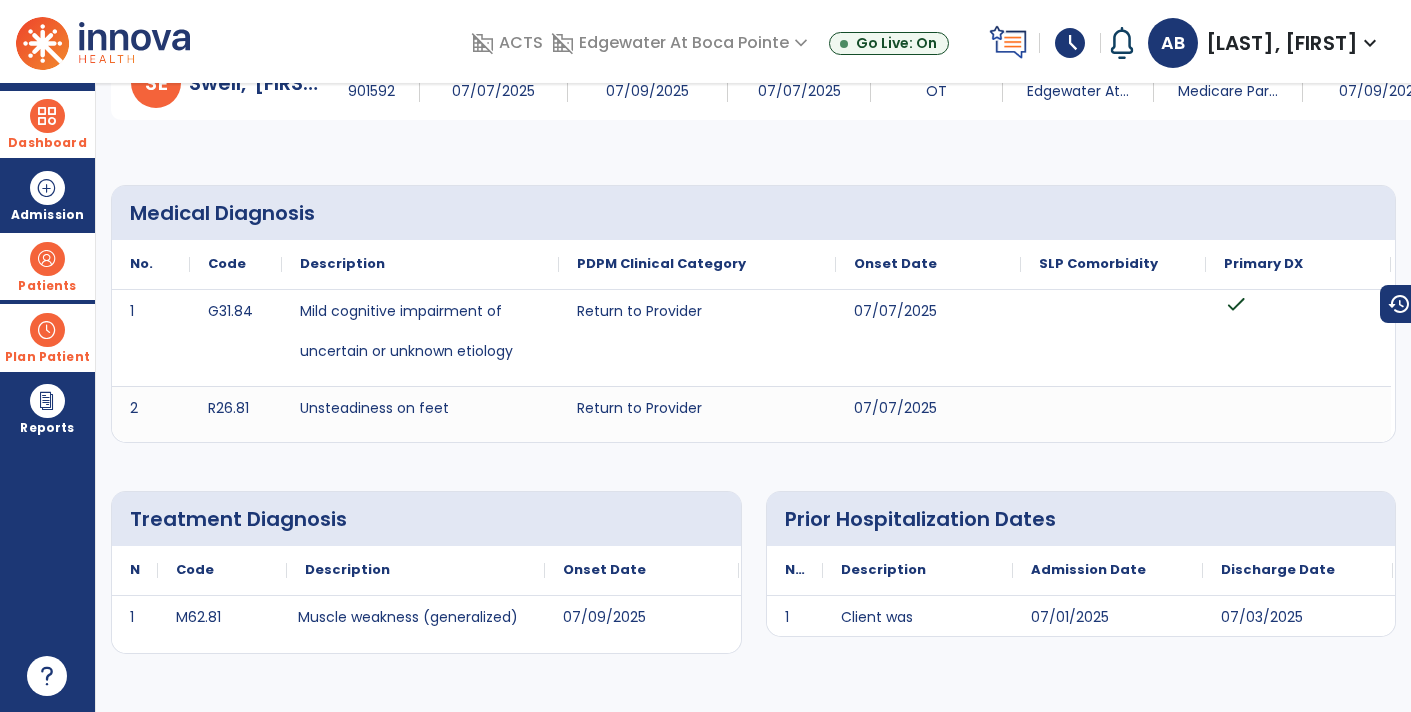 scroll, scrollTop: 0, scrollLeft: 0, axis: both 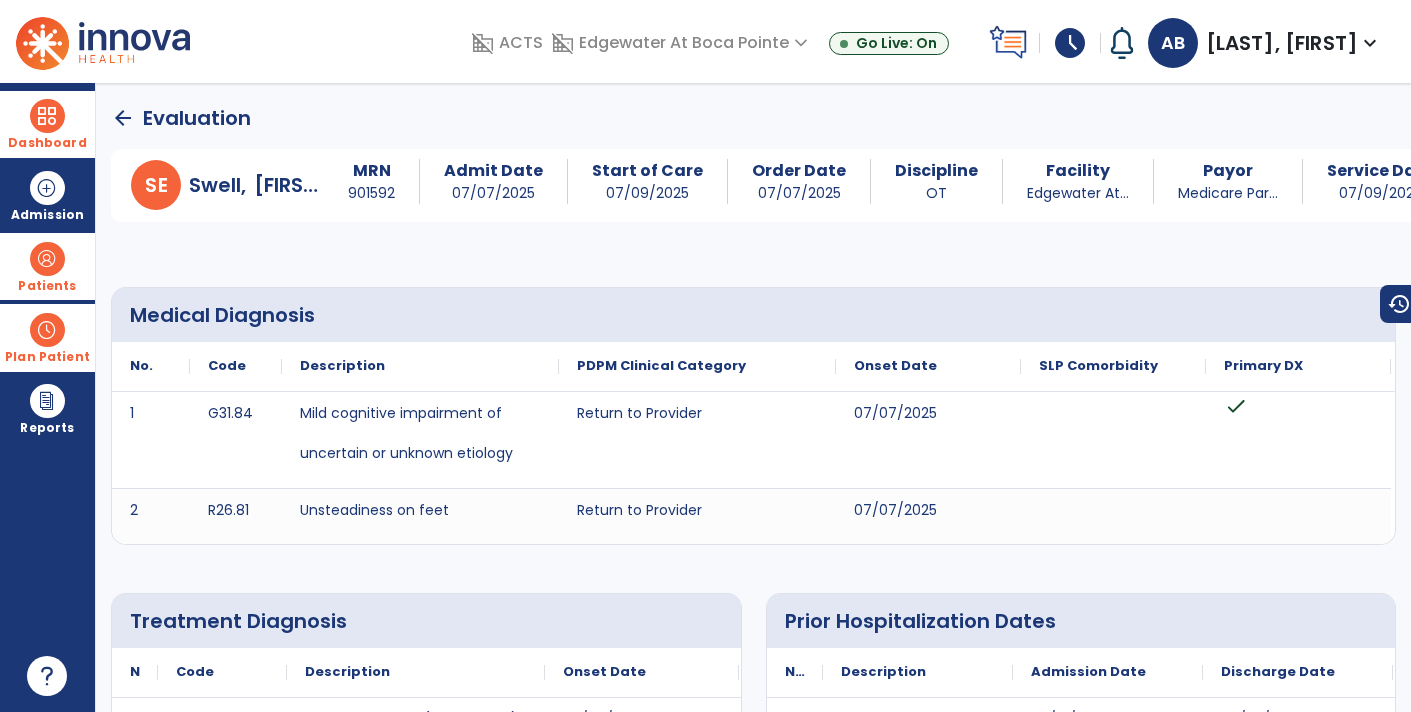 click on "arrow_back" 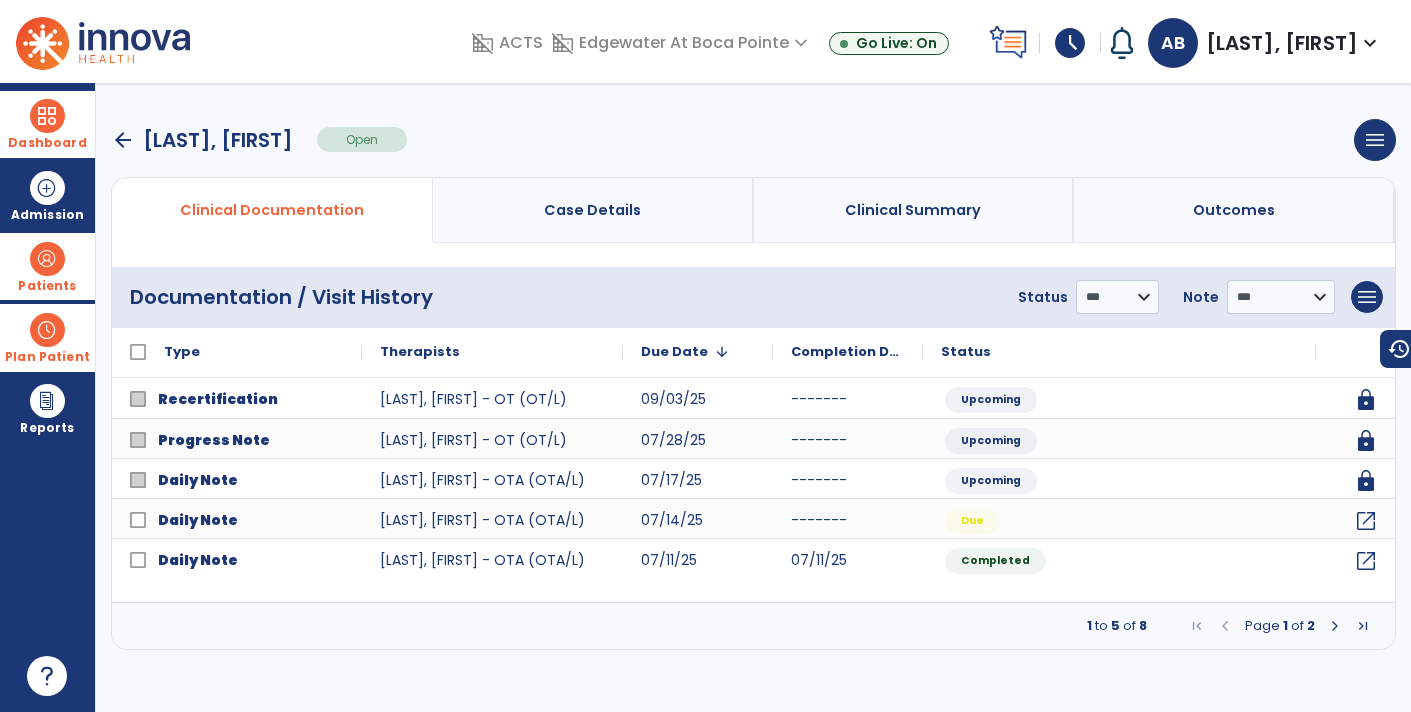 click on "arrow_back" at bounding box center (123, 140) 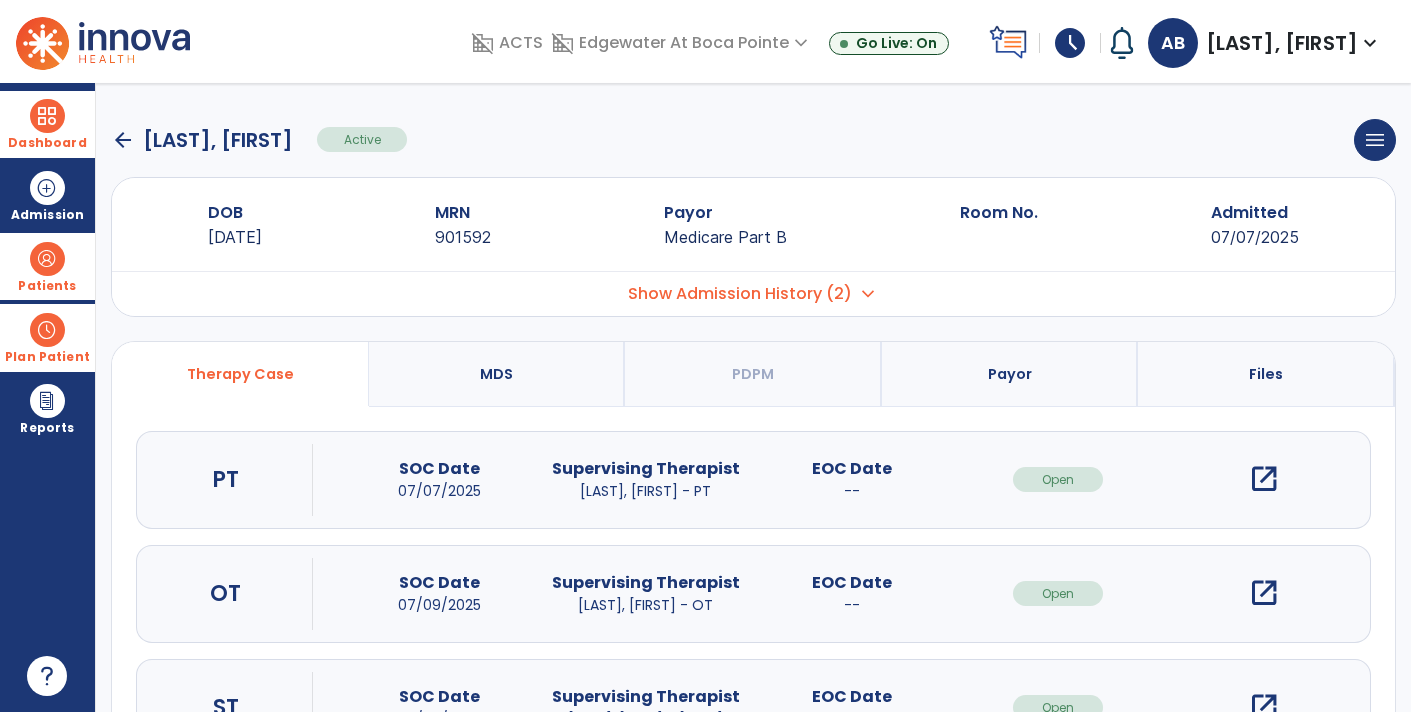 click on "arrow_back" 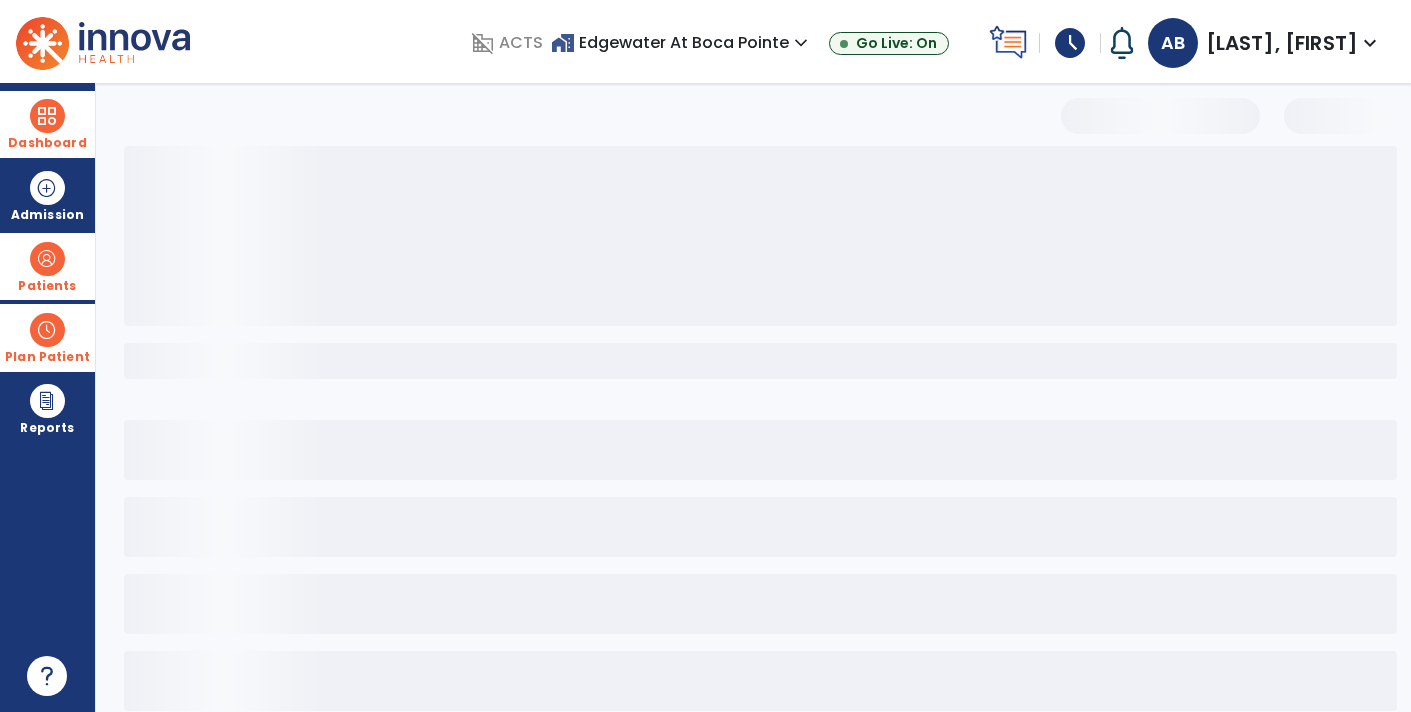 select on "***" 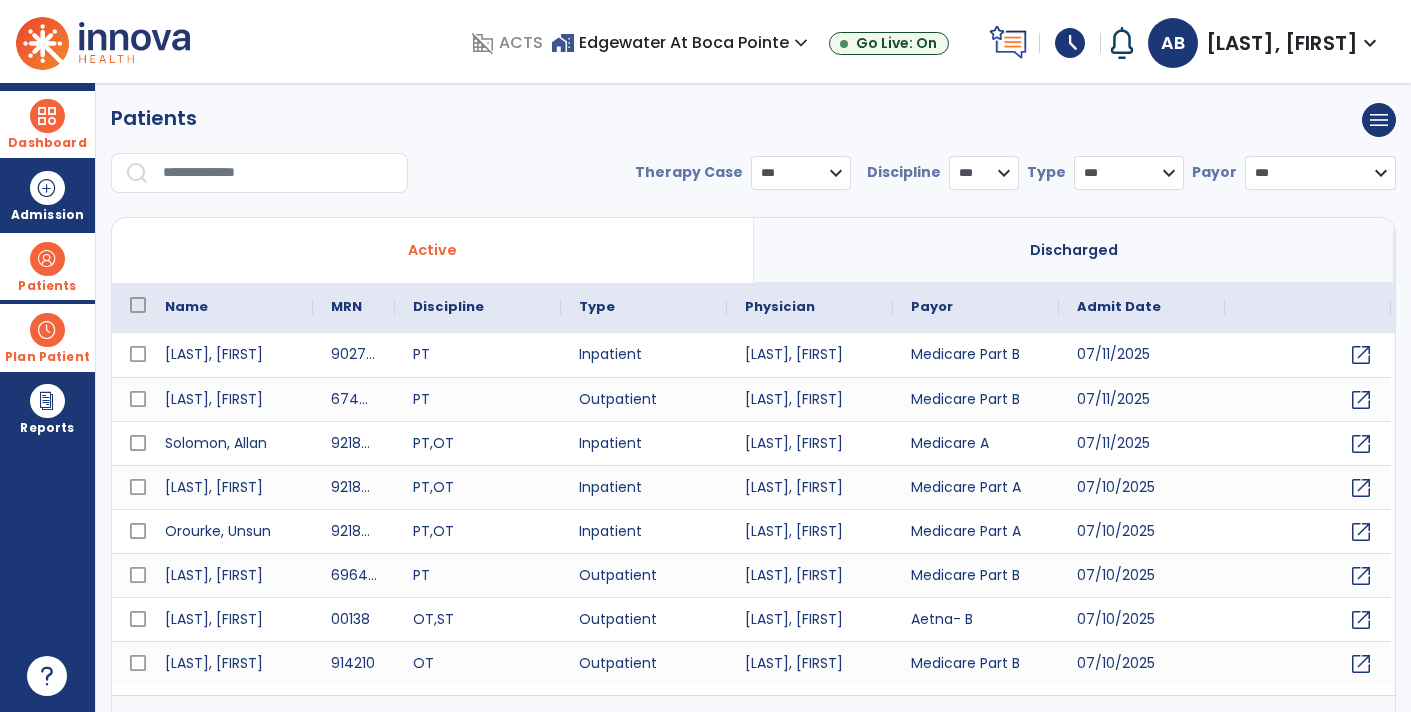 click at bounding box center [278, 173] 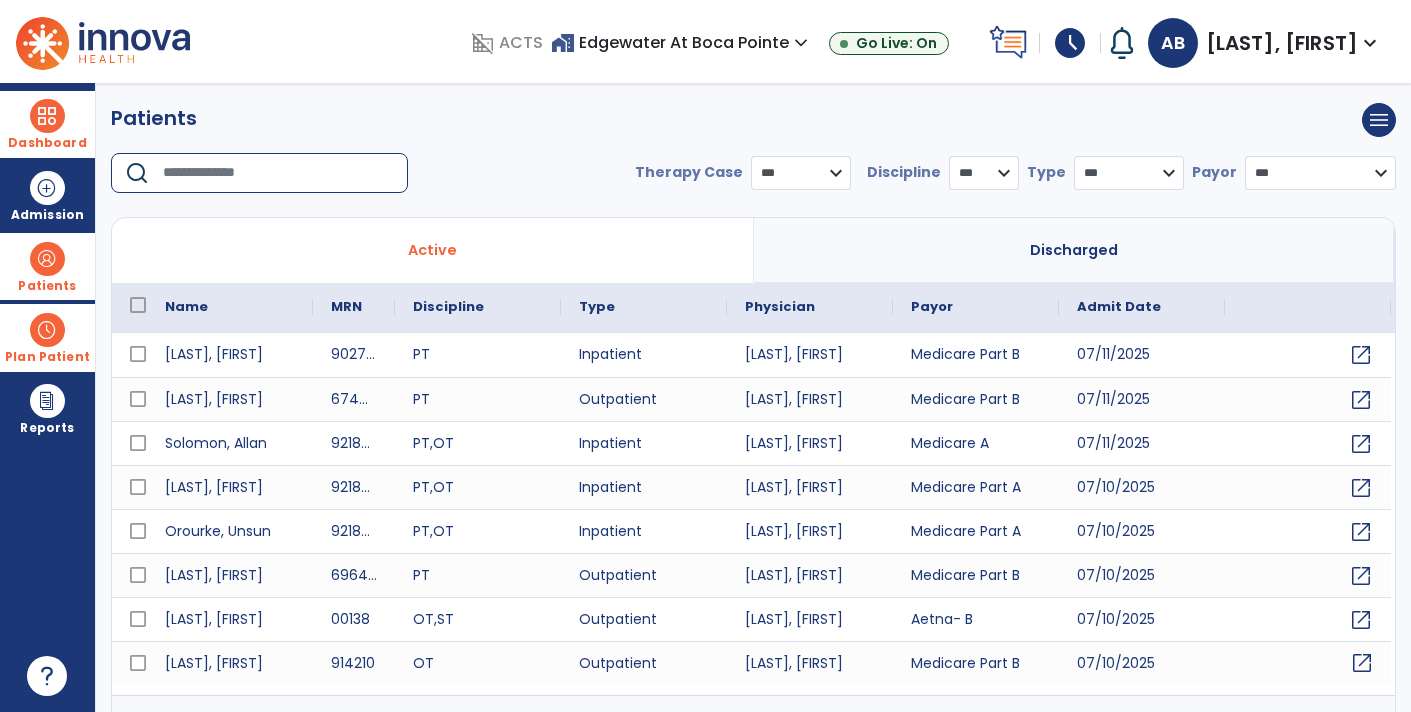 click on "open_in_new" at bounding box center [1362, 663] 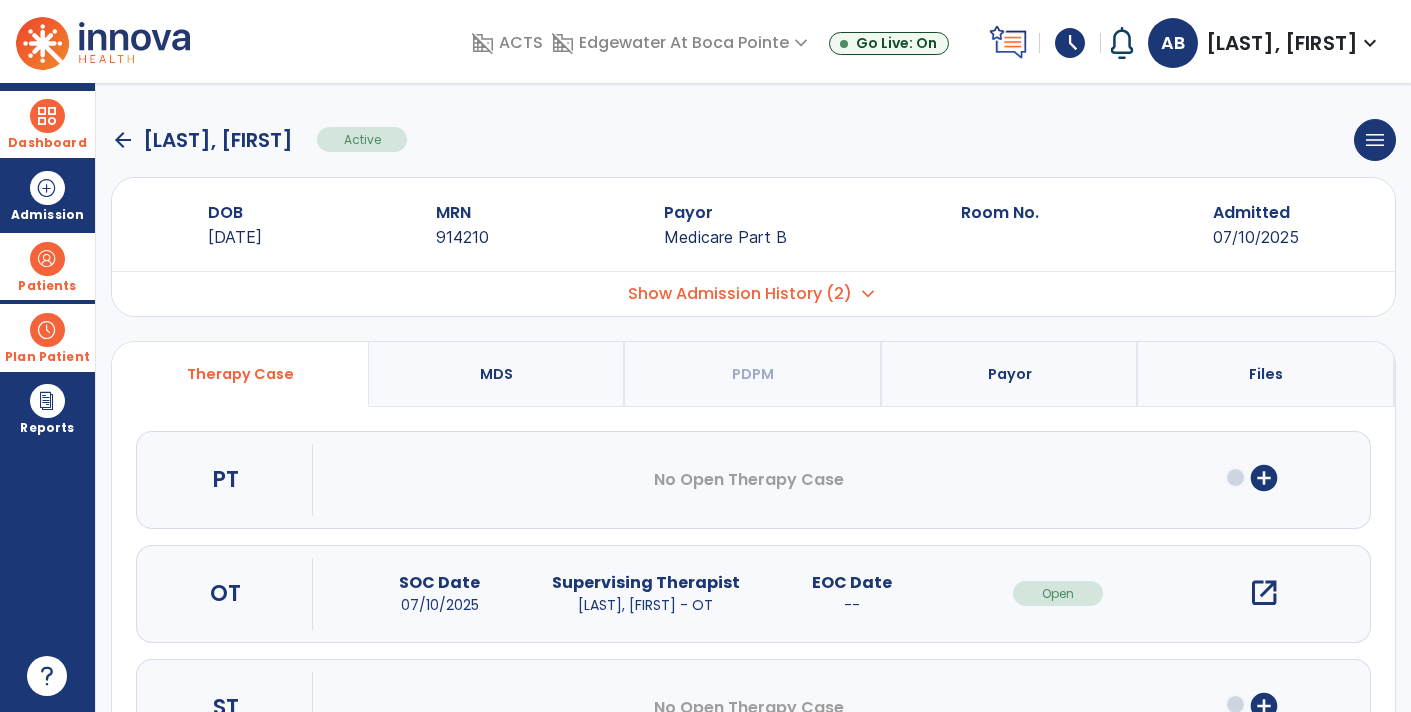 click on "open_in_new" at bounding box center (1264, 593) 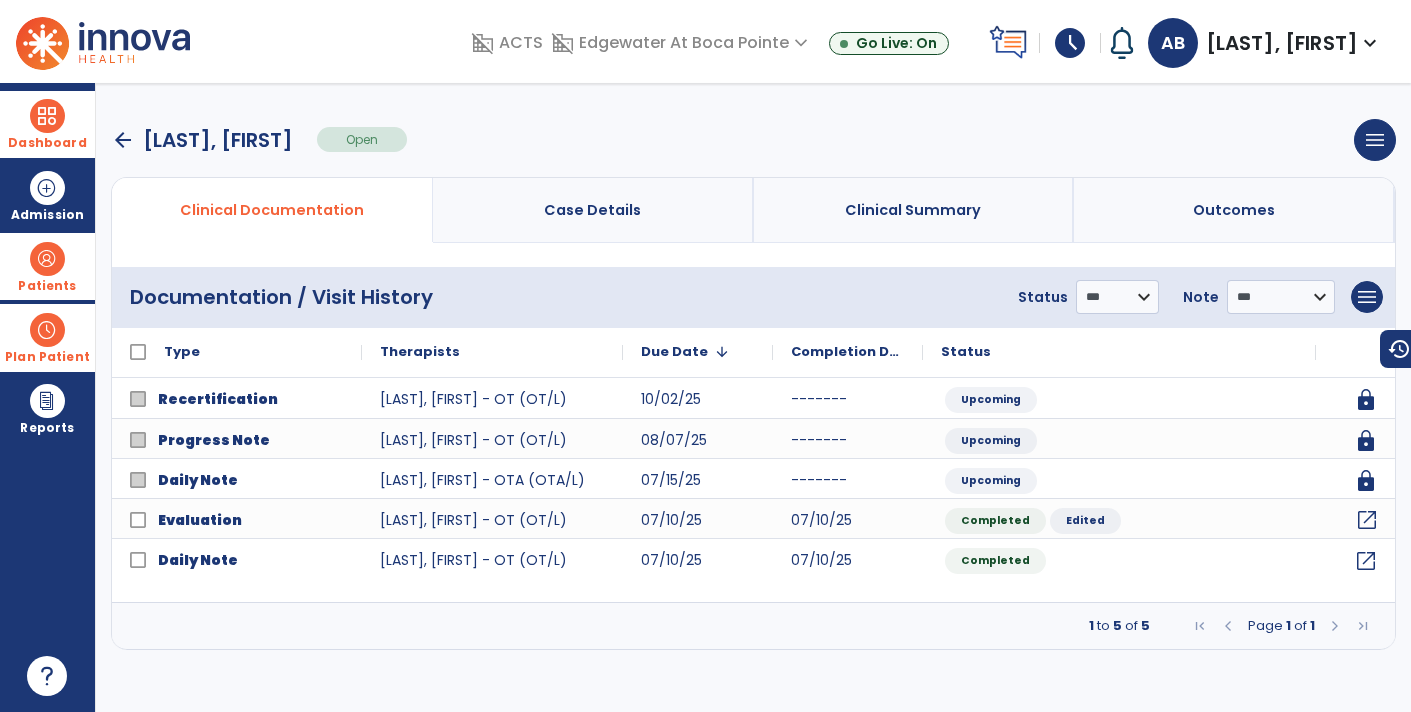 click on "open_in_new" 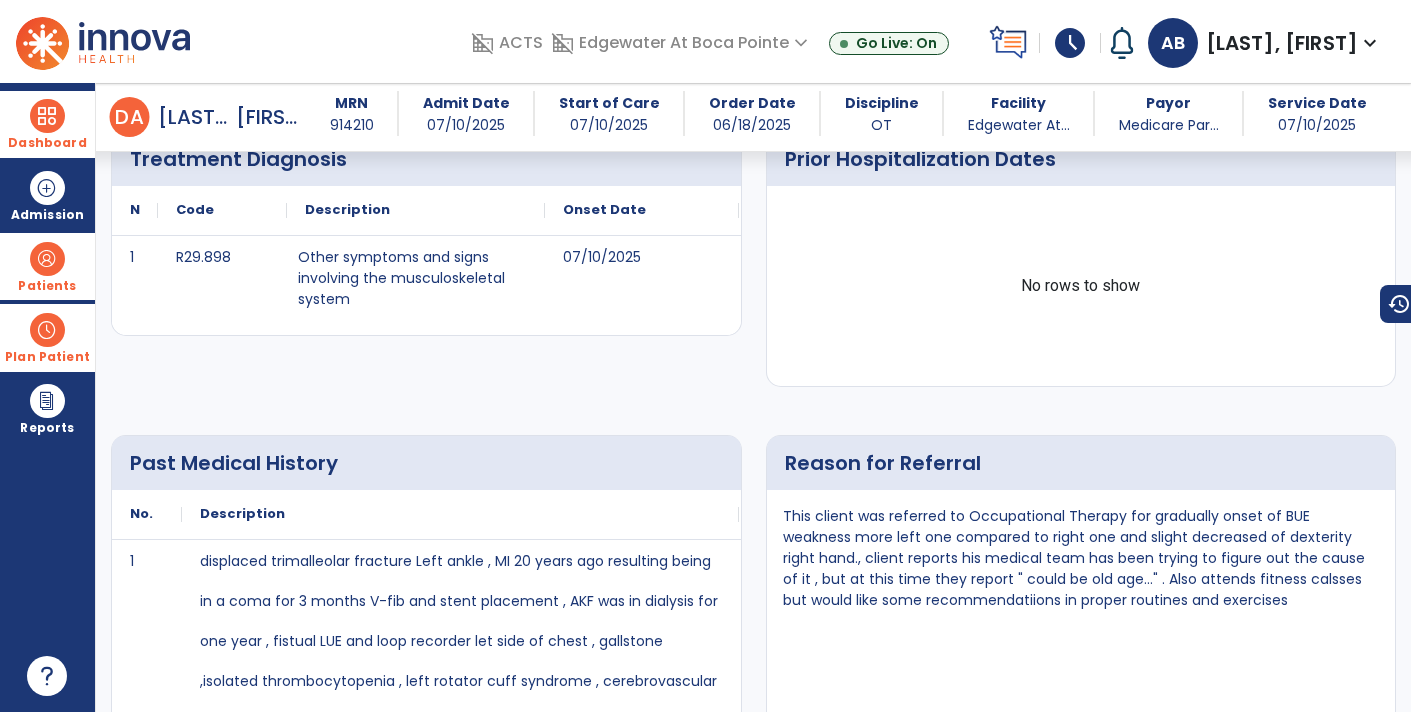 scroll, scrollTop: 0, scrollLeft: 0, axis: both 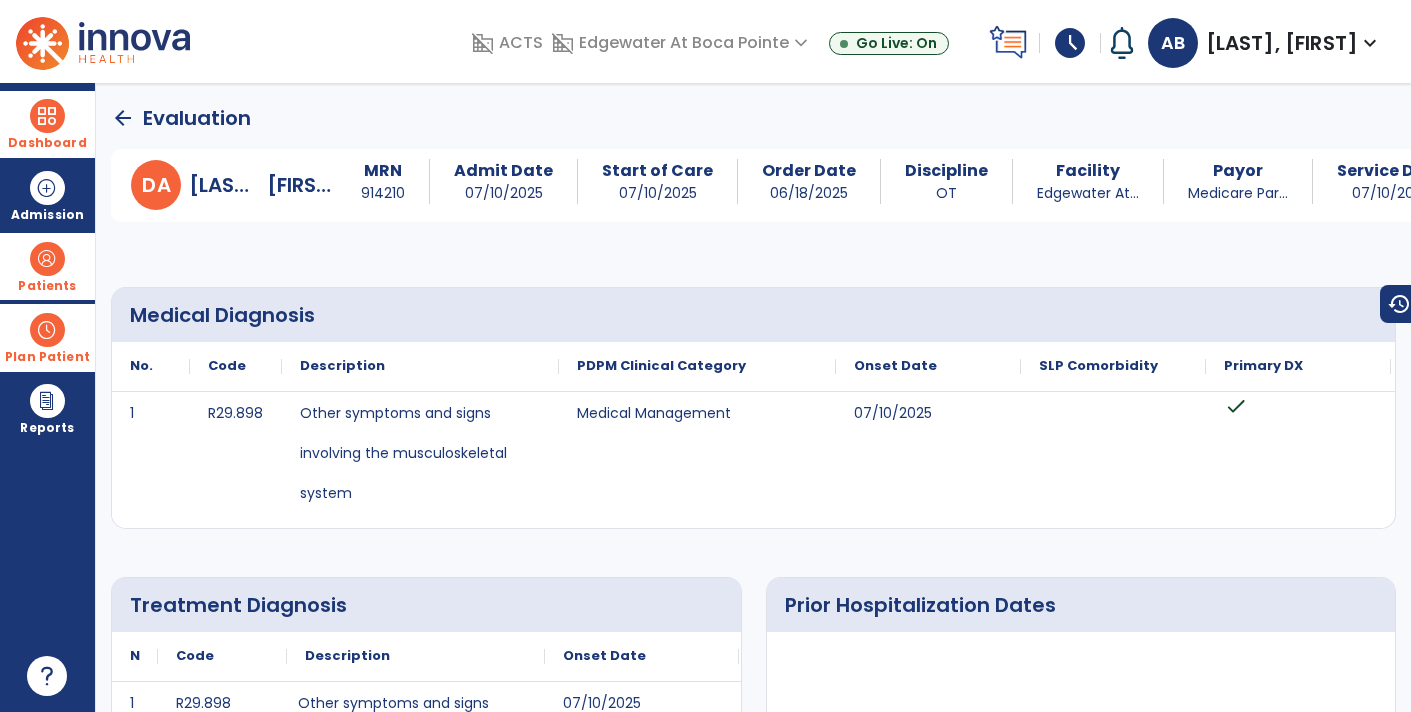 click on "Dashboard" at bounding box center [47, 143] 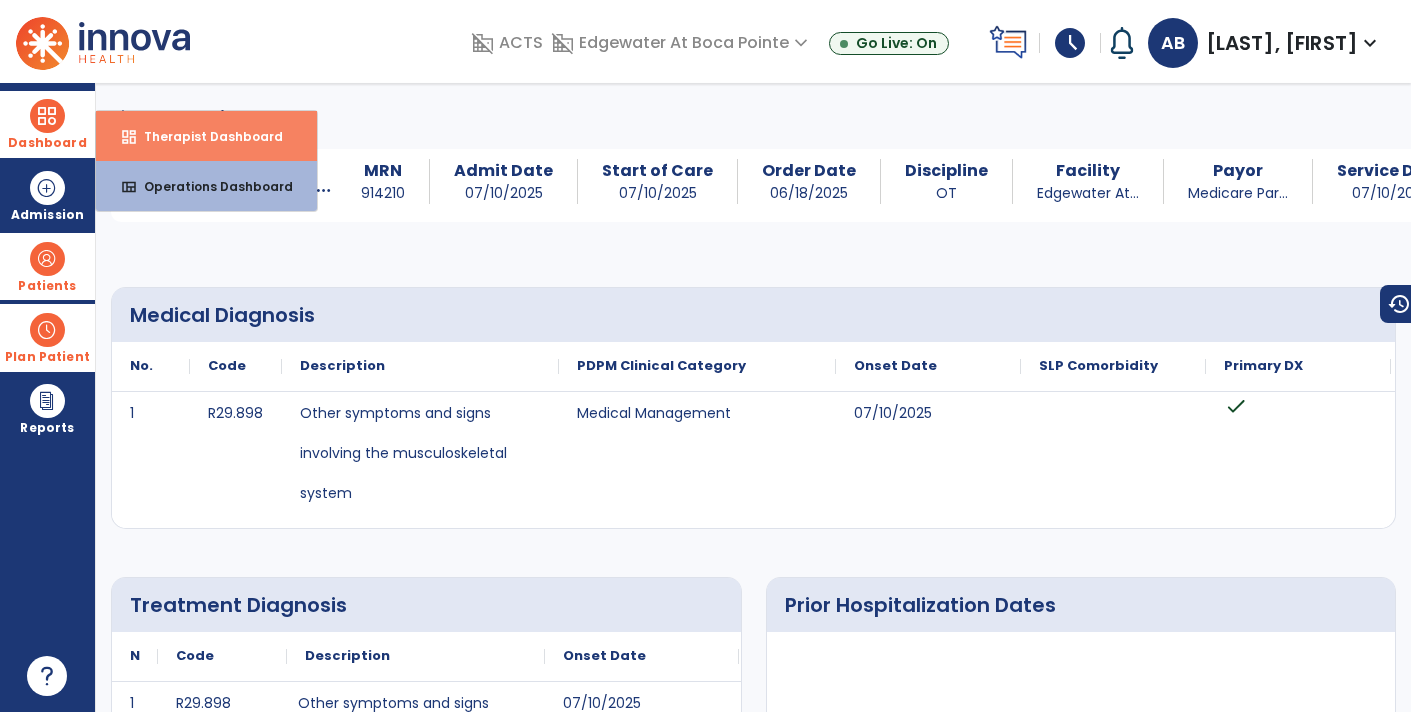 click on "Therapist Dashboard" at bounding box center (205, 136) 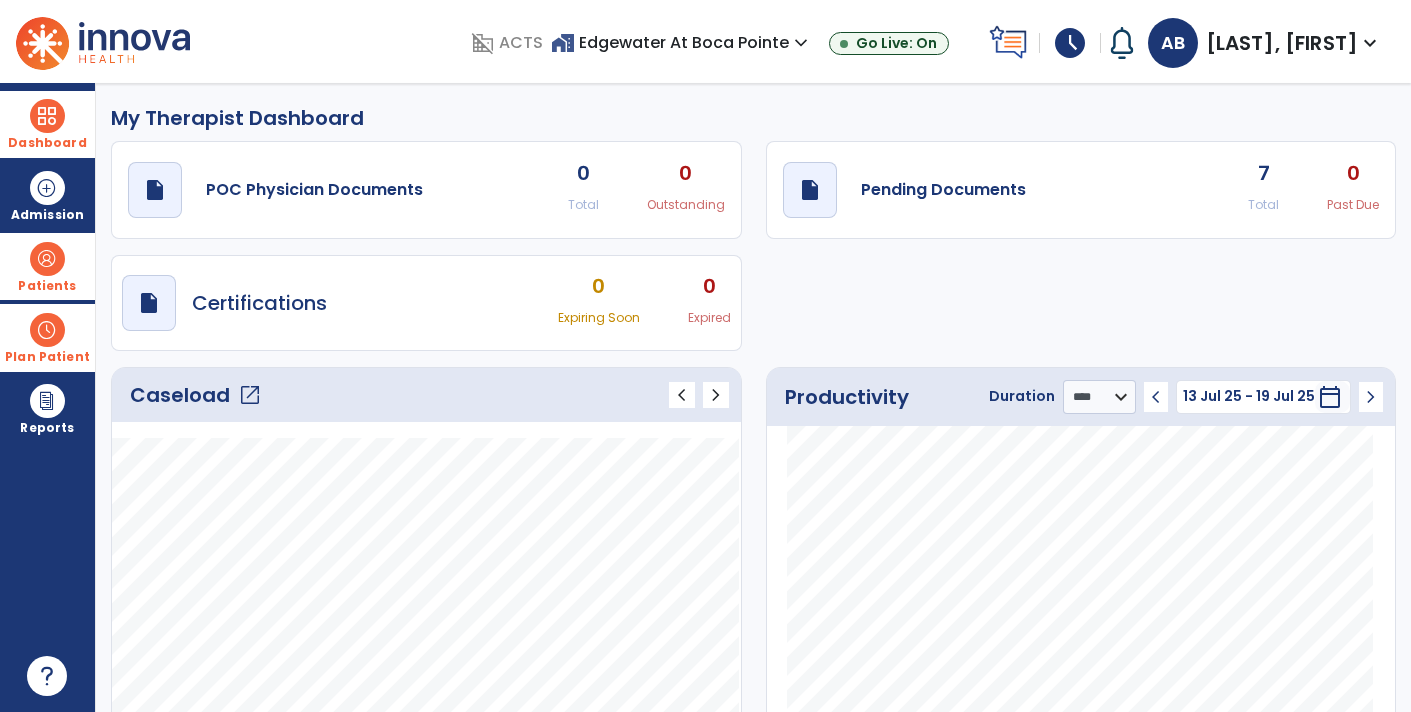 click on "open_in_new" 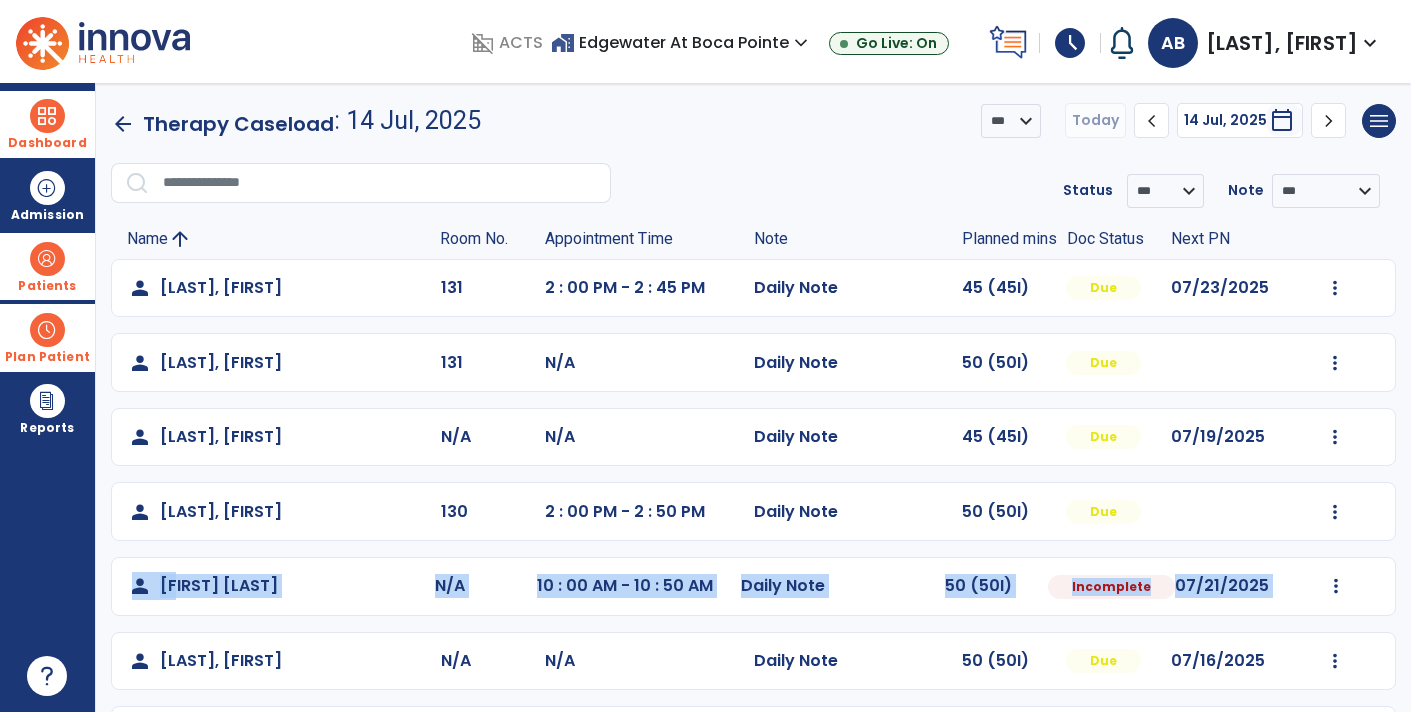 drag, startPoint x: 1404, startPoint y: 500, endPoint x: 1411, endPoint y: 545, distance: 45.54119 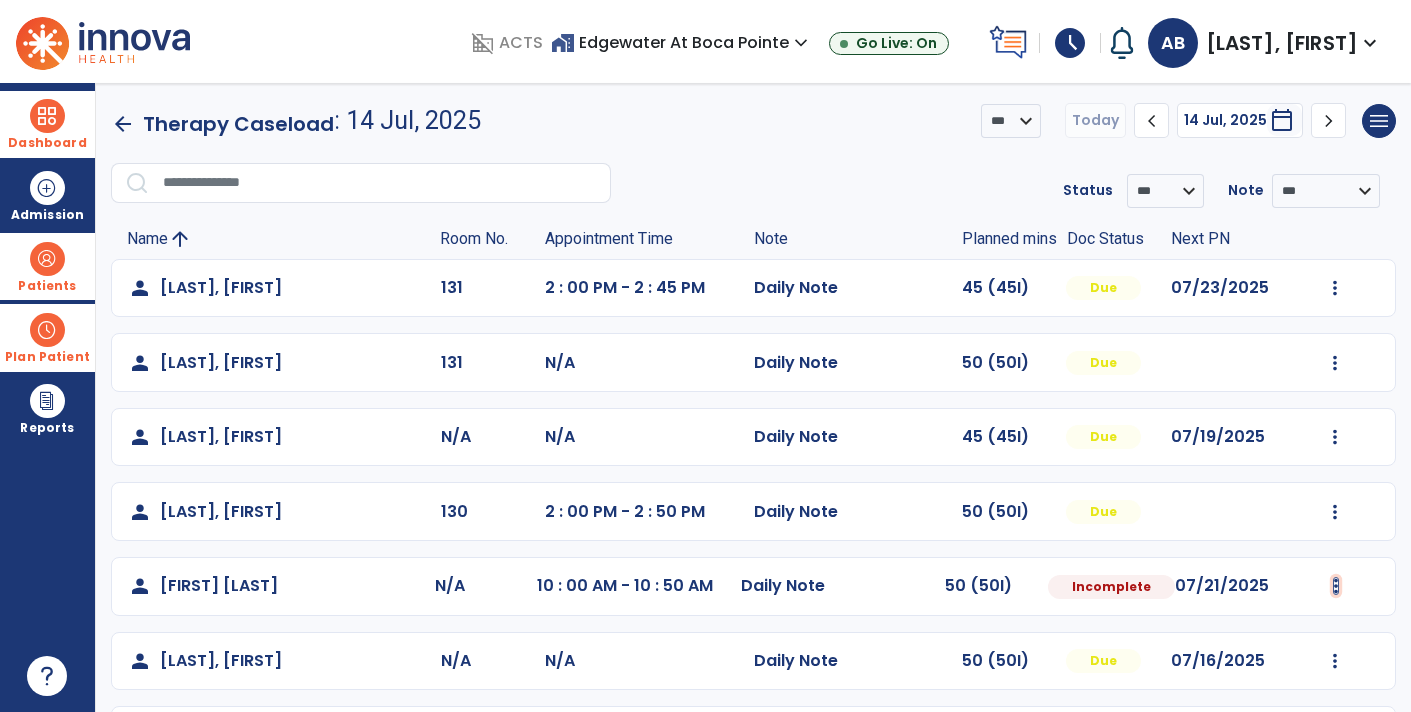 click at bounding box center [1335, 288] 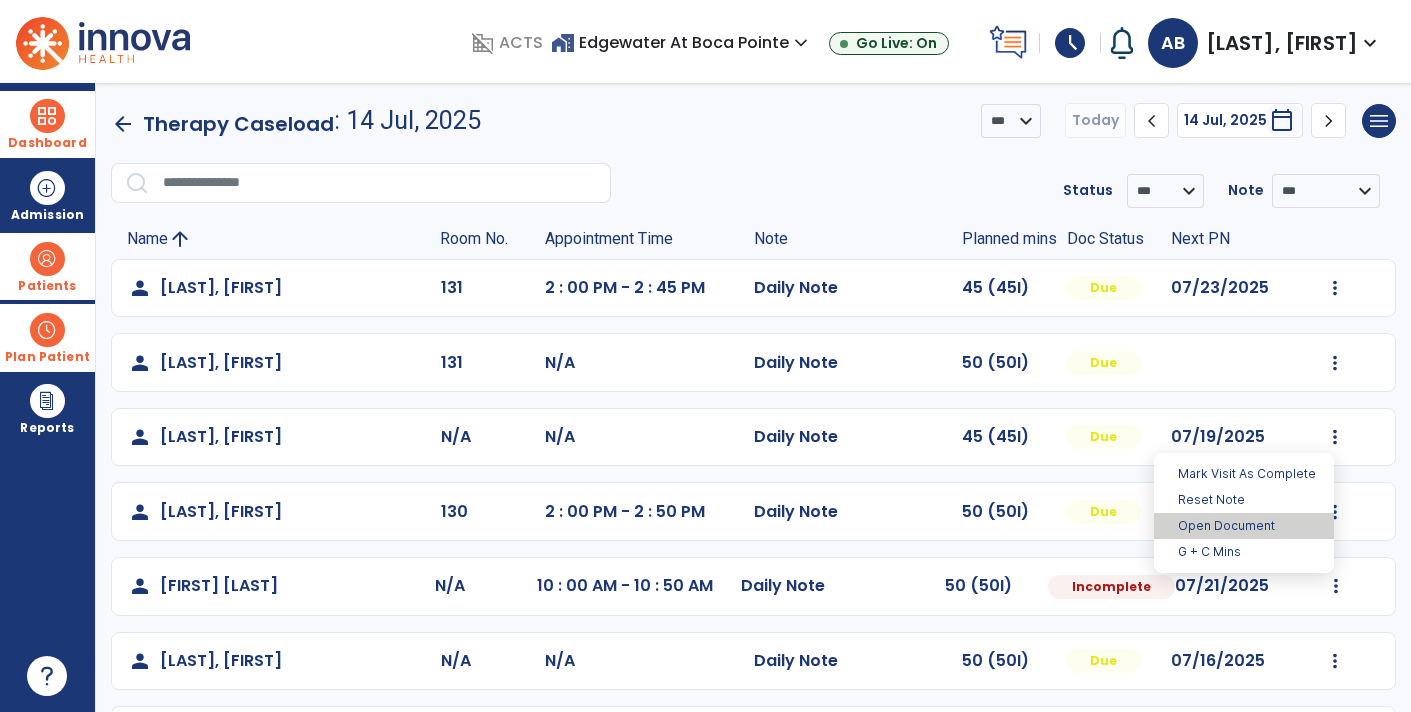 click on "Open Document" at bounding box center (1244, 526) 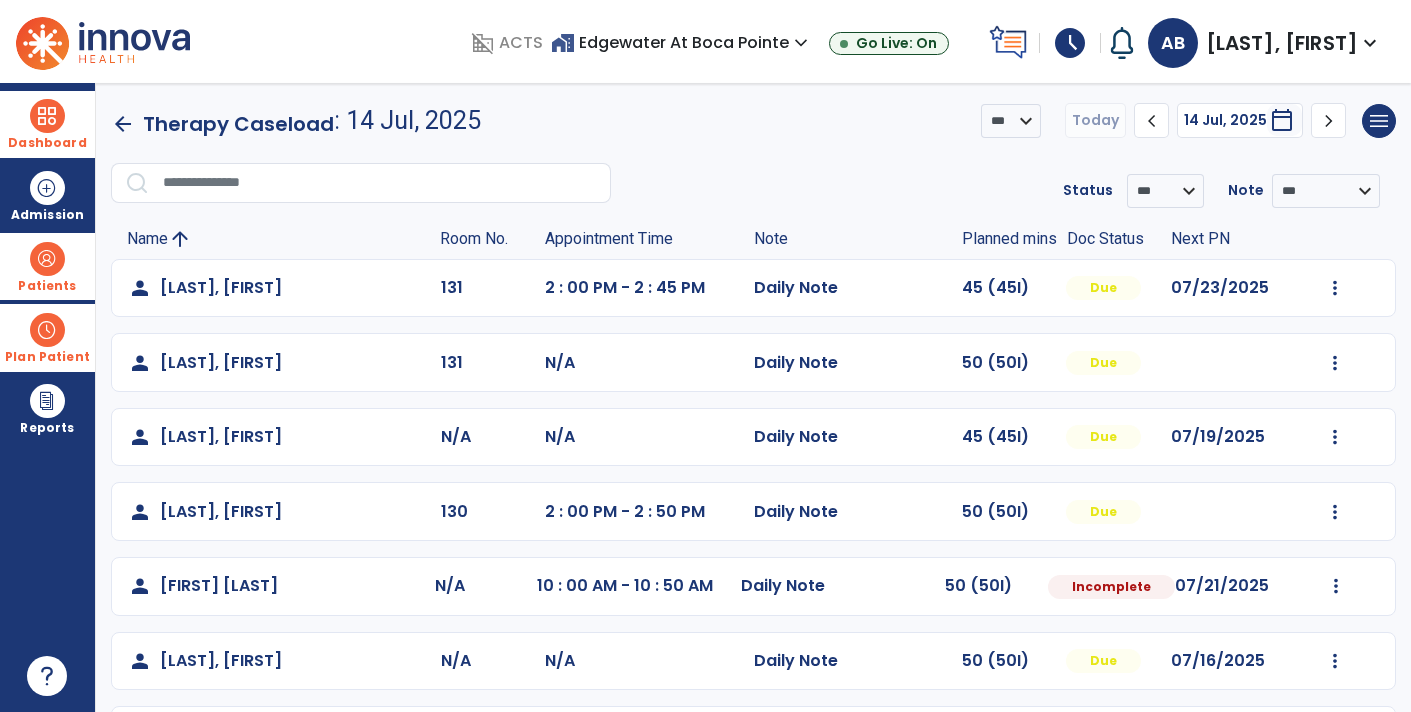 select on "*" 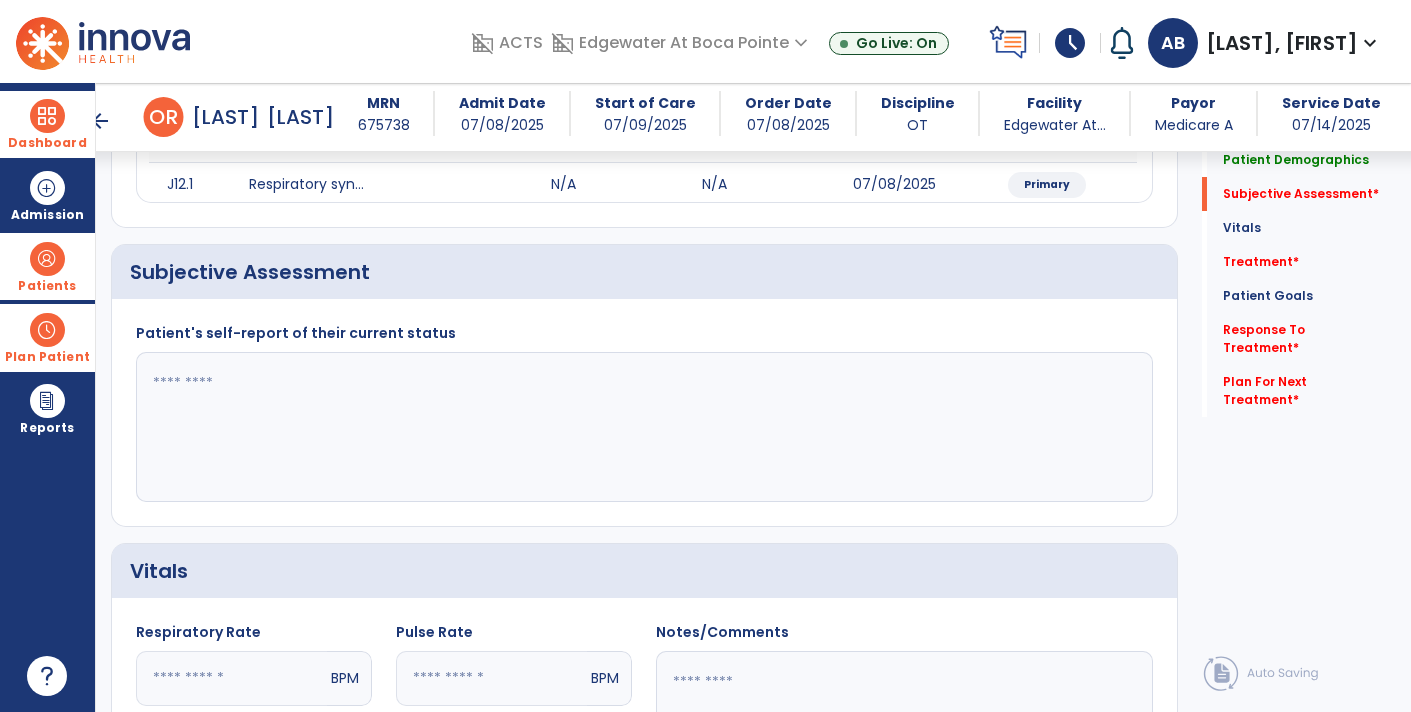 scroll, scrollTop: 448, scrollLeft: 0, axis: vertical 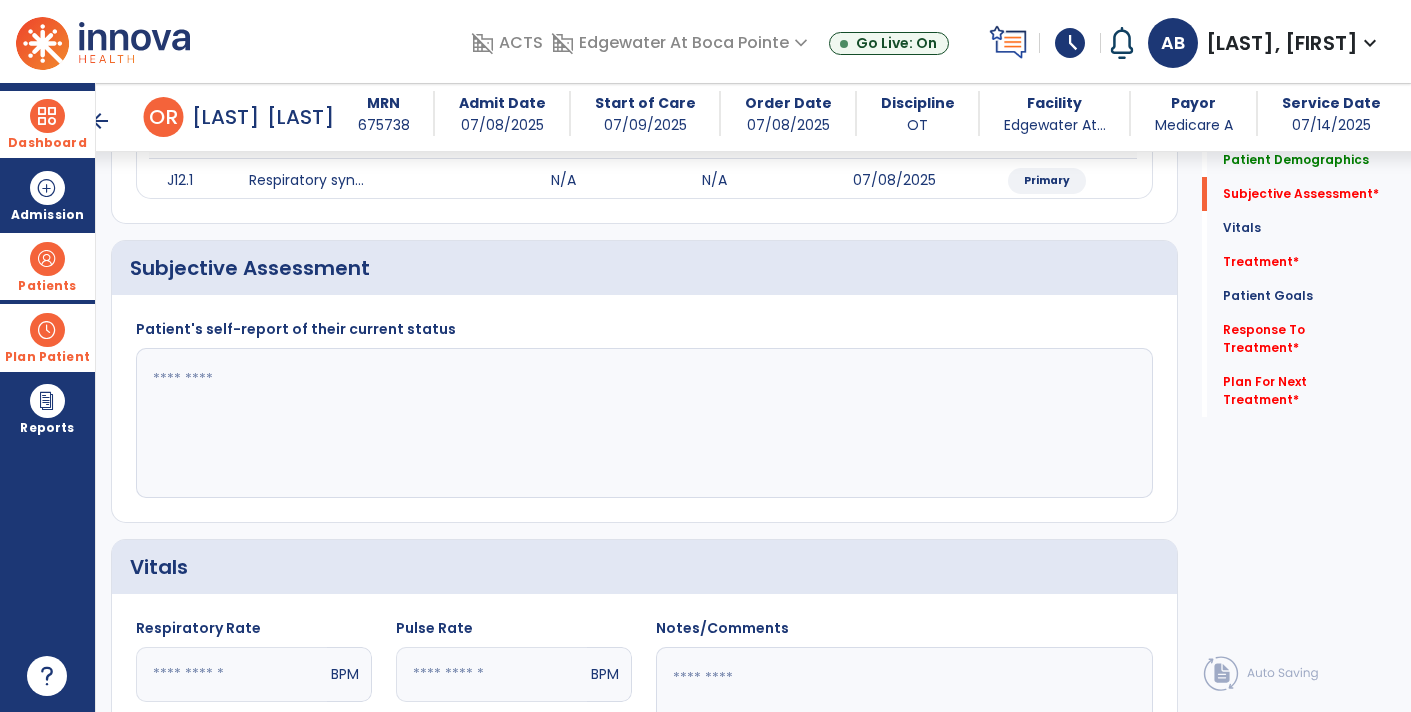 click 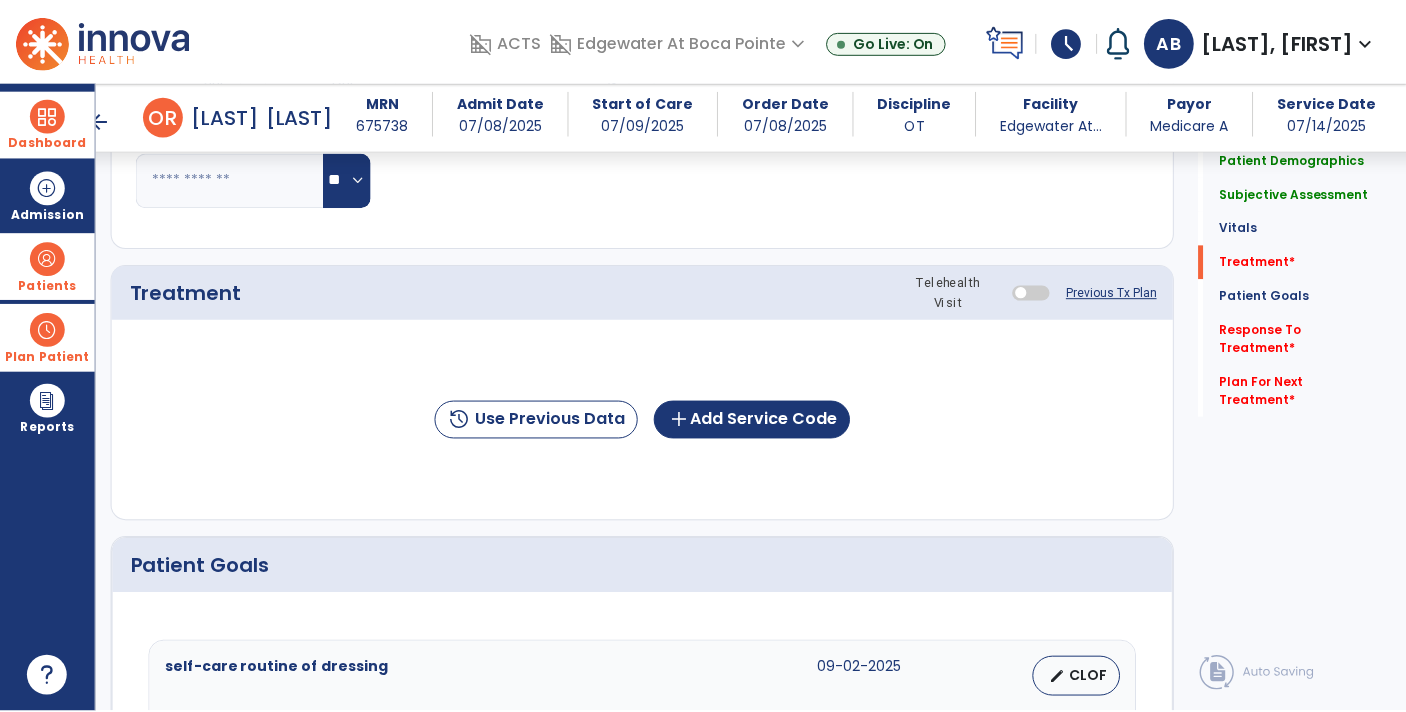 scroll, scrollTop: 1150, scrollLeft: 0, axis: vertical 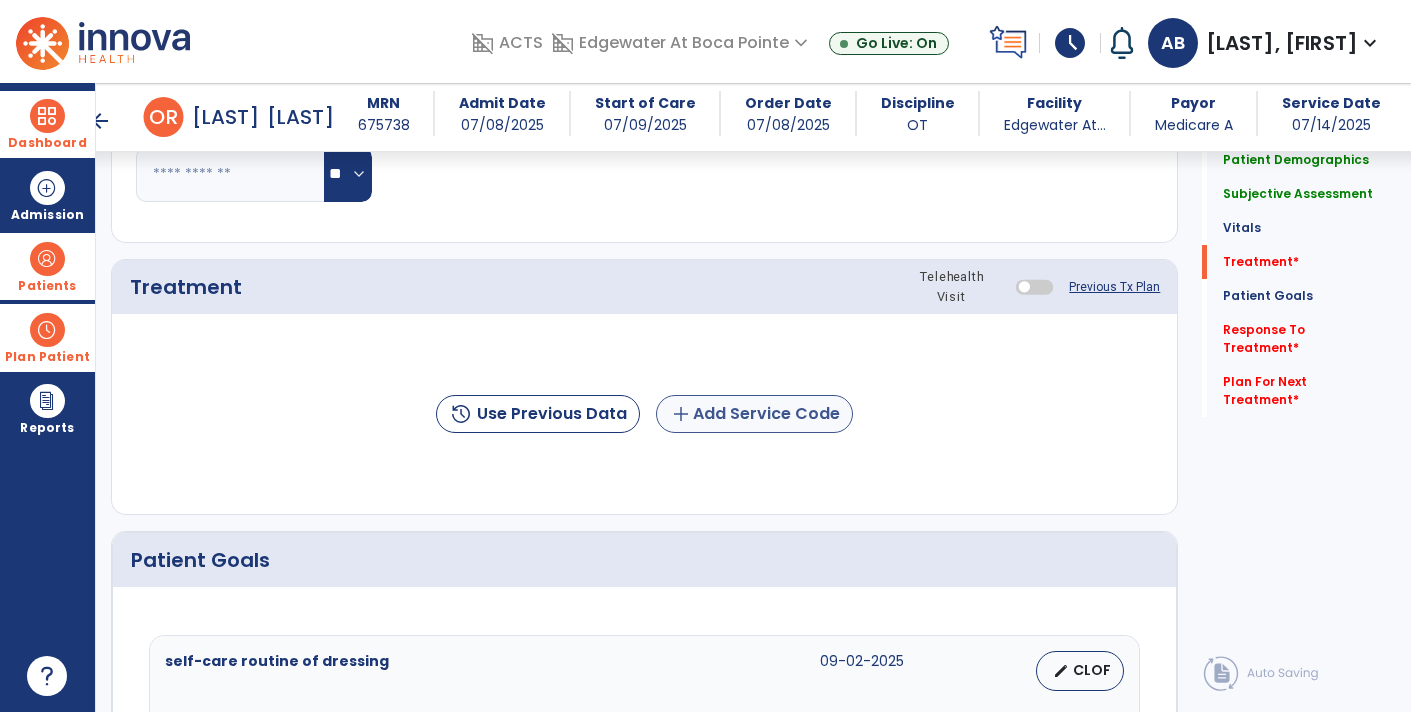 type on "**********" 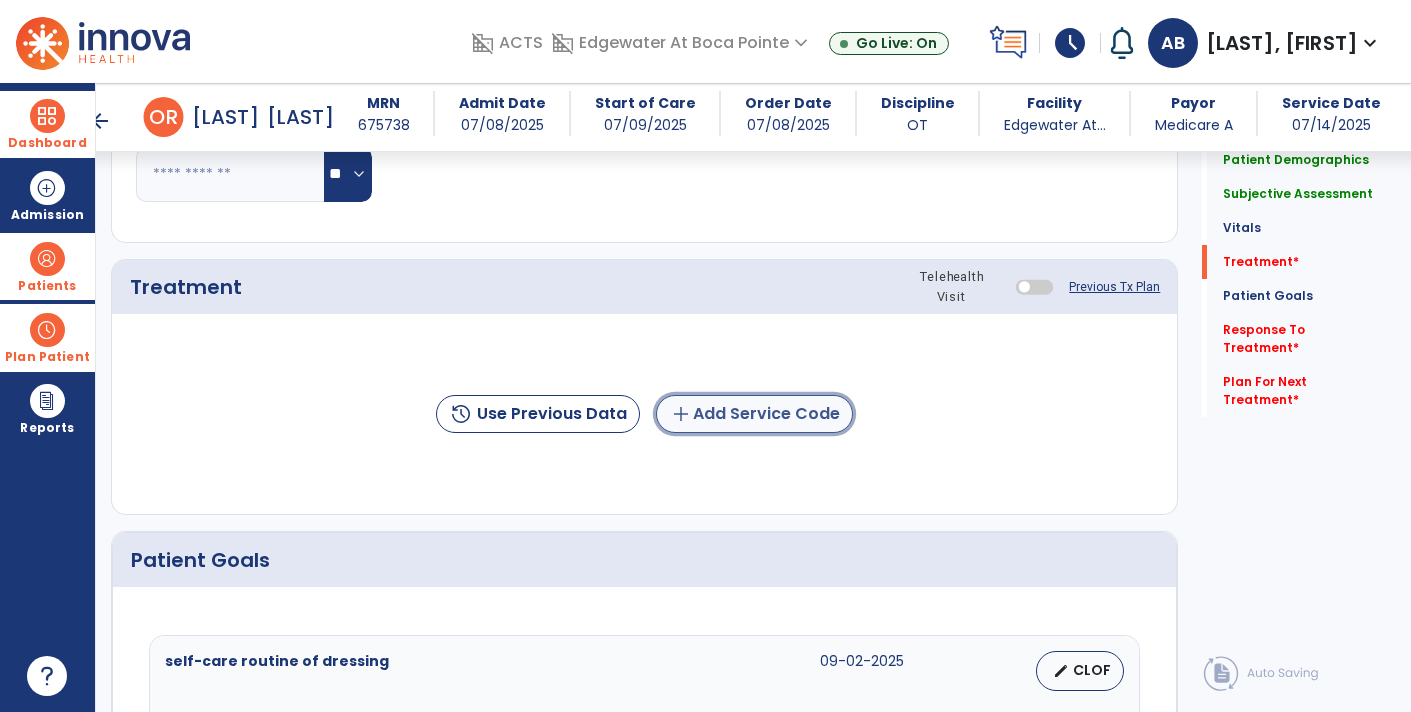 click on "add  Add Service Code" 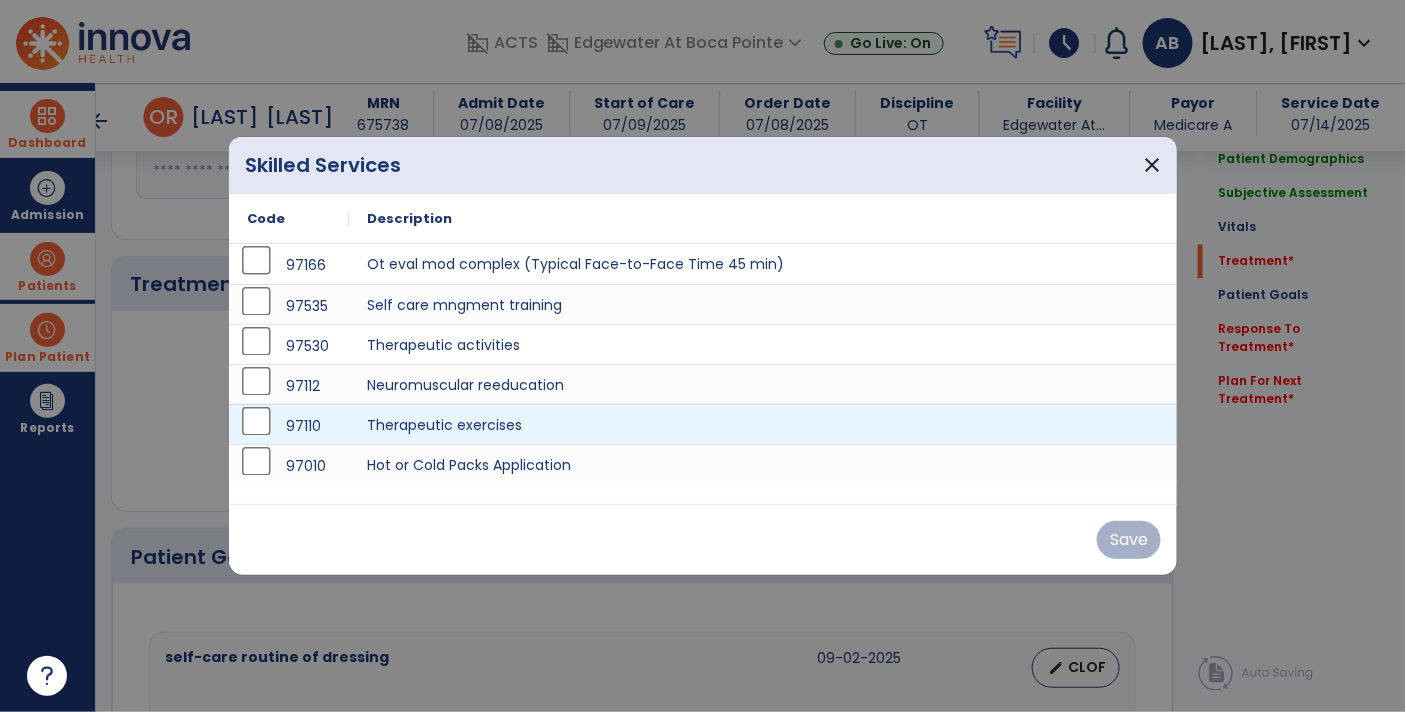 scroll, scrollTop: 1150, scrollLeft: 0, axis: vertical 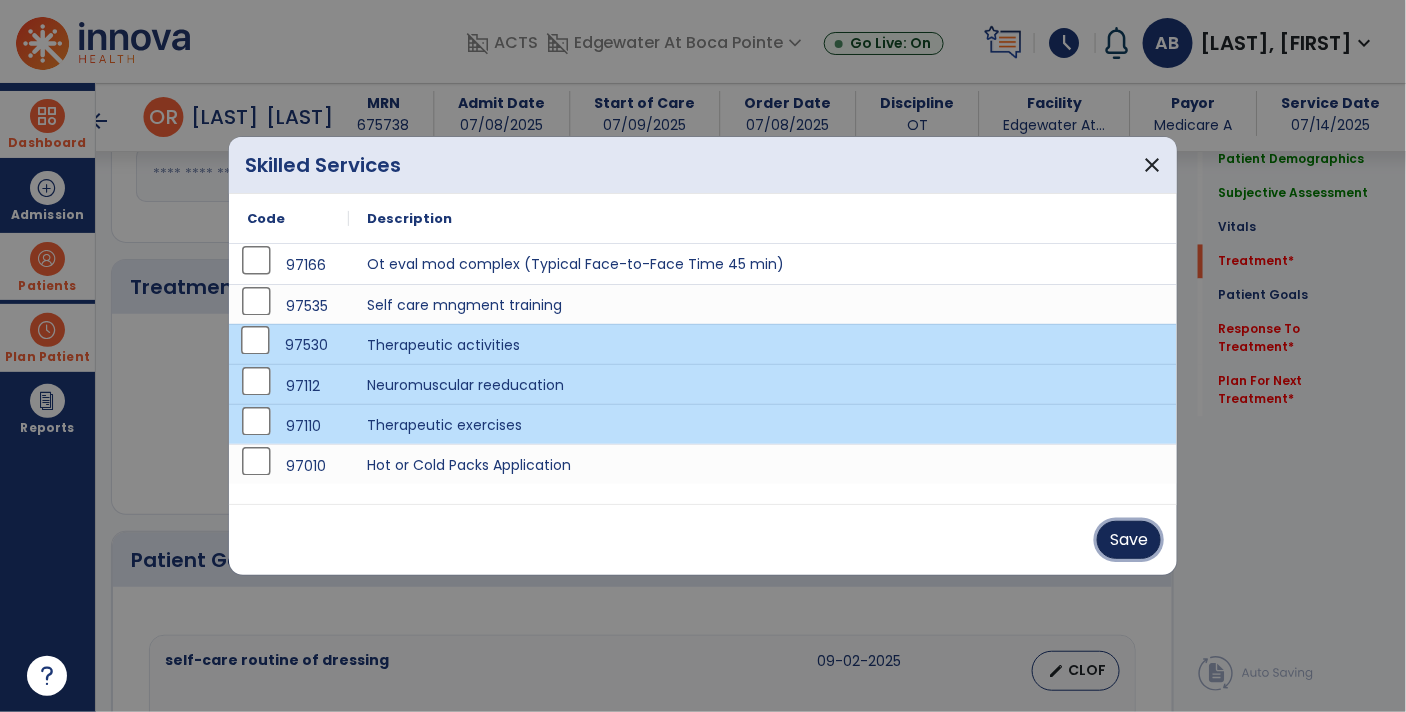 click on "Save" at bounding box center [1129, 540] 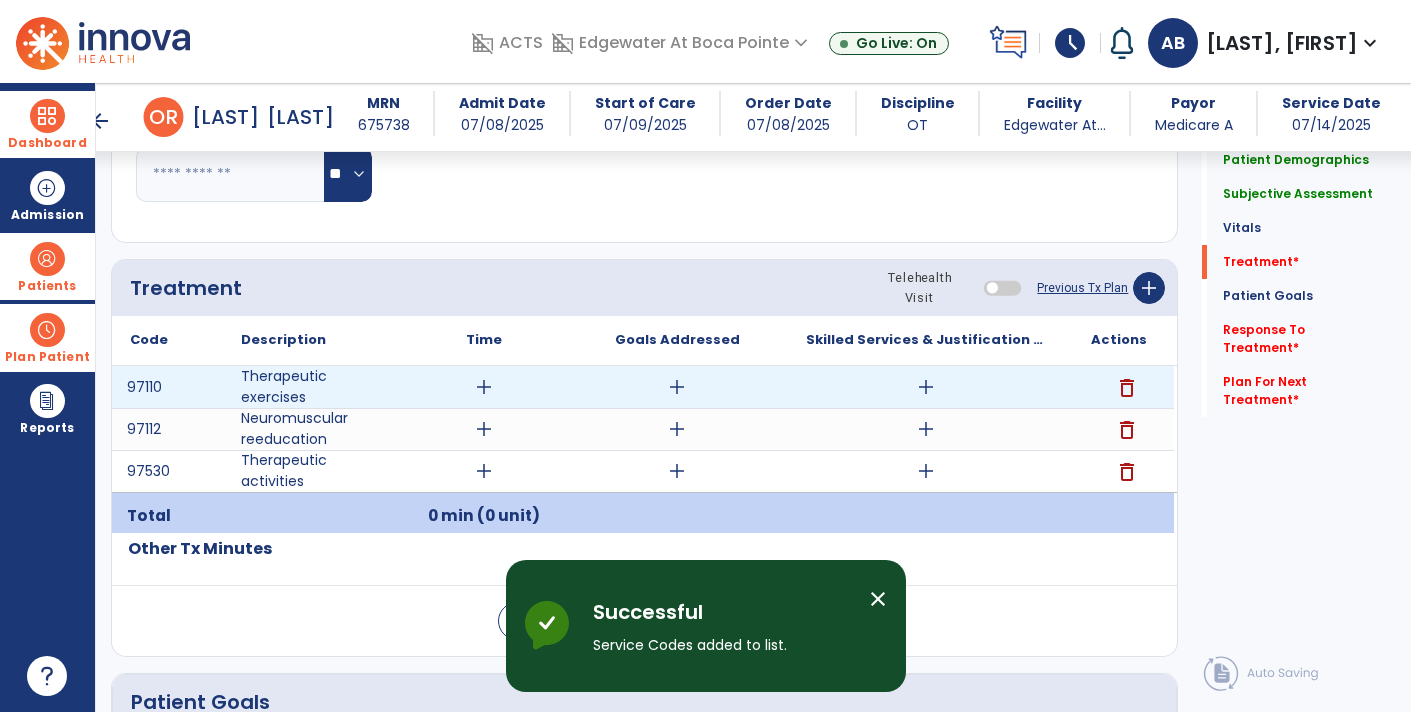 click on "add" at bounding box center (926, 387) 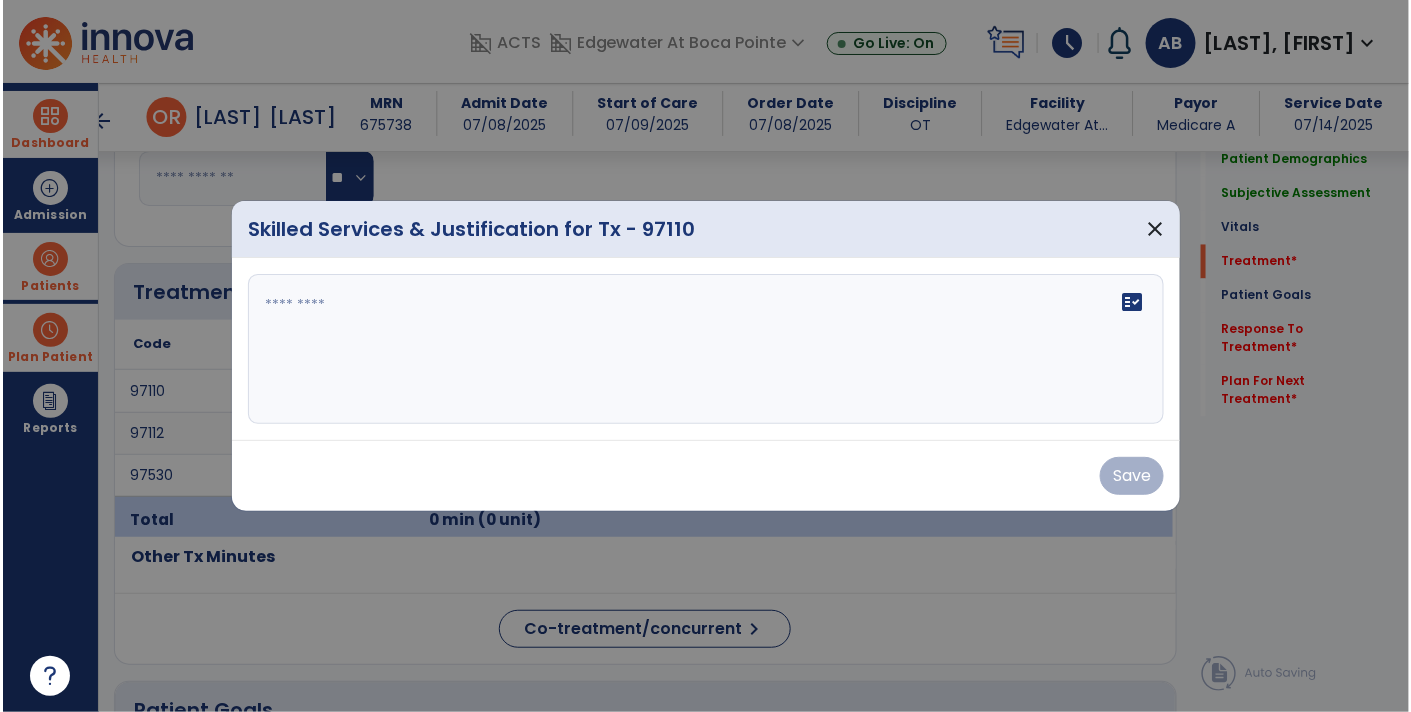 scroll, scrollTop: 1150, scrollLeft: 0, axis: vertical 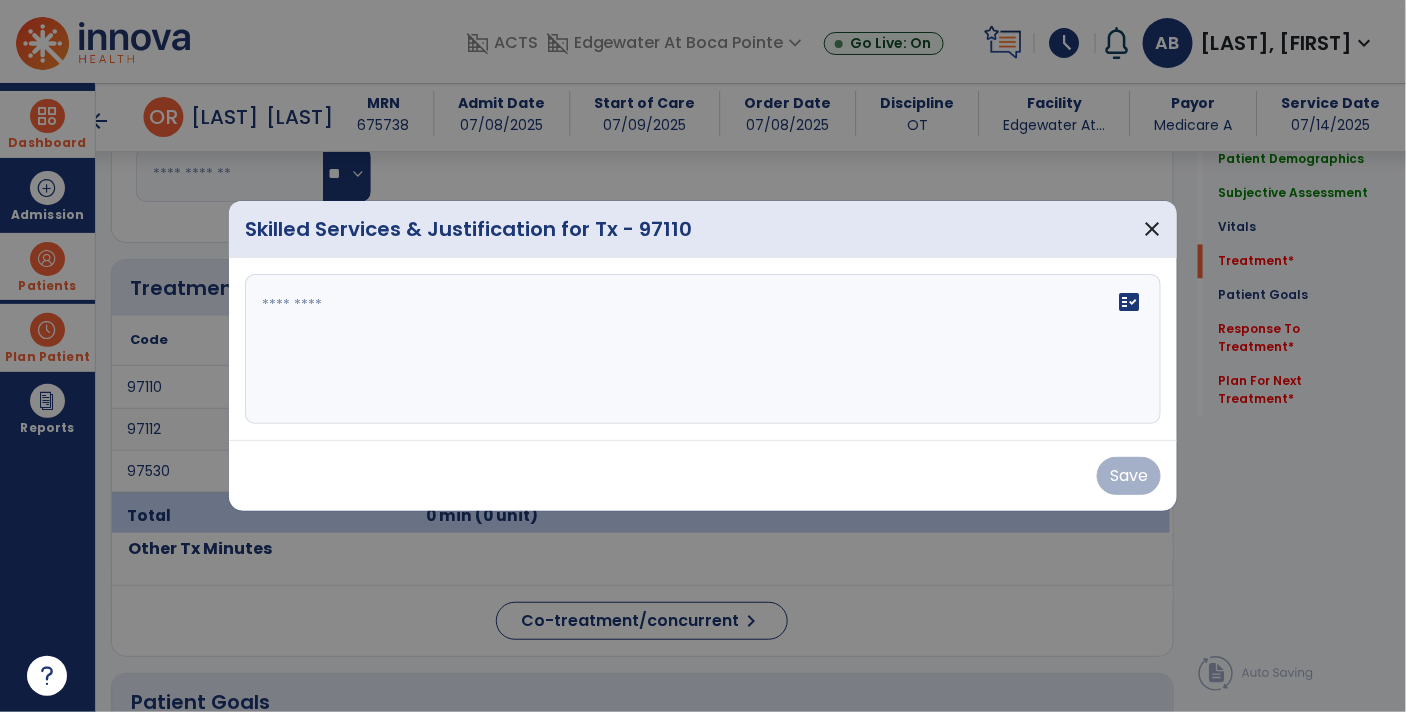 click 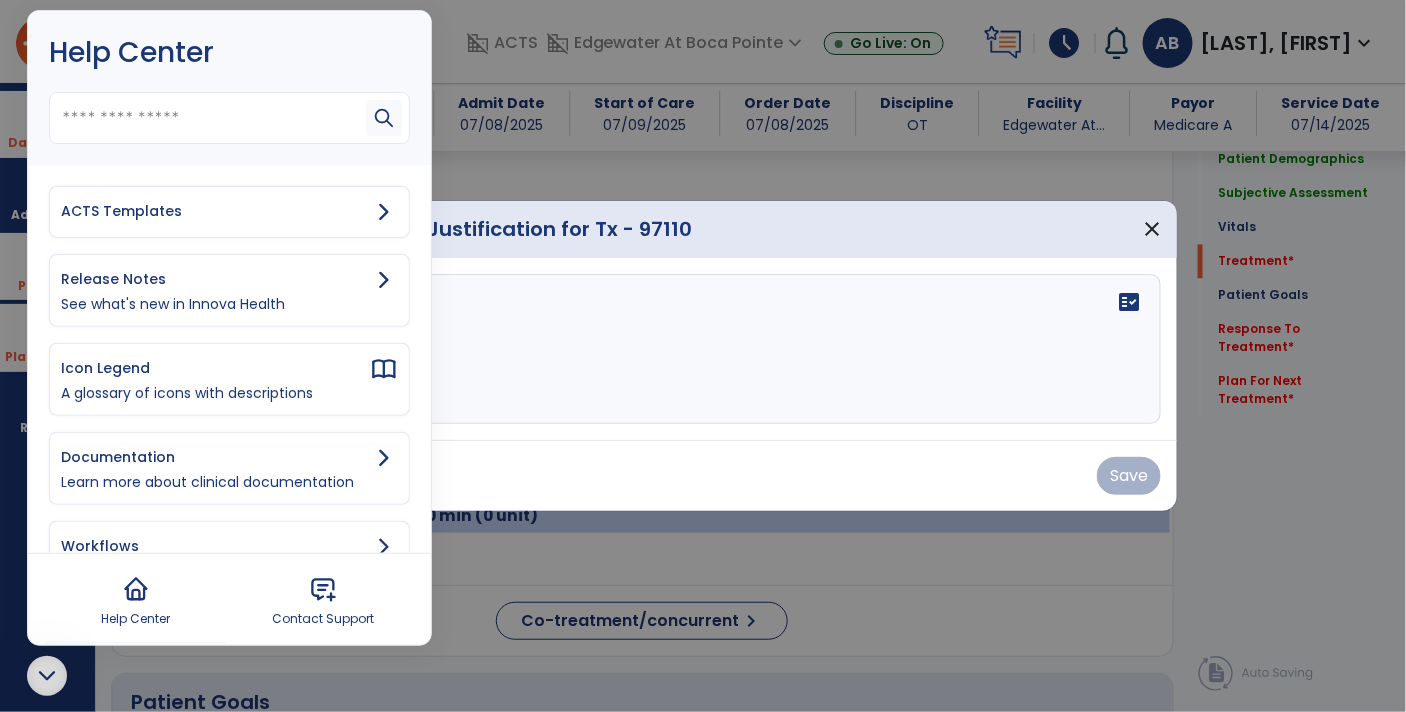click on "ACTS Templates" at bounding box center (229, 212) 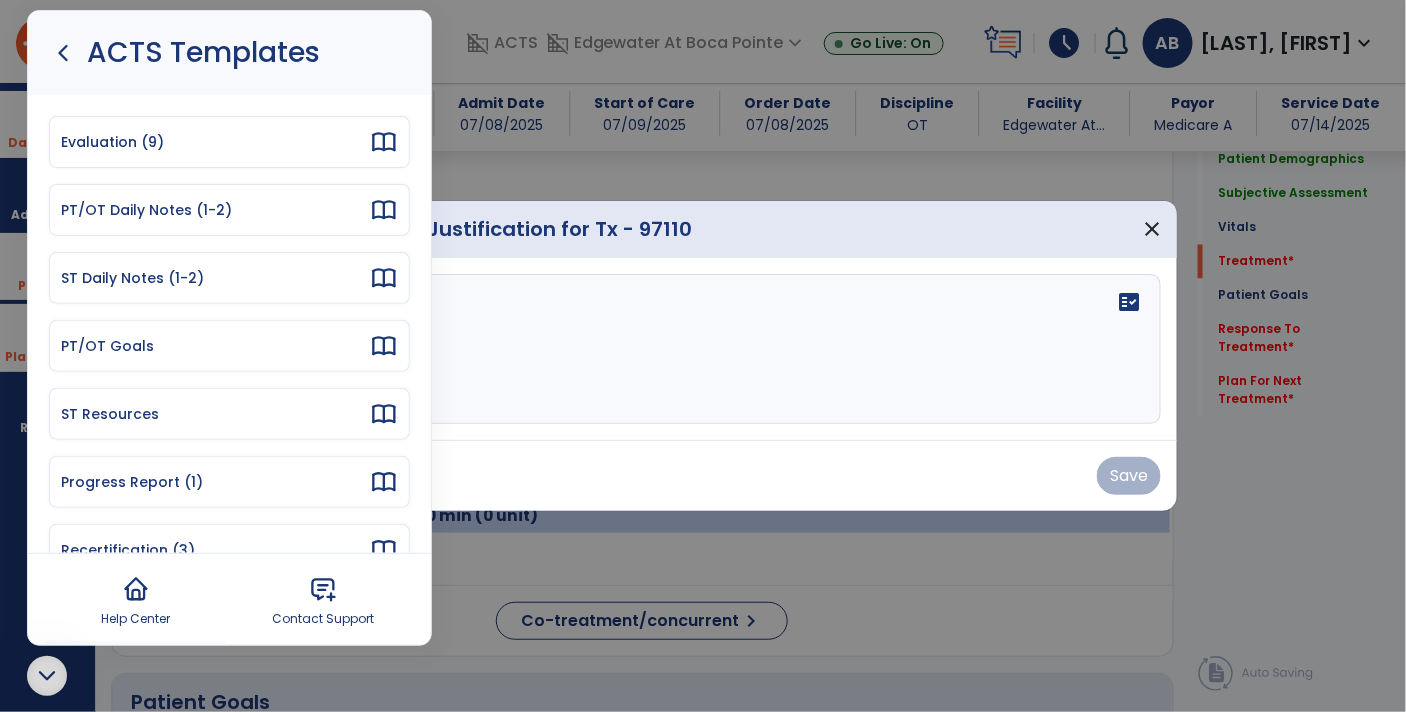 click on "PT/OT Daily Notes (1-2)" at bounding box center (229, 210) 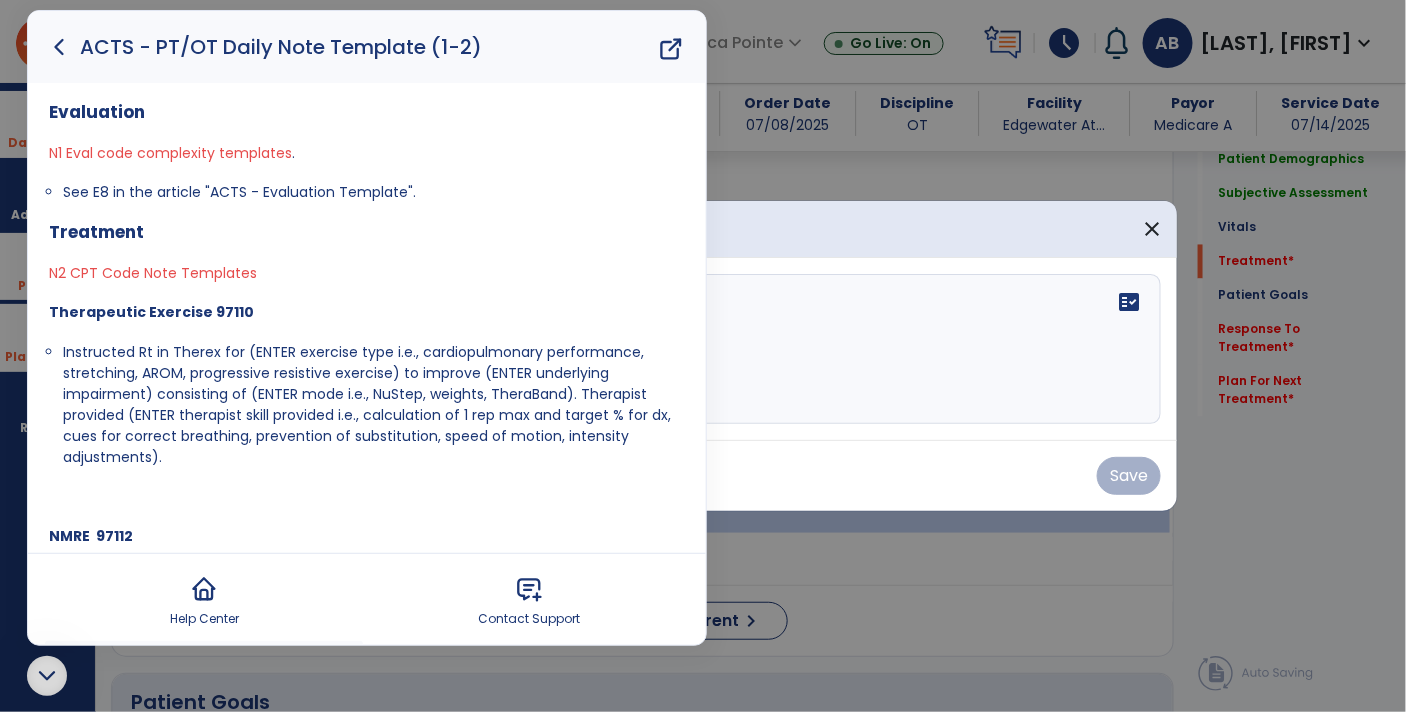 click 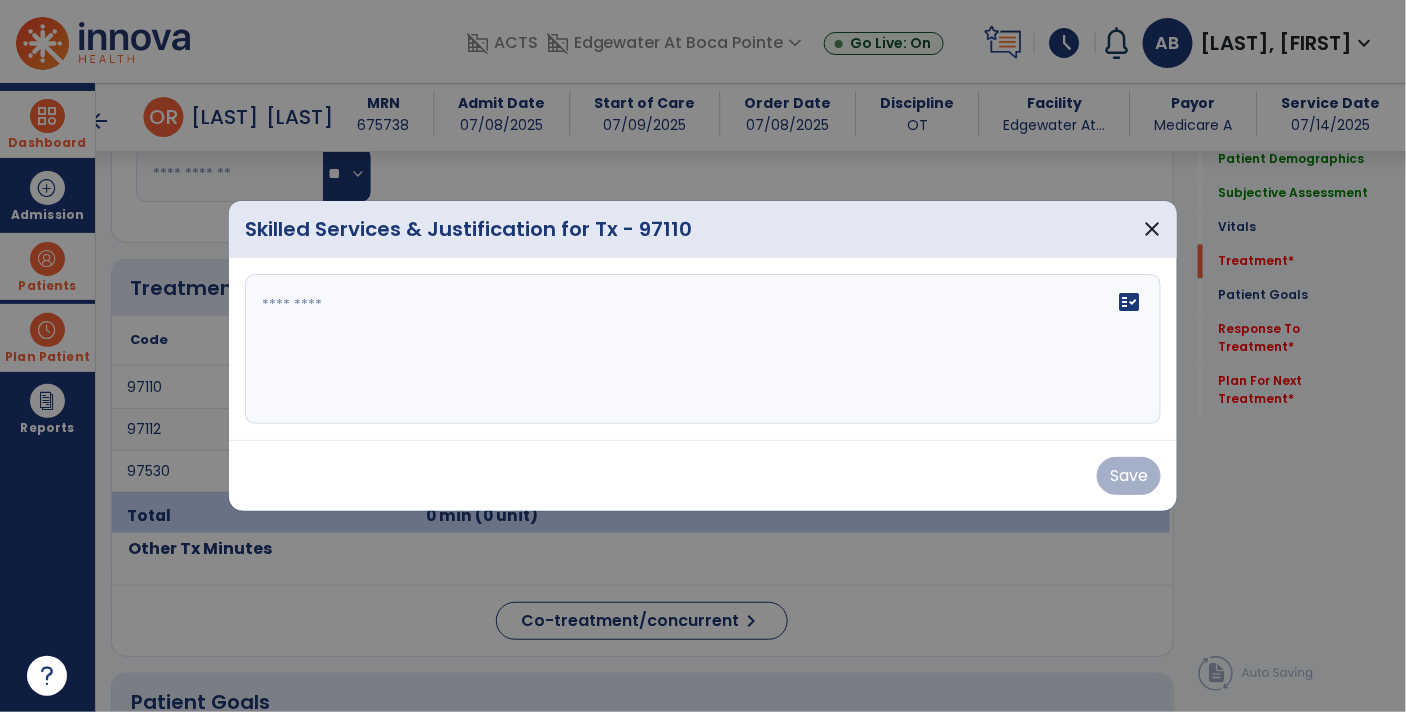 click at bounding box center [703, 349] 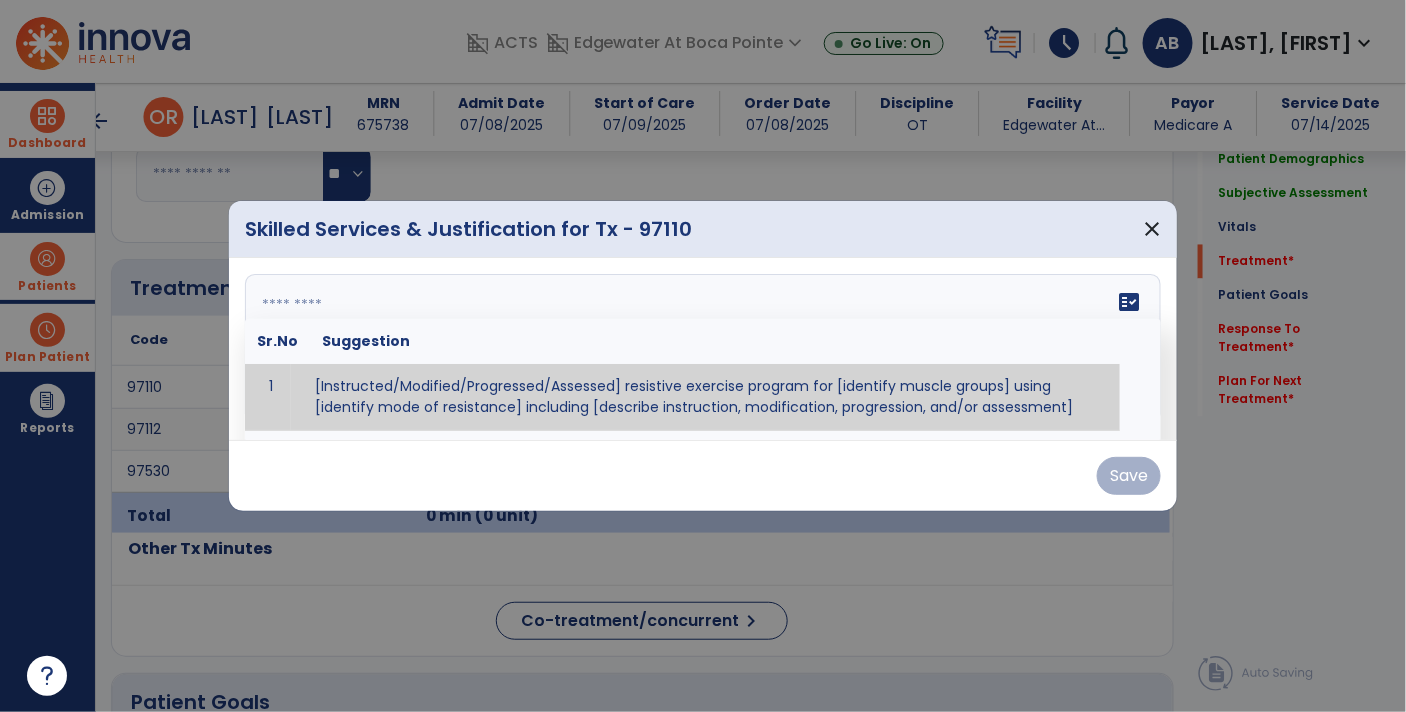 paste on "**********" 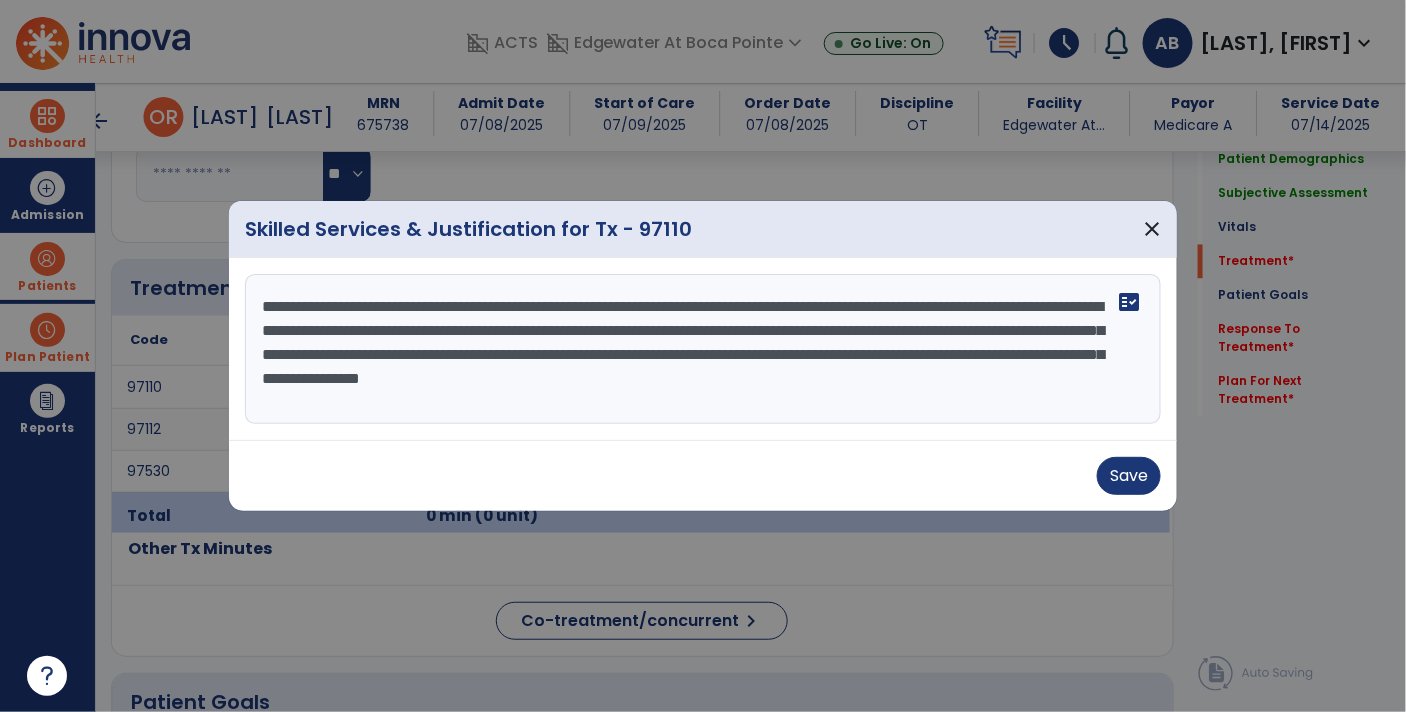 click on "**********" at bounding box center (703, 349) 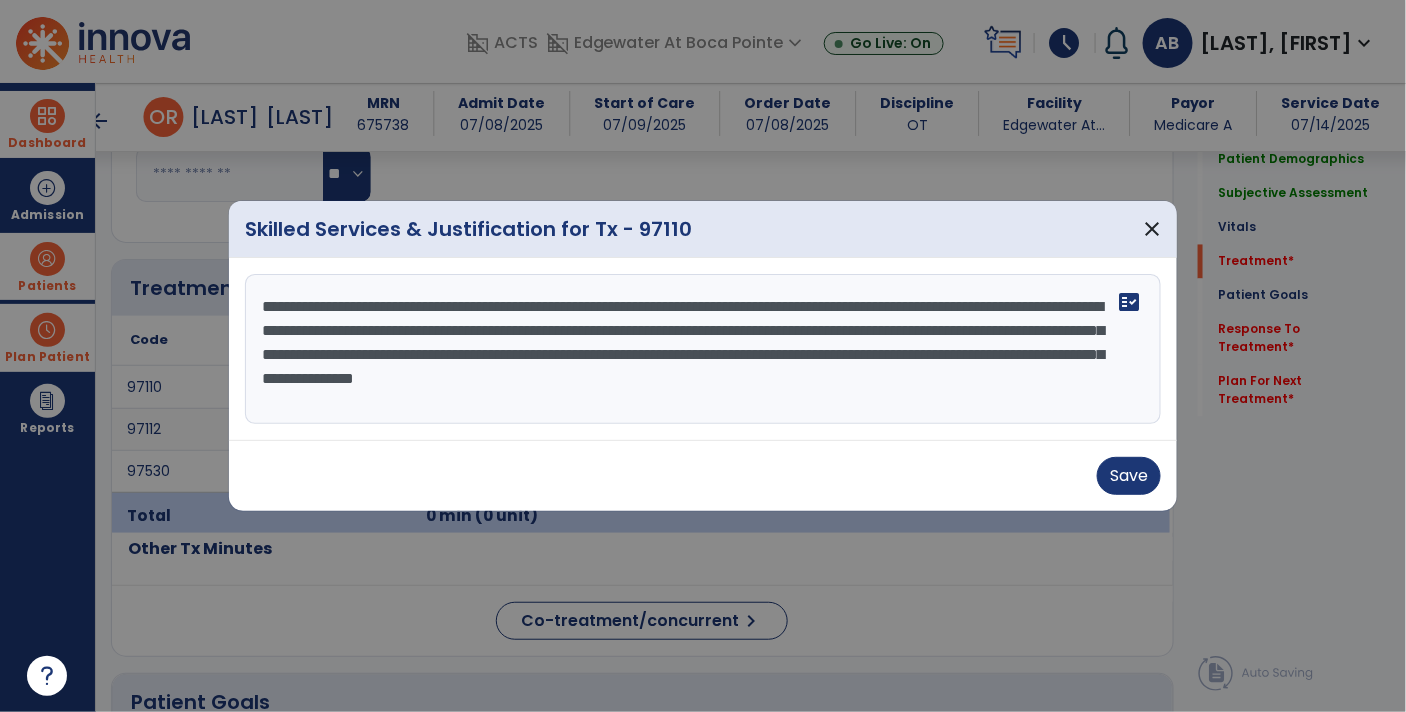 click on "**********" at bounding box center [703, 349] 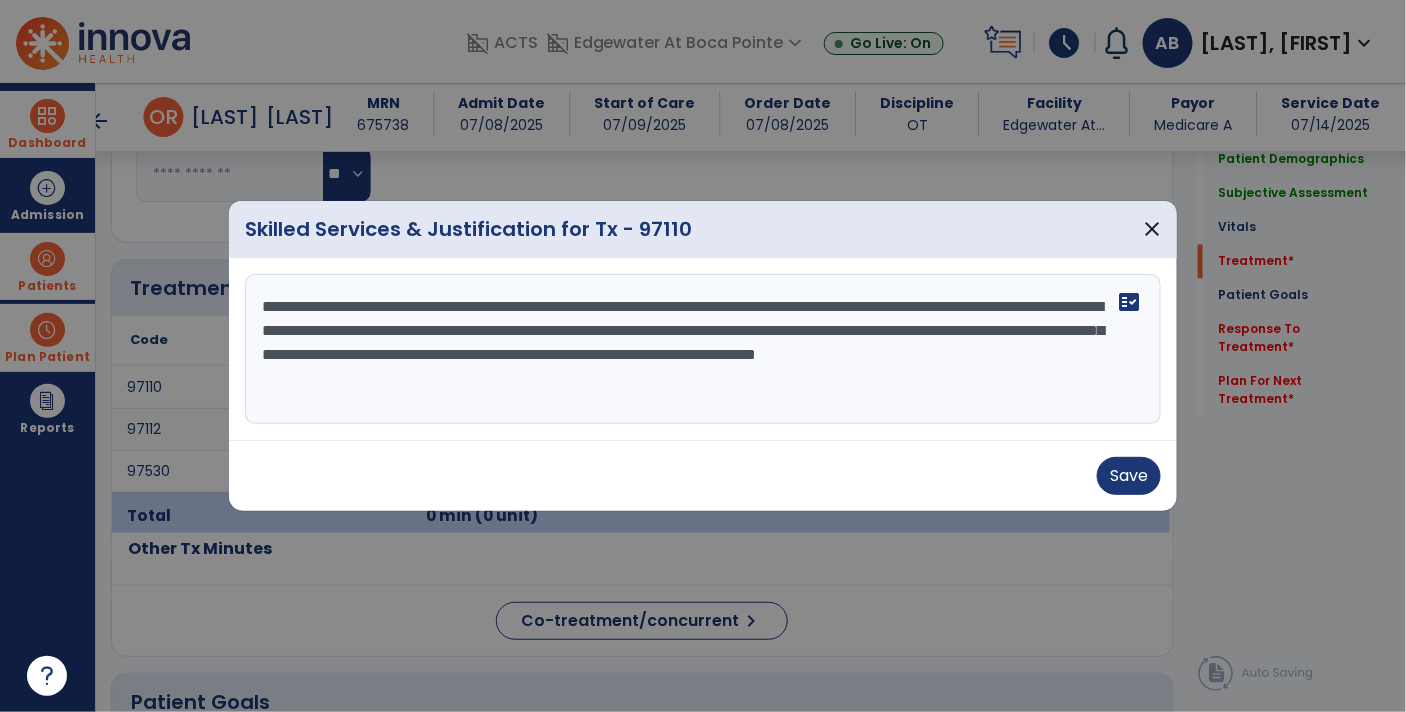 click on "**********" at bounding box center (703, 349) 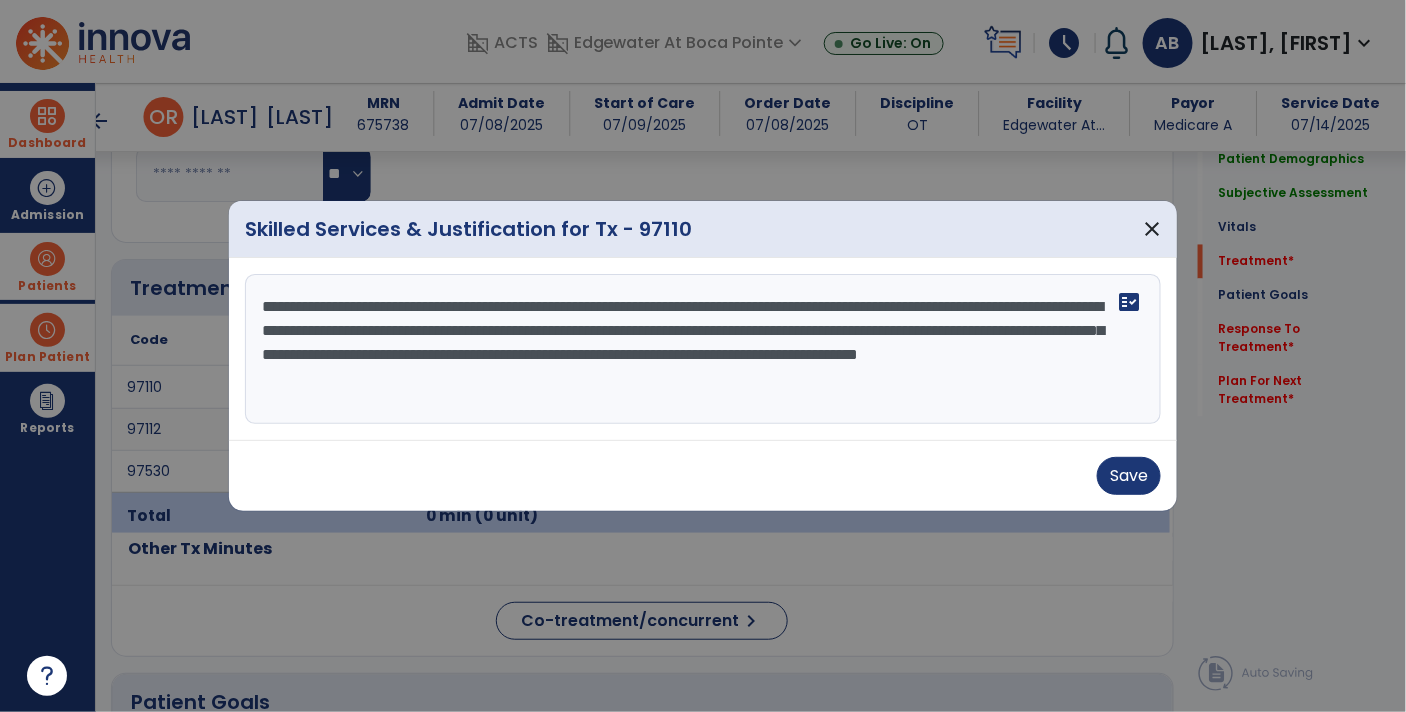 click on "**********" at bounding box center (703, 349) 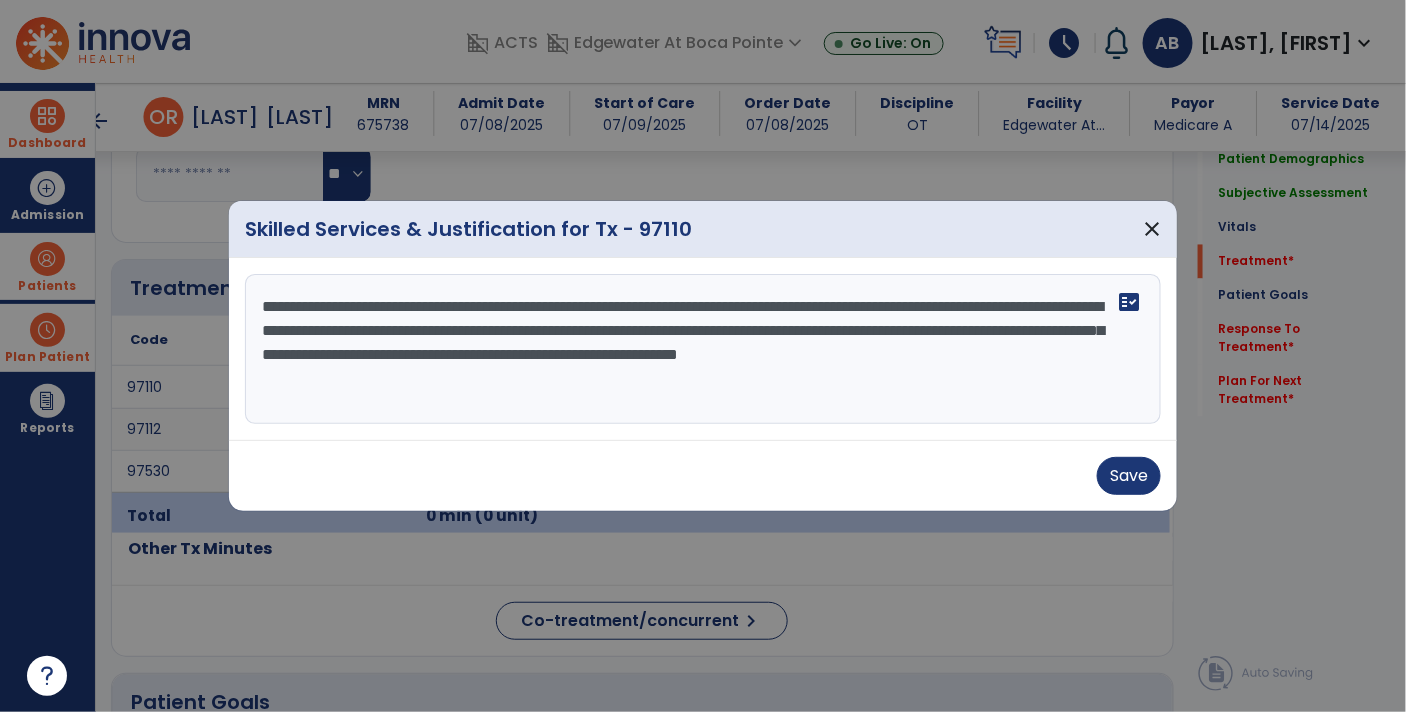 click on "**********" at bounding box center [703, 349] 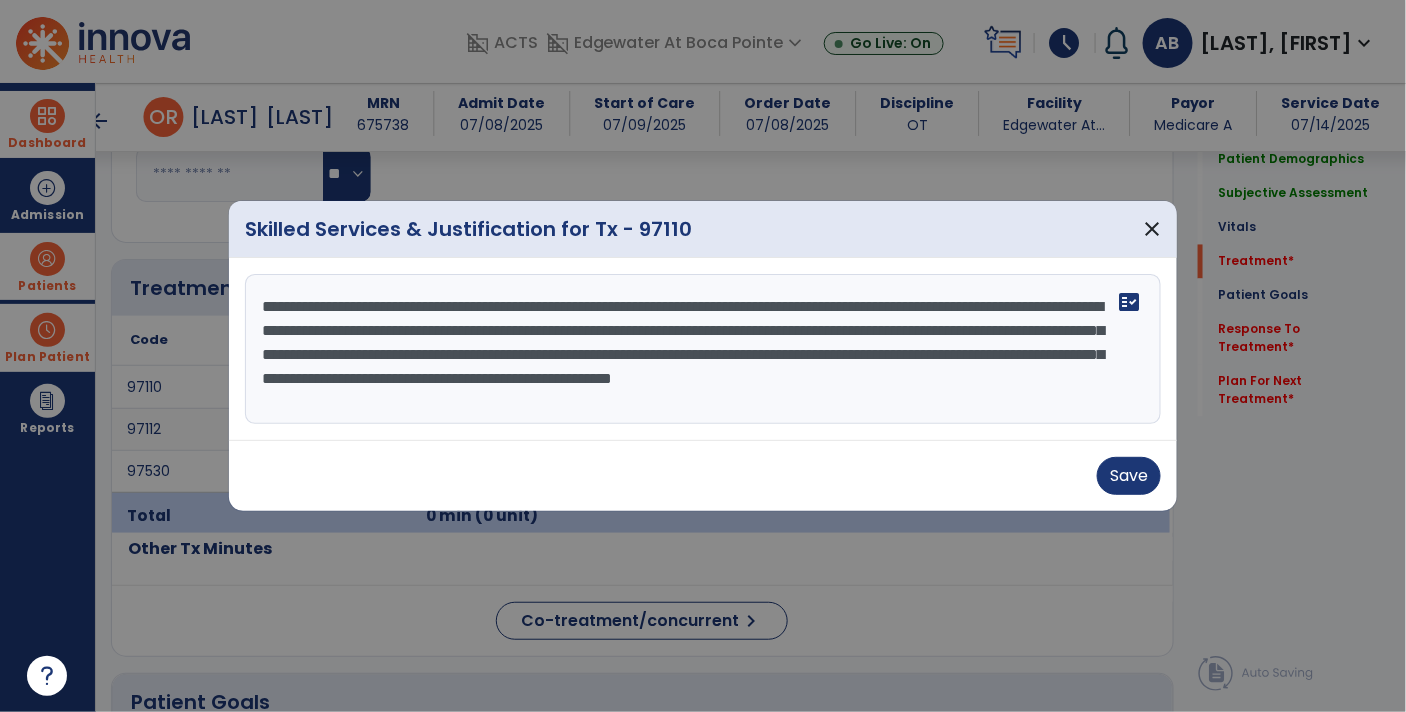 click on "**********" at bounding box center (703, 349) 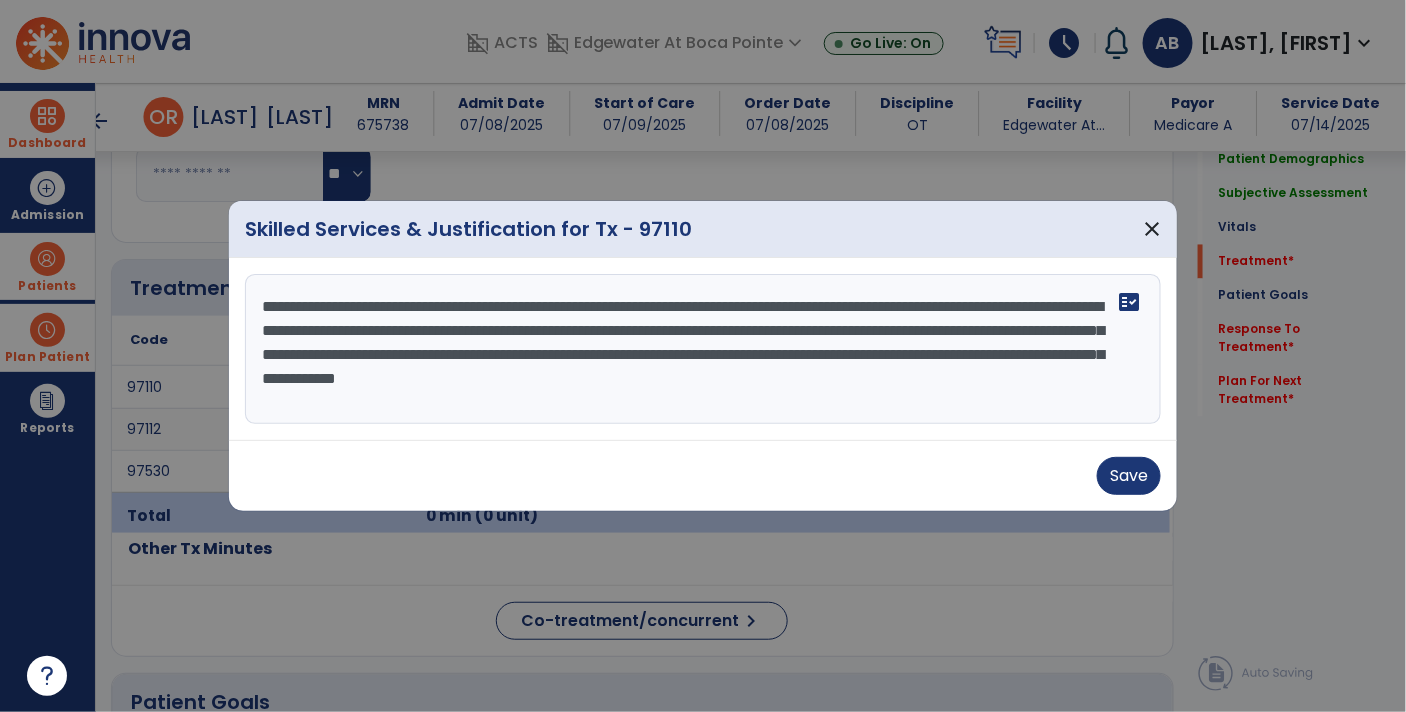 click on "**********" at bounding box center [703, 349] 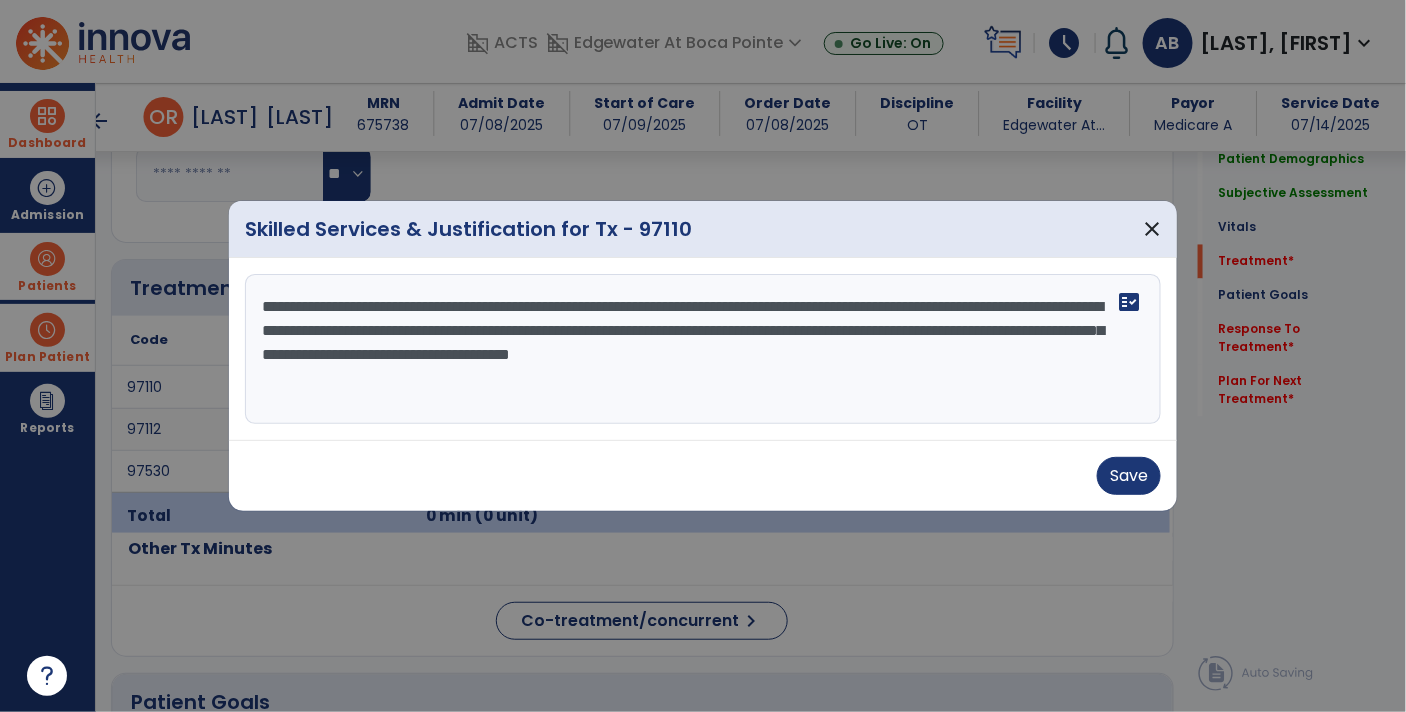 click on "**********" at bounding box center [703, 349] 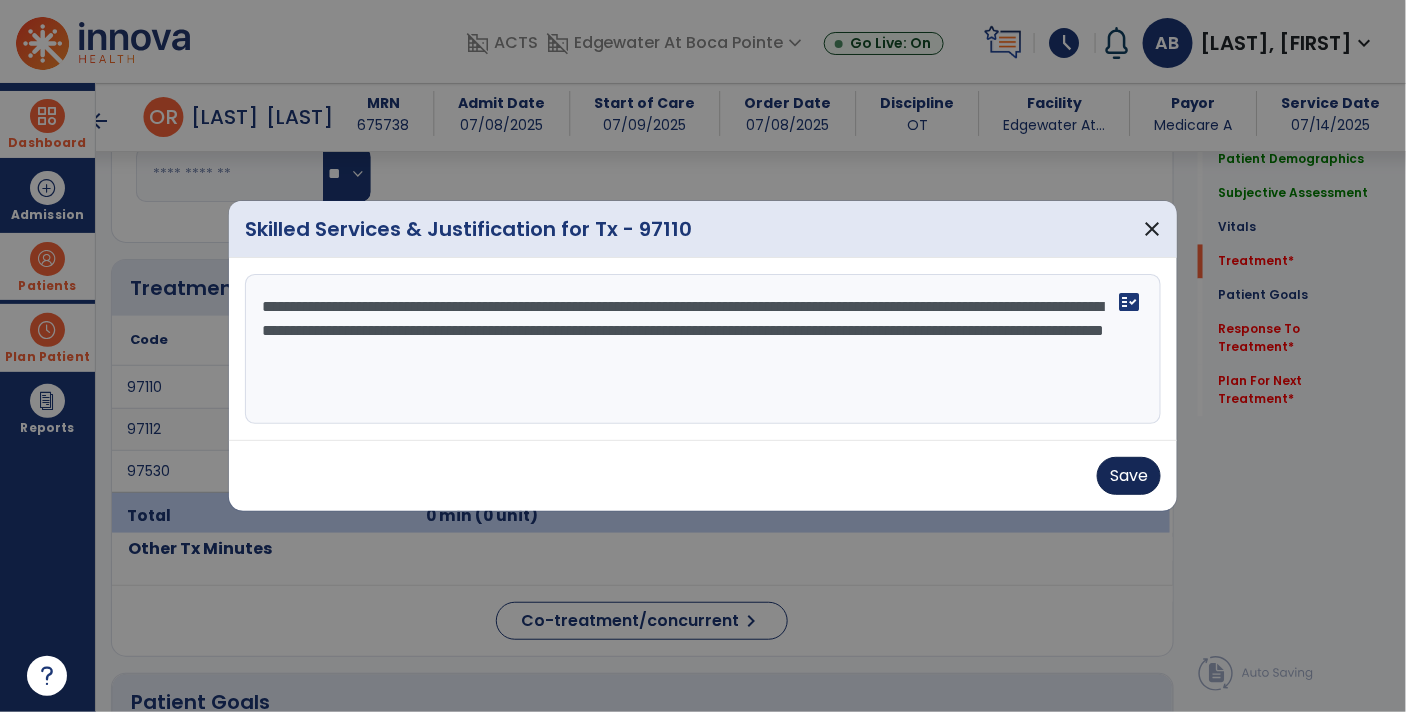 type on "**********" 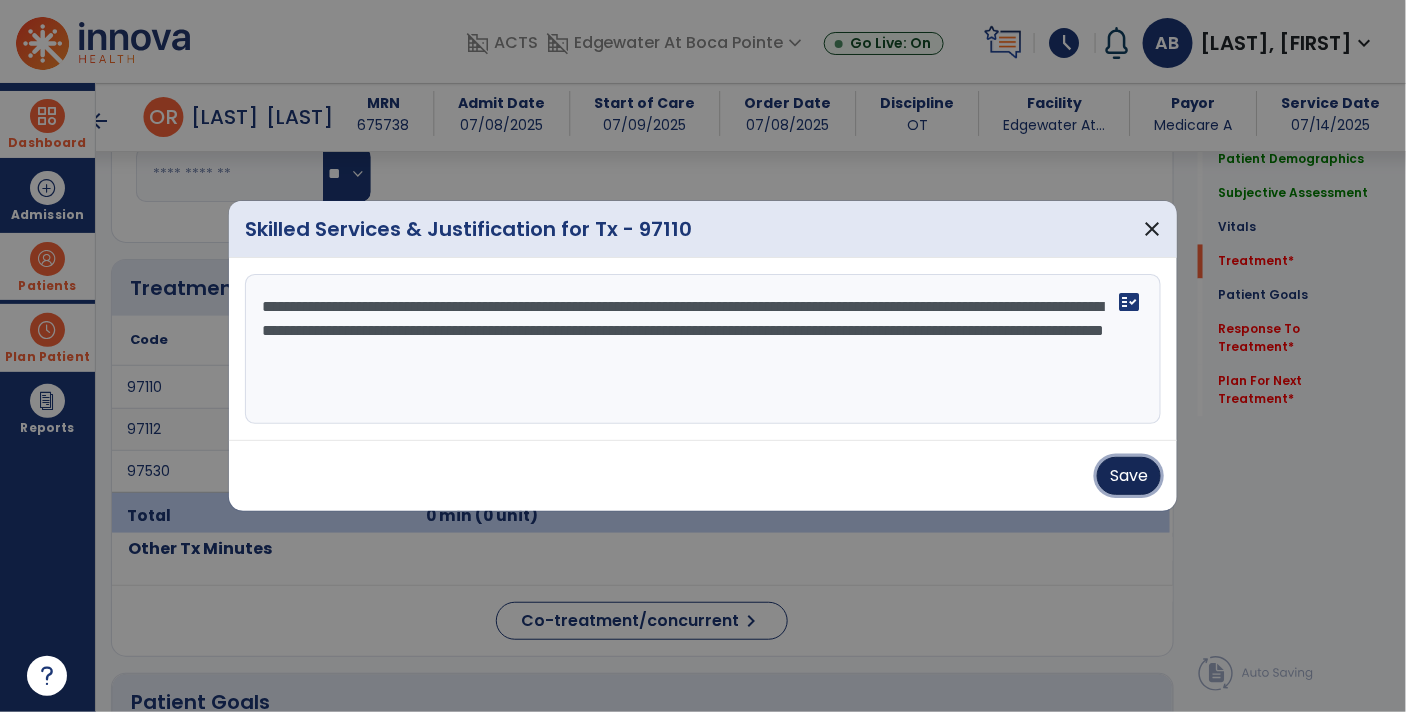 click on "Save" at bounding box center [1129, 476] 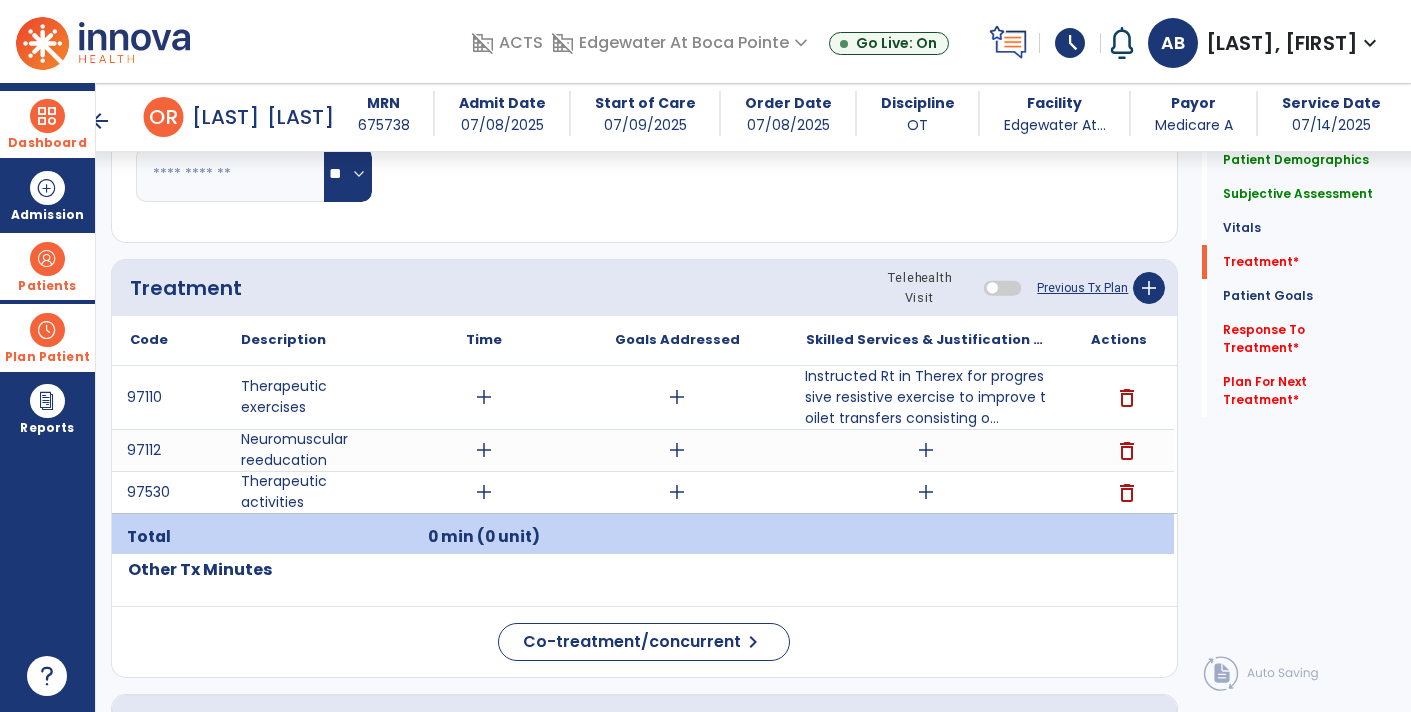 click on "Patients" at bounding box center [47, 266] 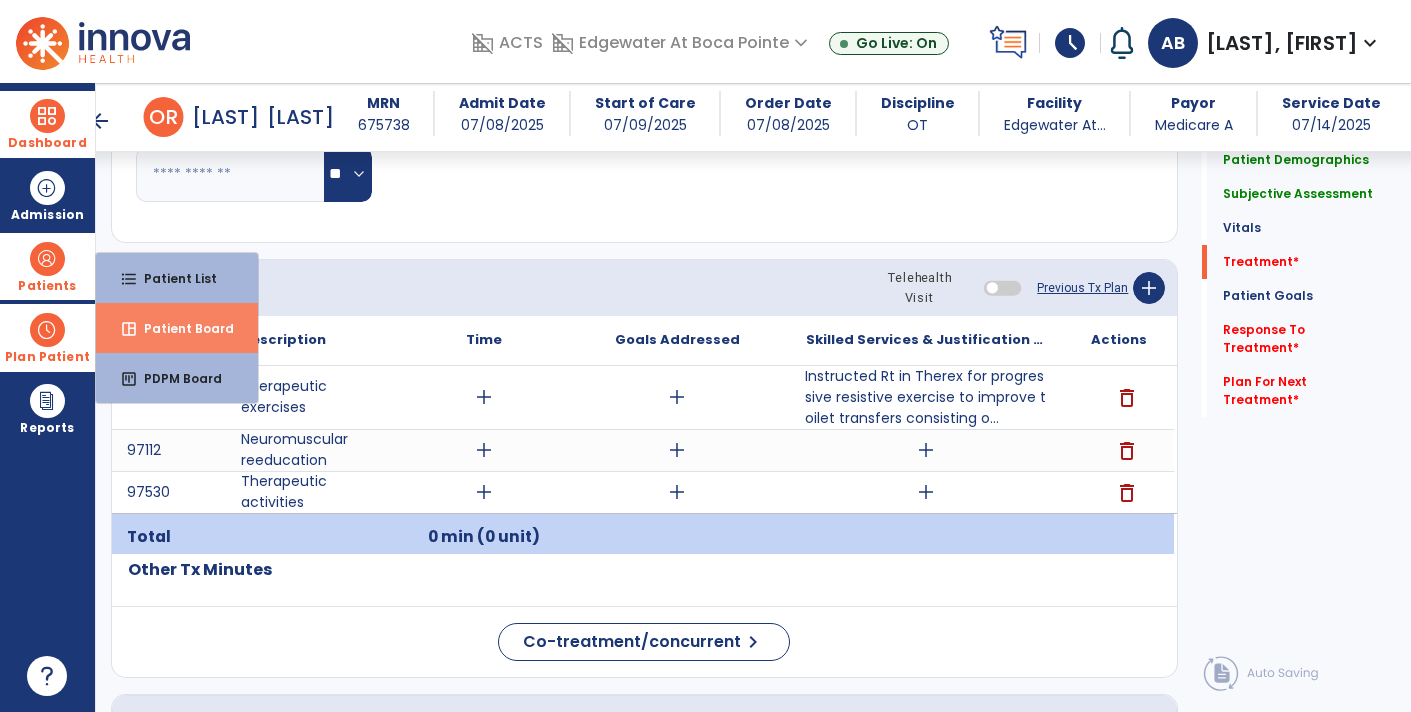 click on "Patient Board" at bounding box center [181, 328] 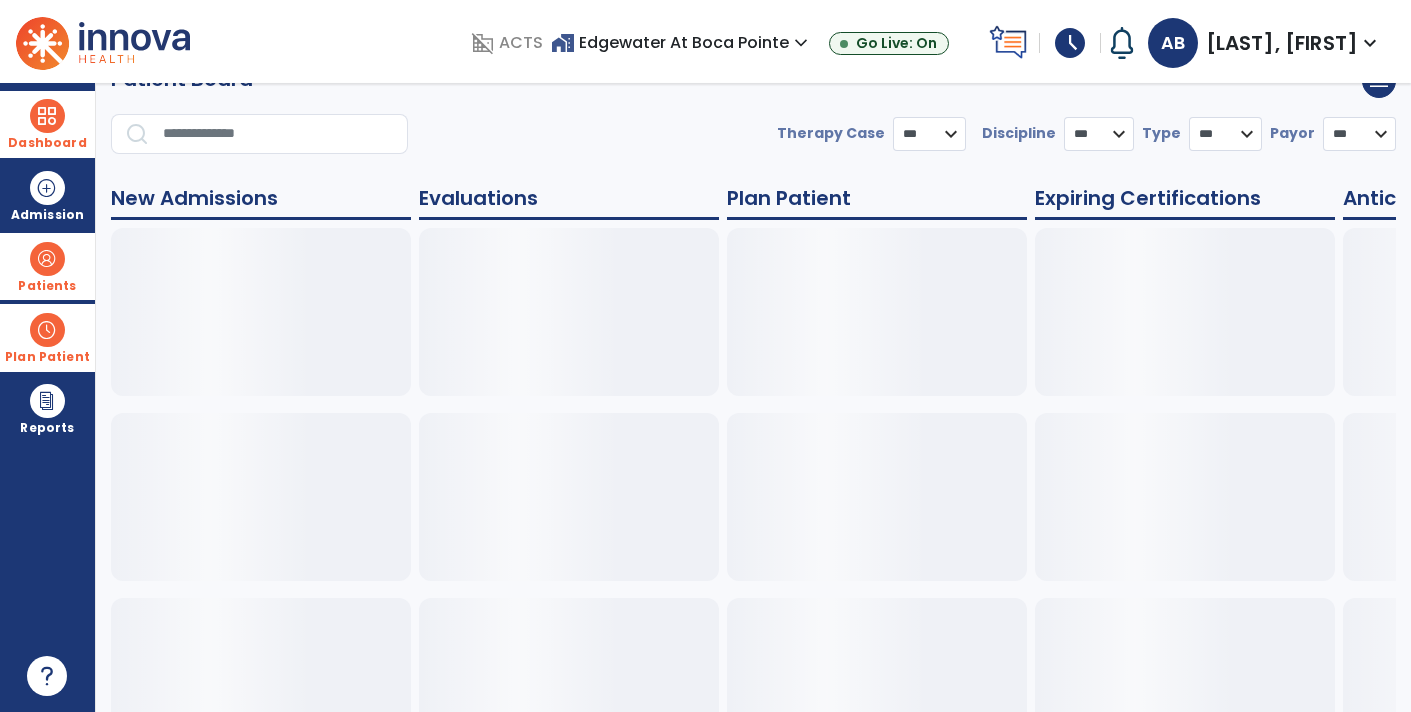 scroll, scrollTop: 38, scrollLeft: 0, axis: vertical 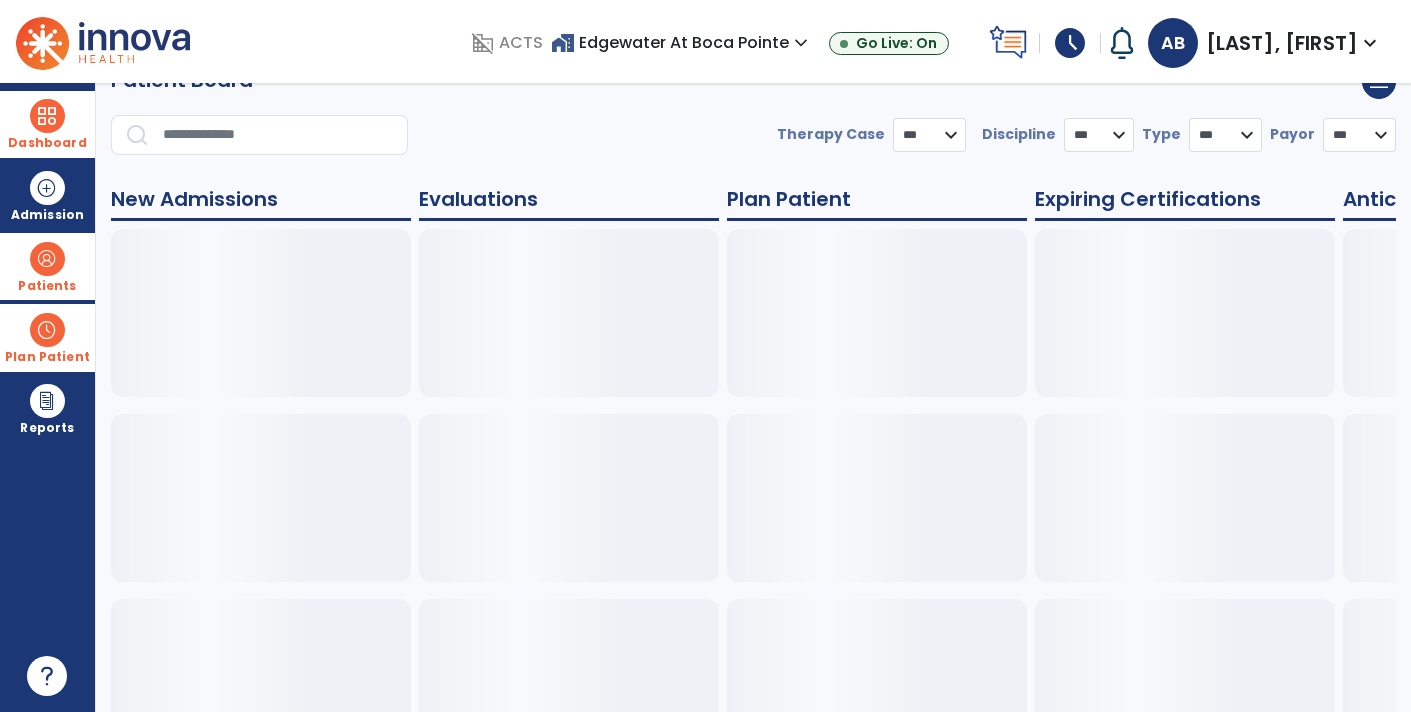 select on "***" 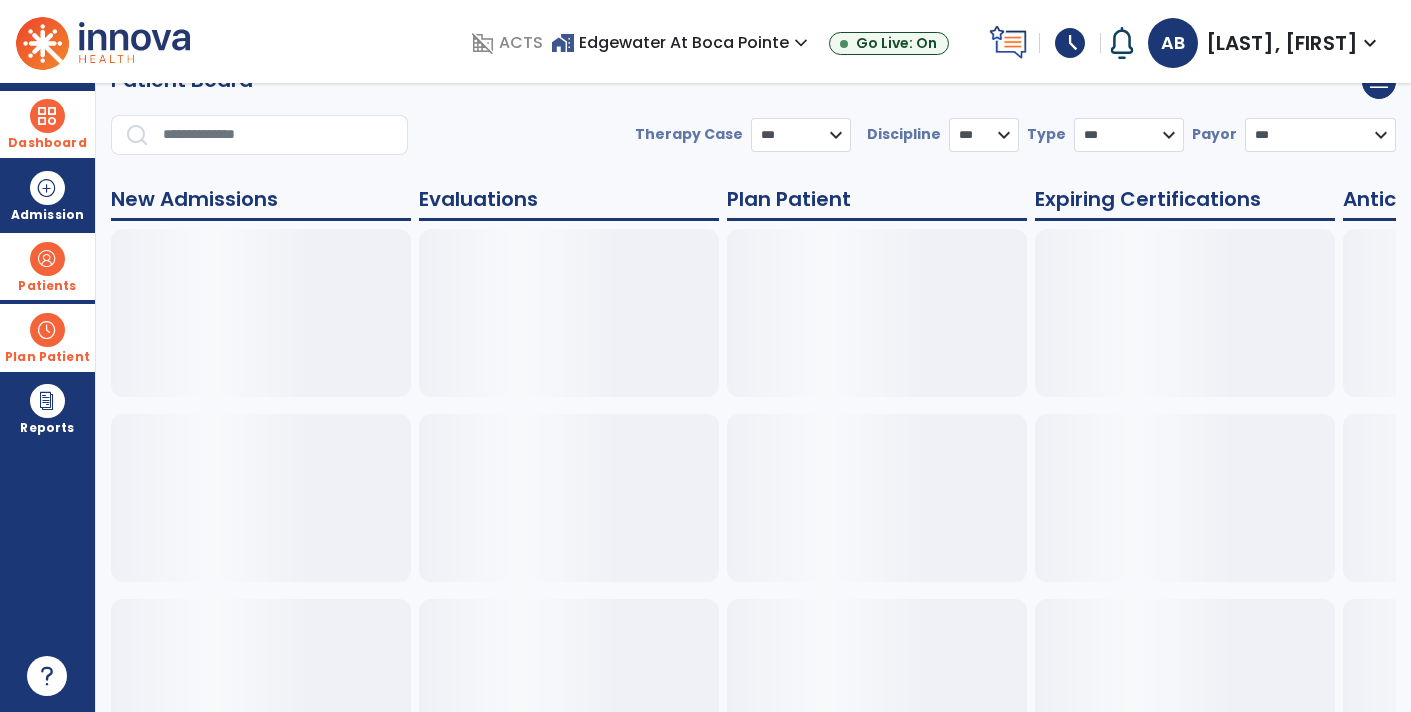click on "Plan Patient" at bounding box center (47, 286) 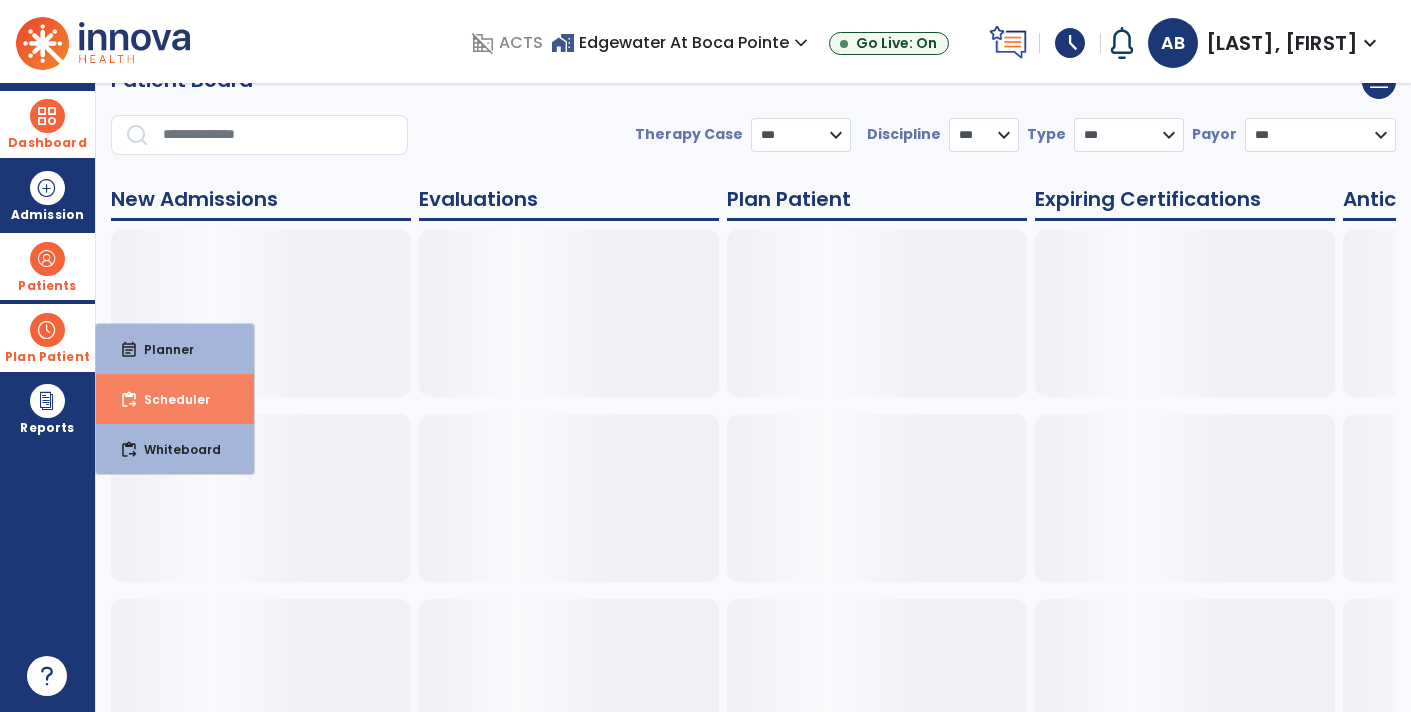 click on "content_paste_go  Scheduler" at bounding box center [175, 399] 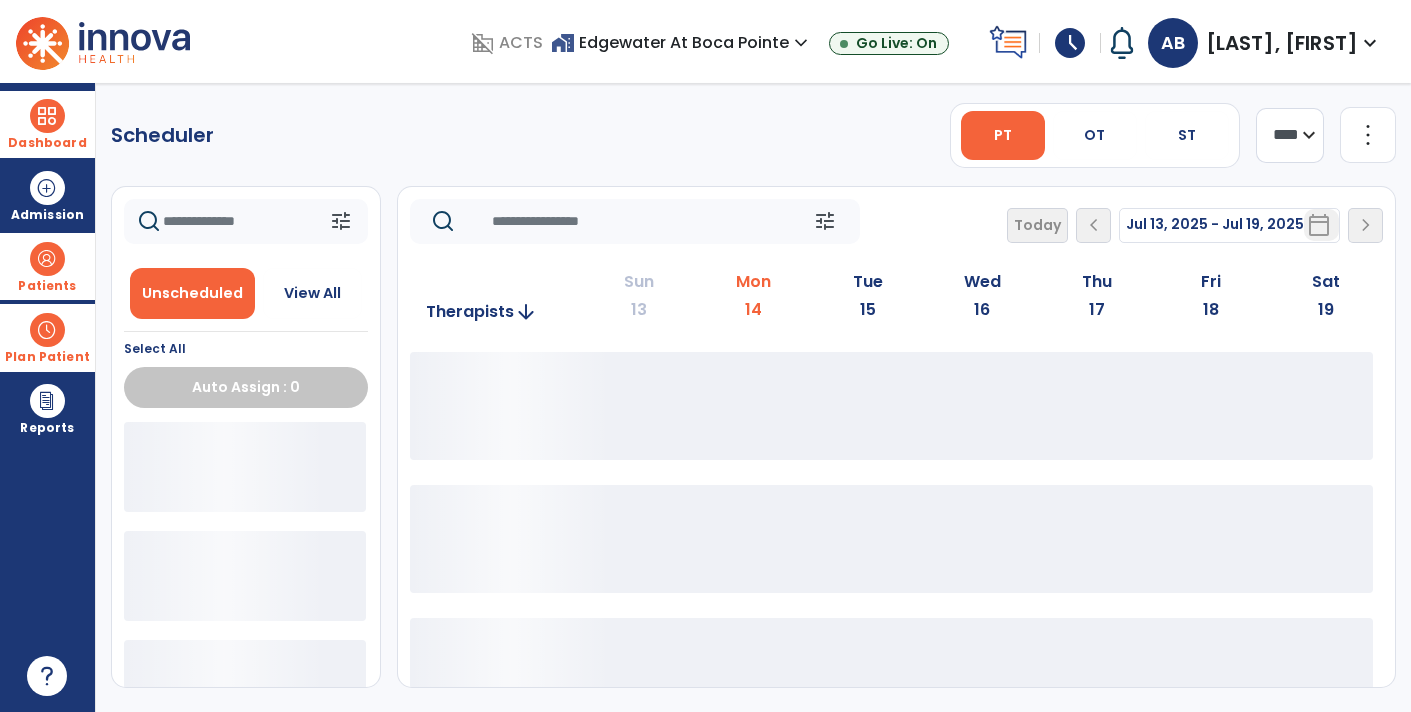 scroll, scrollTop: 0, scrollLeft: 0, axis: both 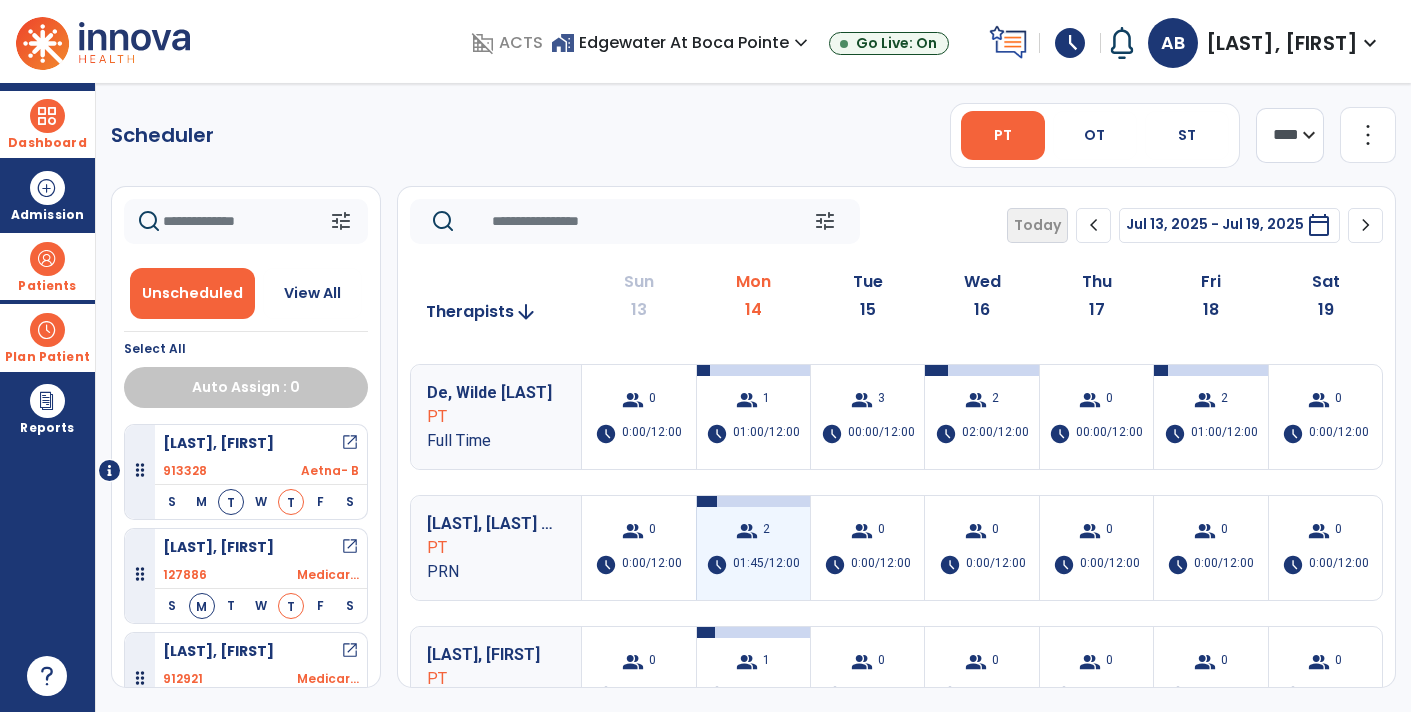 click on "group  2  schedule  01:45/12:00" at bounding box center (753, 548) 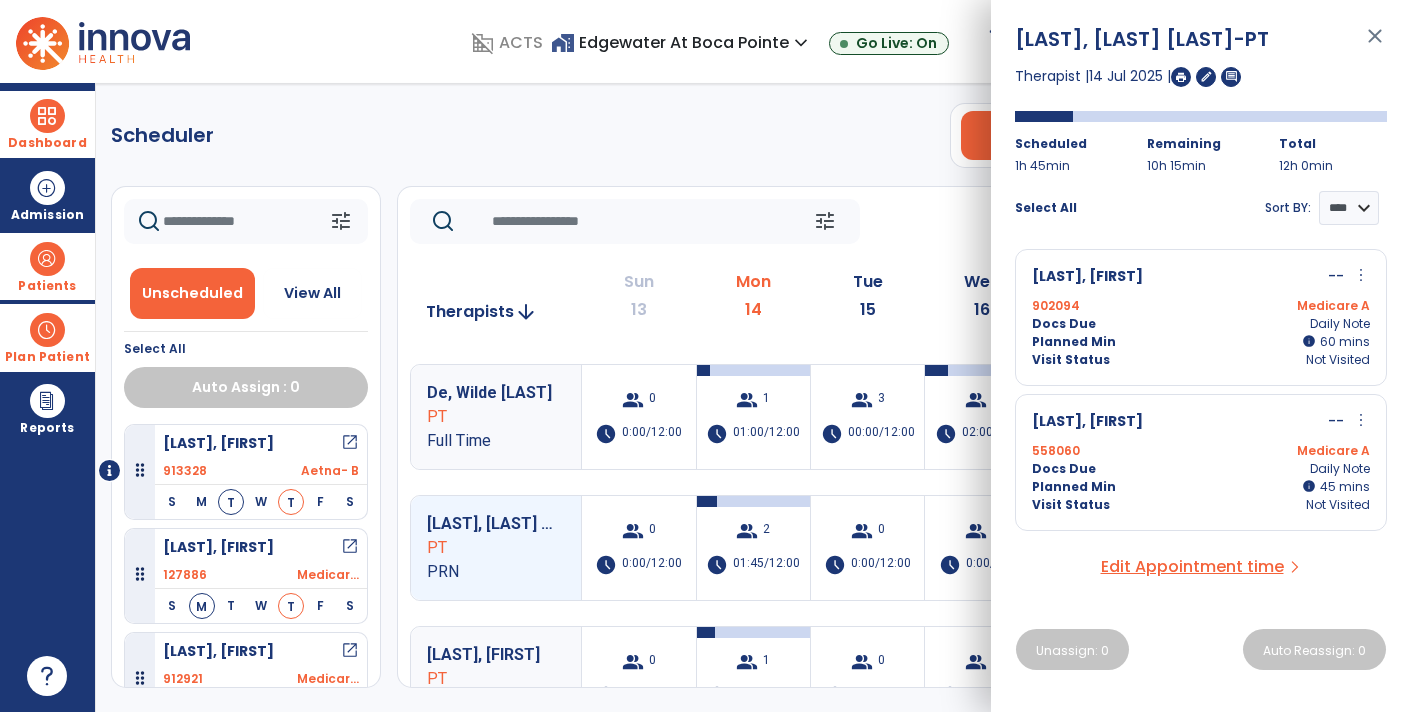 click on "close" at bounding box center [1375, 45] 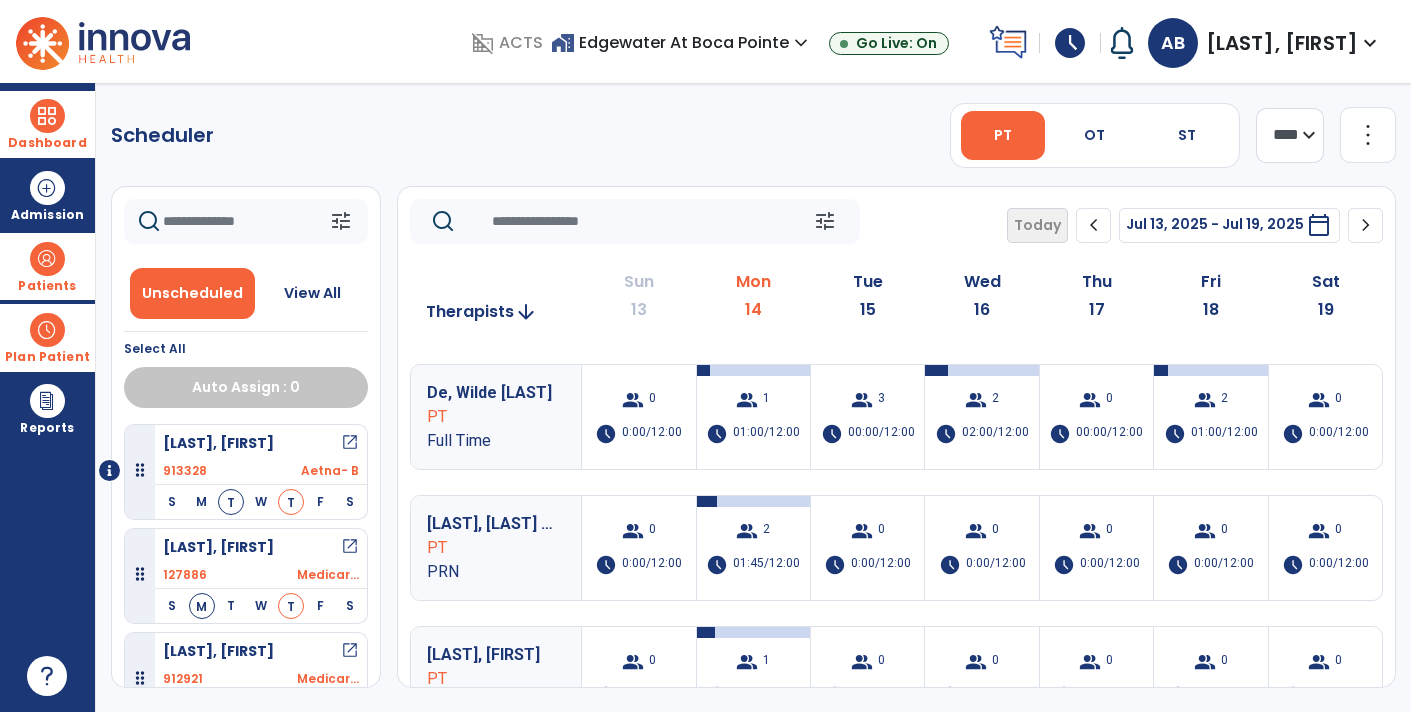 click at bounding box center [47, 116] 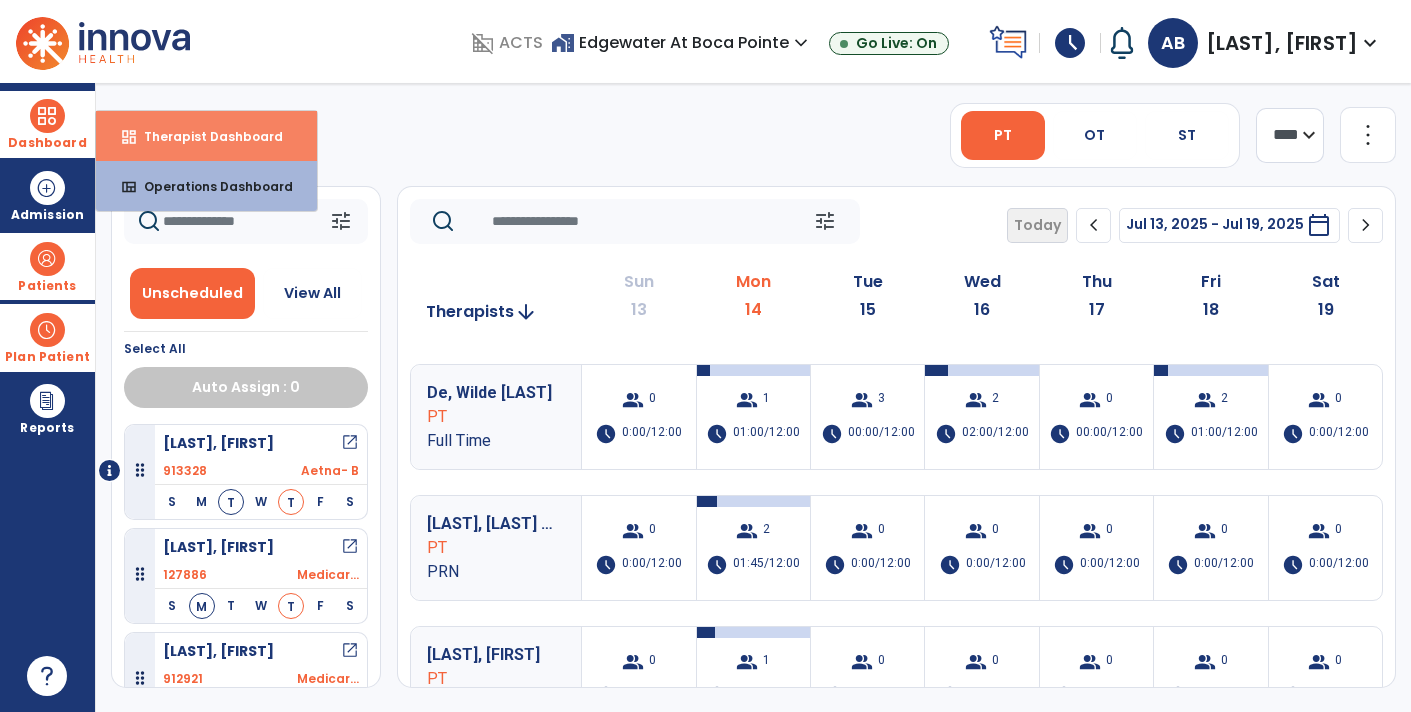 click on "Therapist Dashboard" at bounding box center (205, 136) 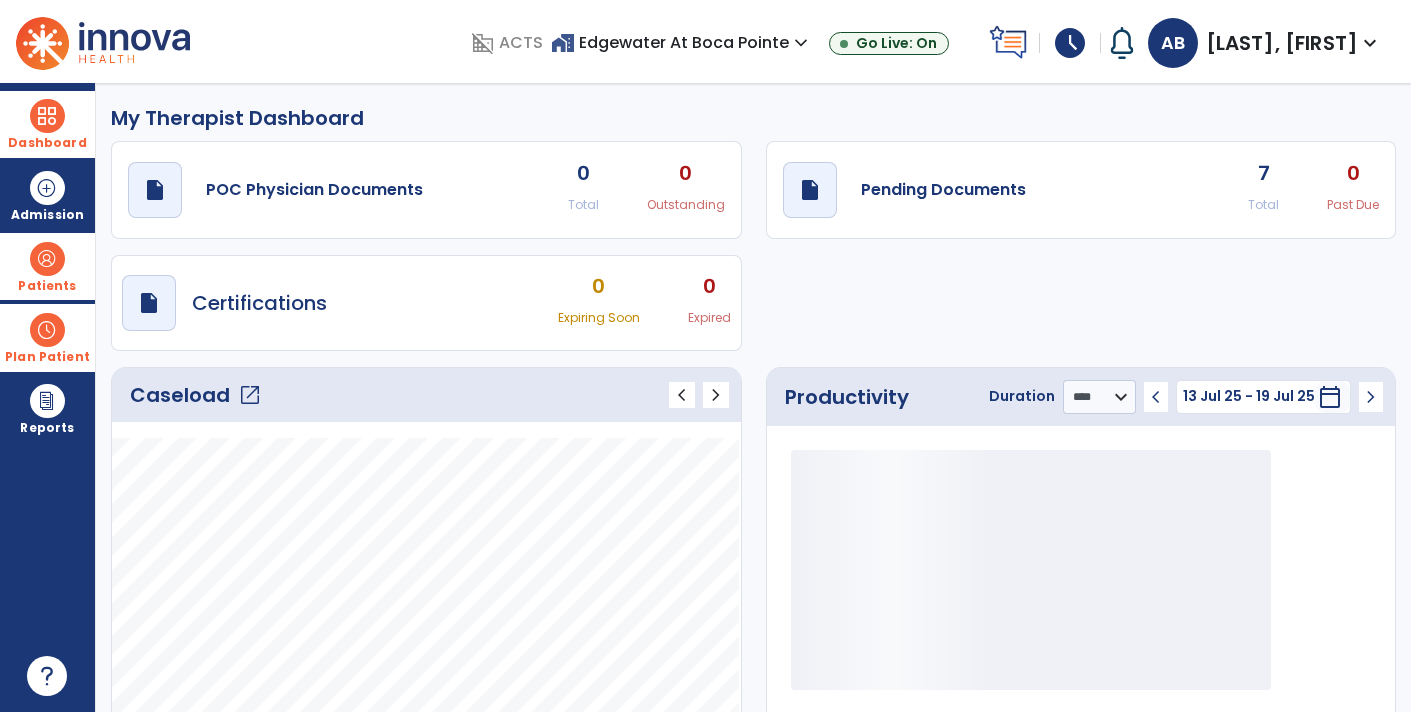 click on "open_in_new" 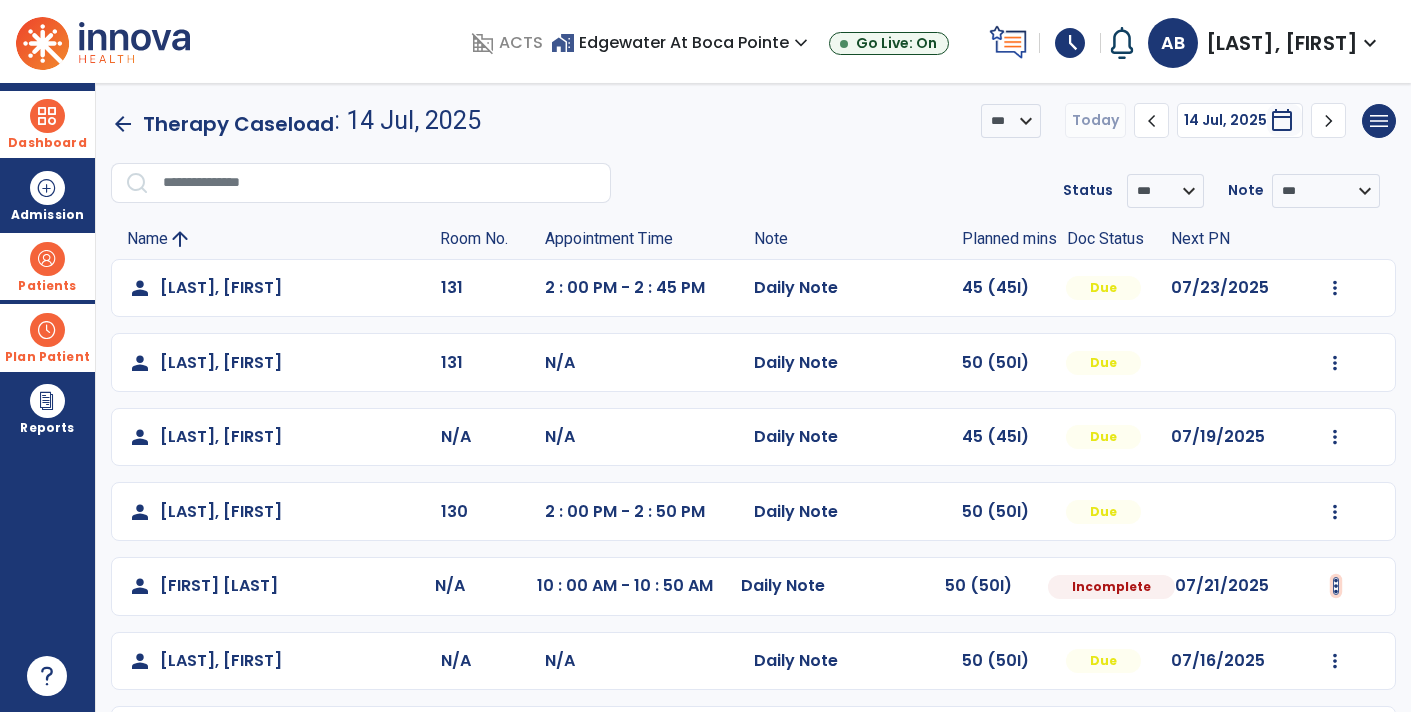 click at bounding box center (1335, 288) 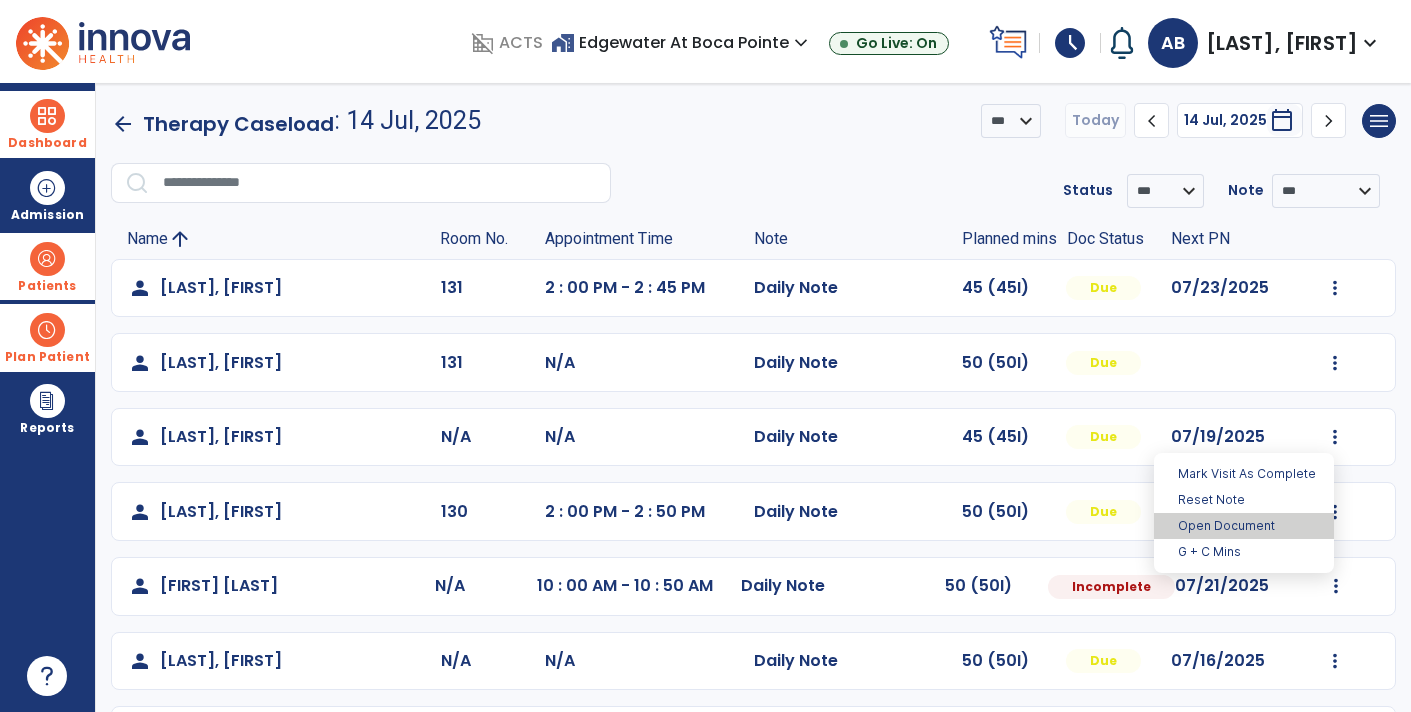 click on "Open Document" at bounding box center [1244, 526] 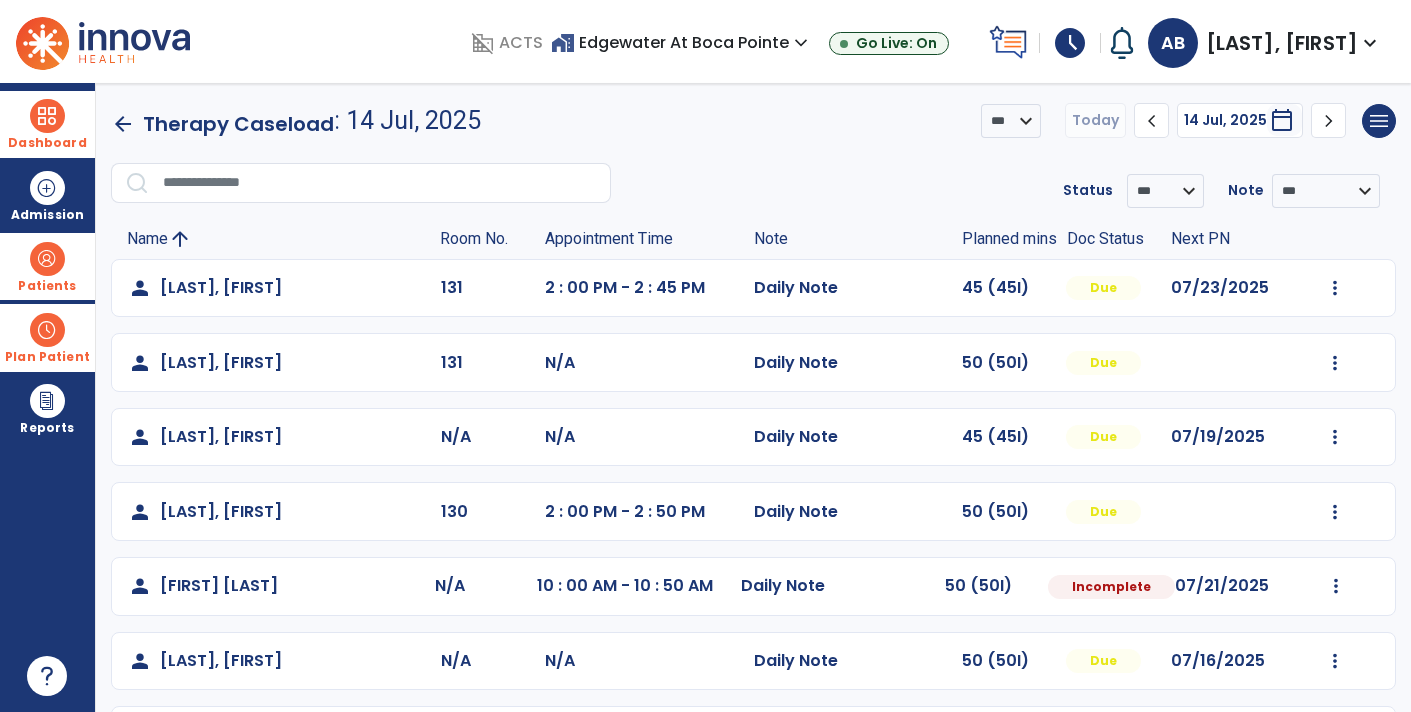 select on "*" 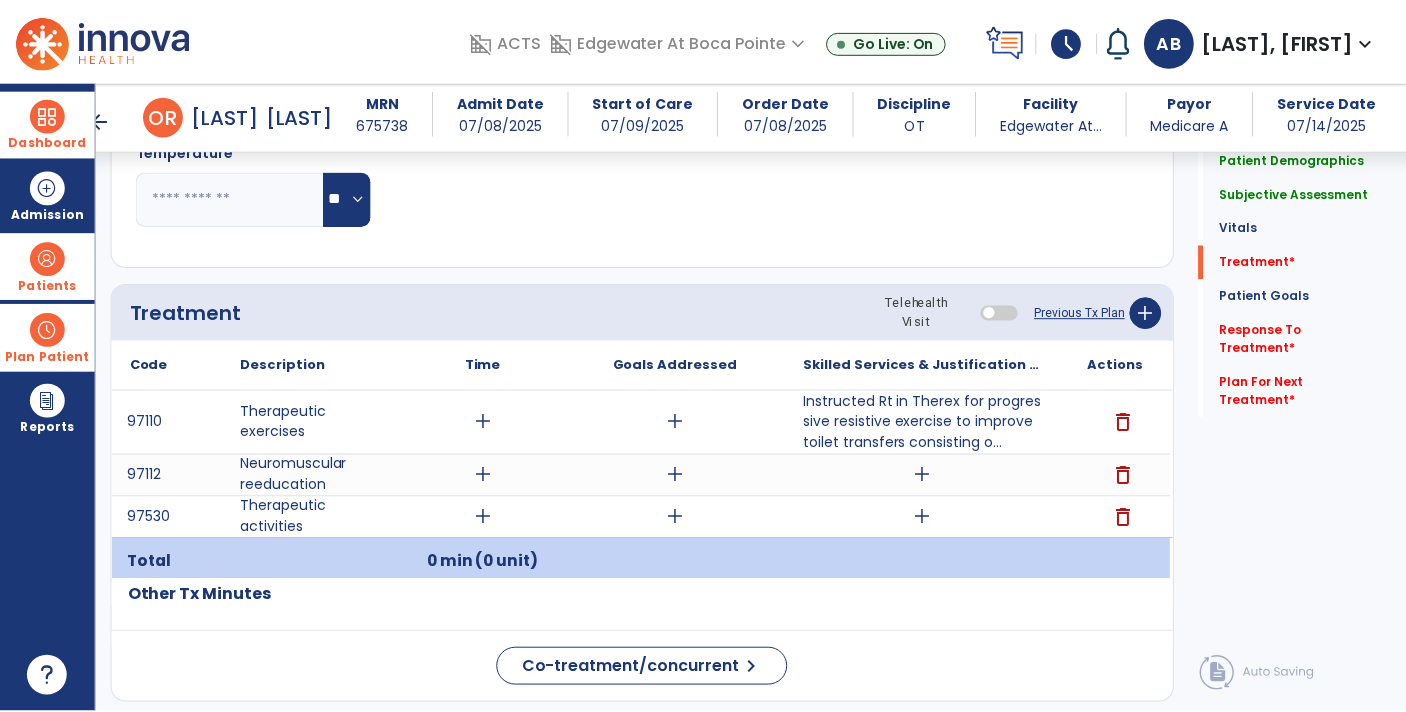 scroll, scrollTop: 1128, scrollLeft: 0, axis: vertical 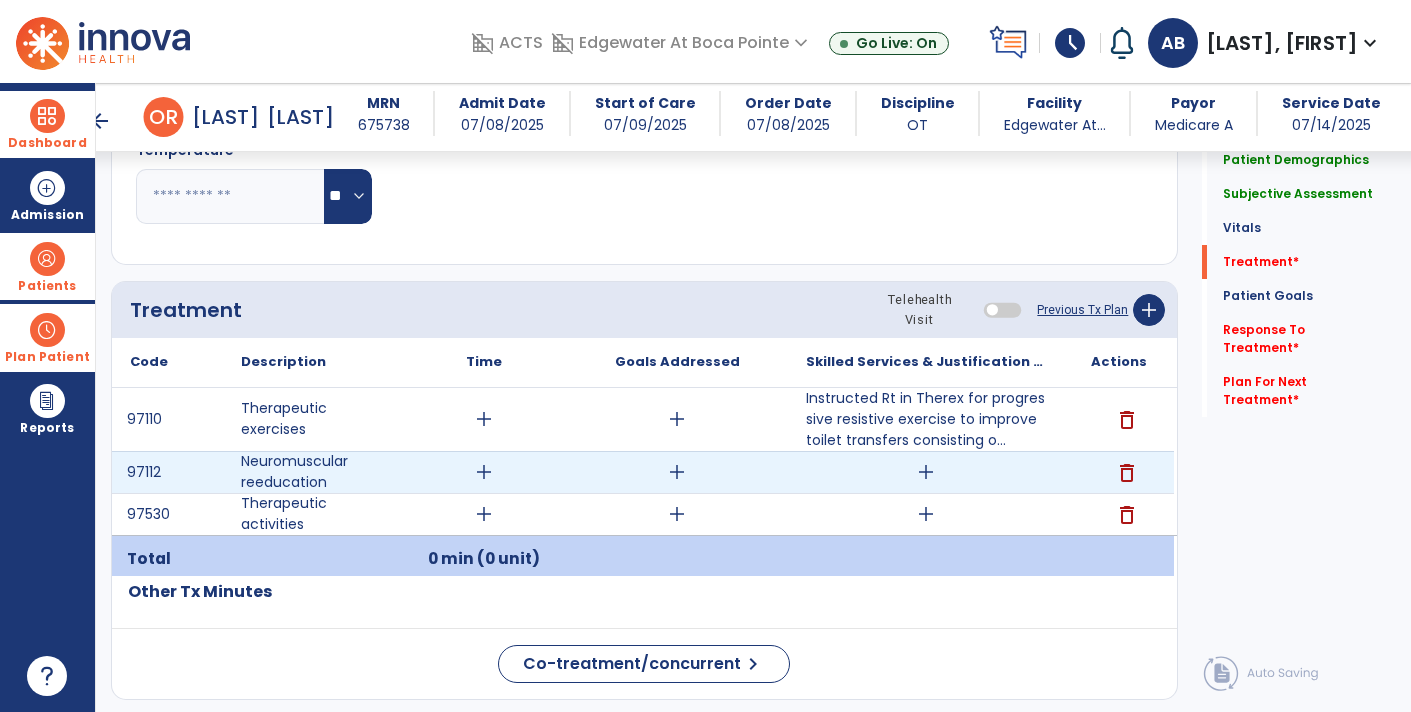 click on "add" at bounding box center [926, 472] 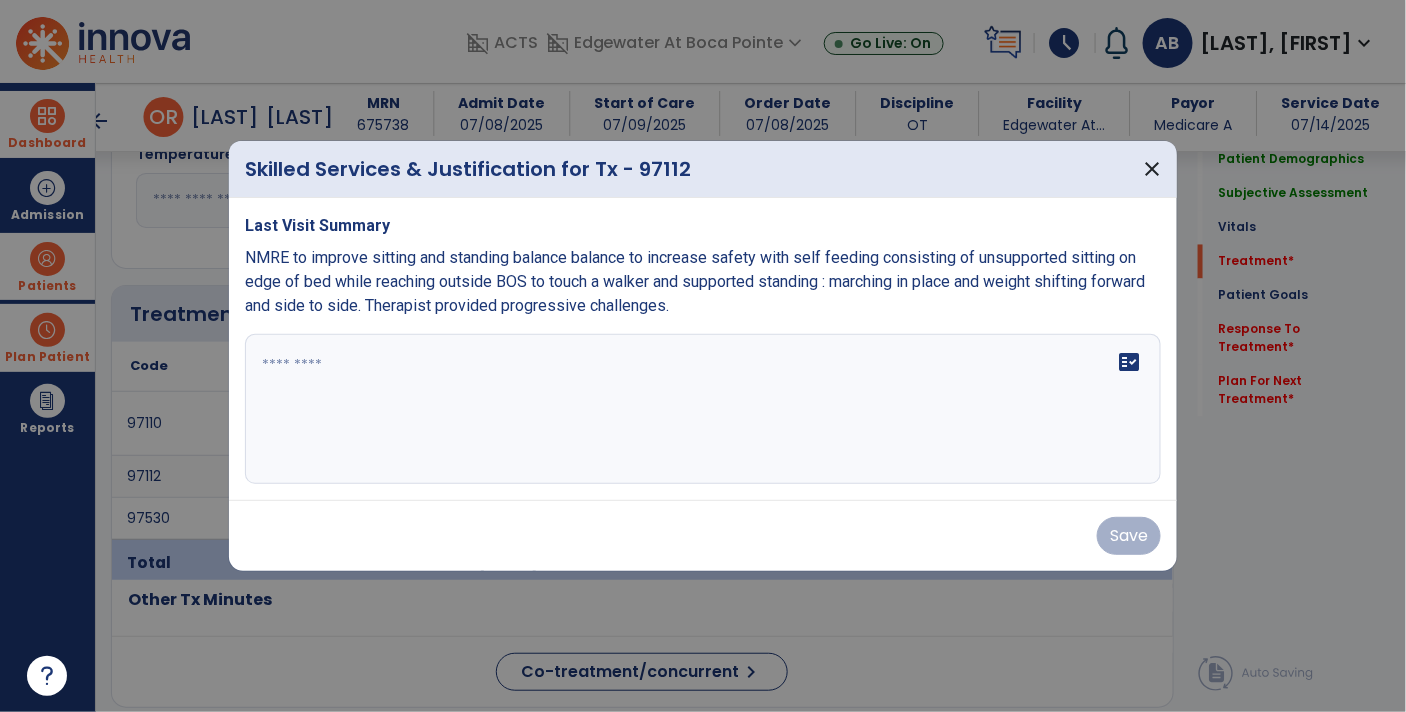 scroll, scrollTop: 1128, scrollLeft: 0, axis: vertical 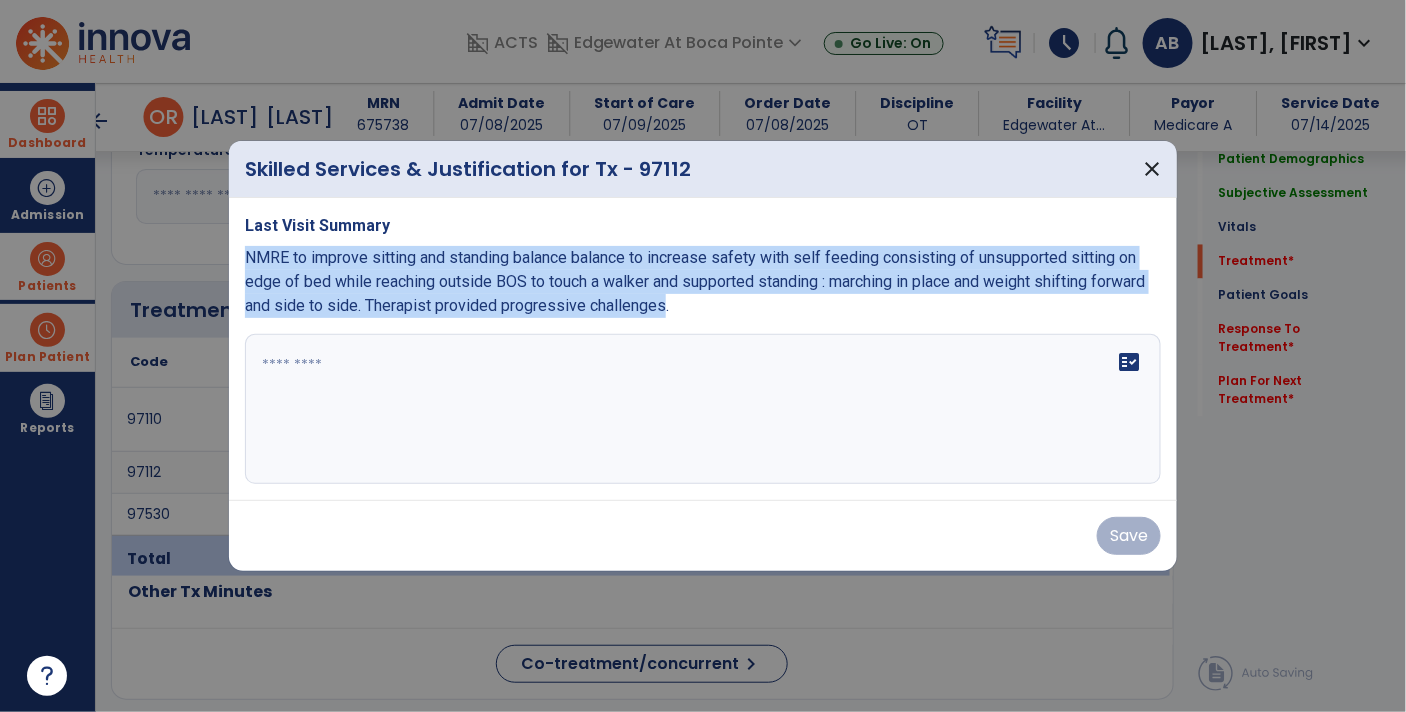 drag, startPoint x: 664, startPoint y: 309, endPoint x: 236, endPoint y: 251, distance: 431.91202 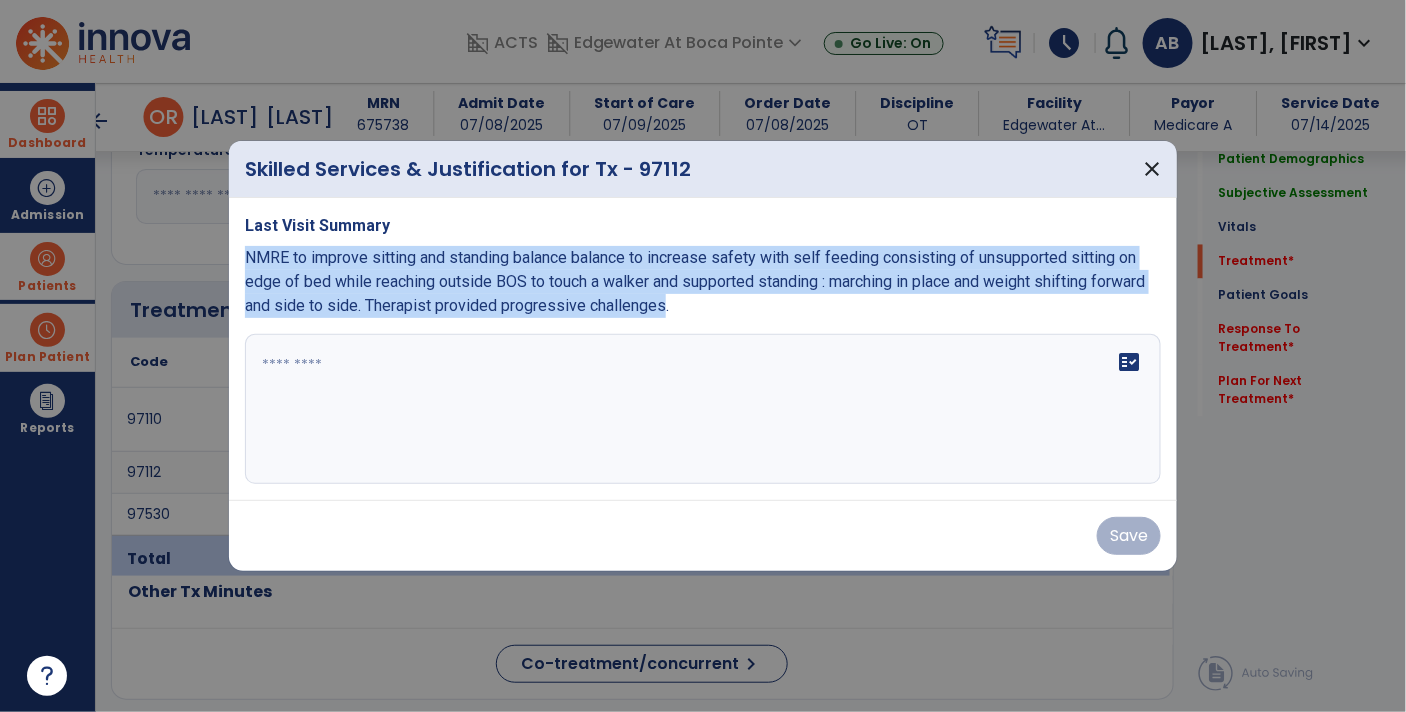 click on "Last Visit Summary NMRE to improve sitting and standing balance balance to increase safety with self feeding consisting of unsupported sitting on edge of bed while reaching outside BOS to touch a walker and supported standing : marching in place and weight shifting forward and side to side. Therapist provided progressive challenges.   fact_check" at bounding box center (703, 349) 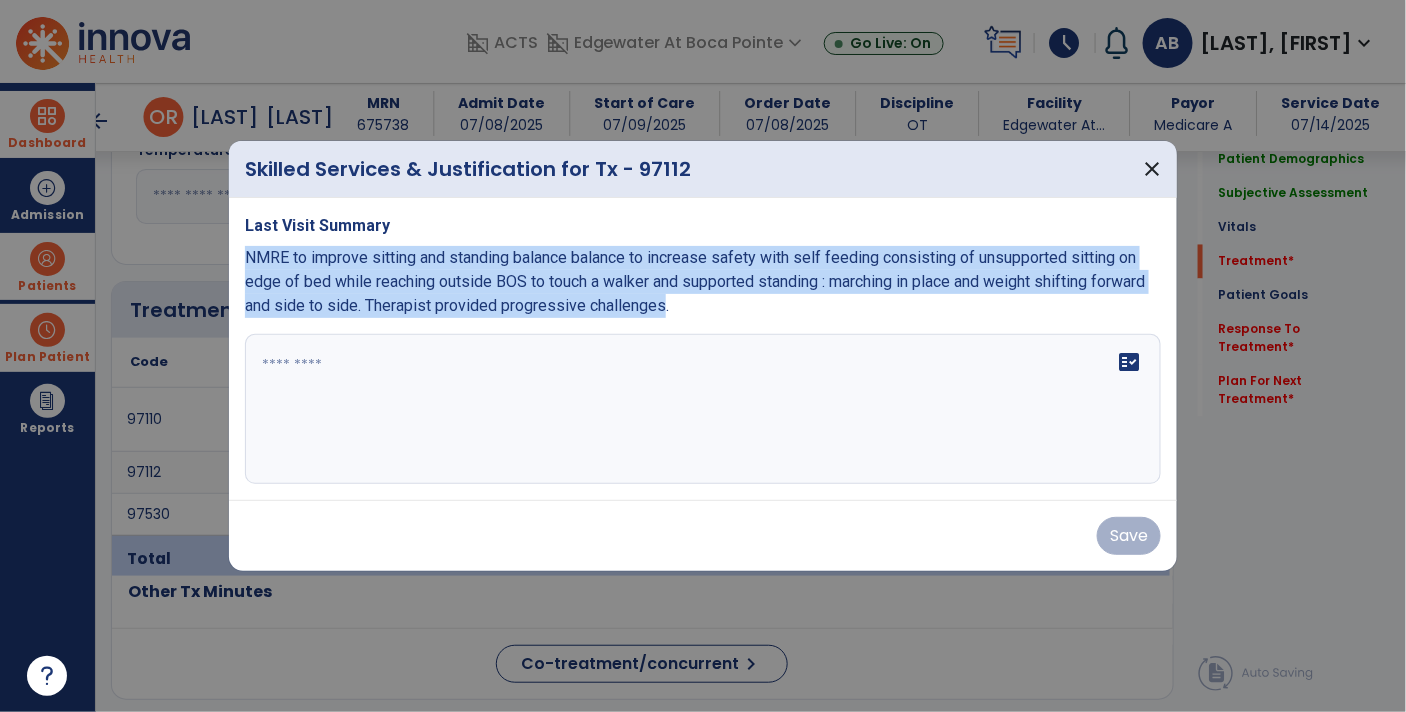 copy on "NMRE to improve sitting and standing balance balance to increase safety with self feeding consisting of unsupported sitting on edge of bed while reaching outside BOS to touch a walker and supported standing : marching in place and weight shifting forward and side to side. Therapist provided progressive challenges" 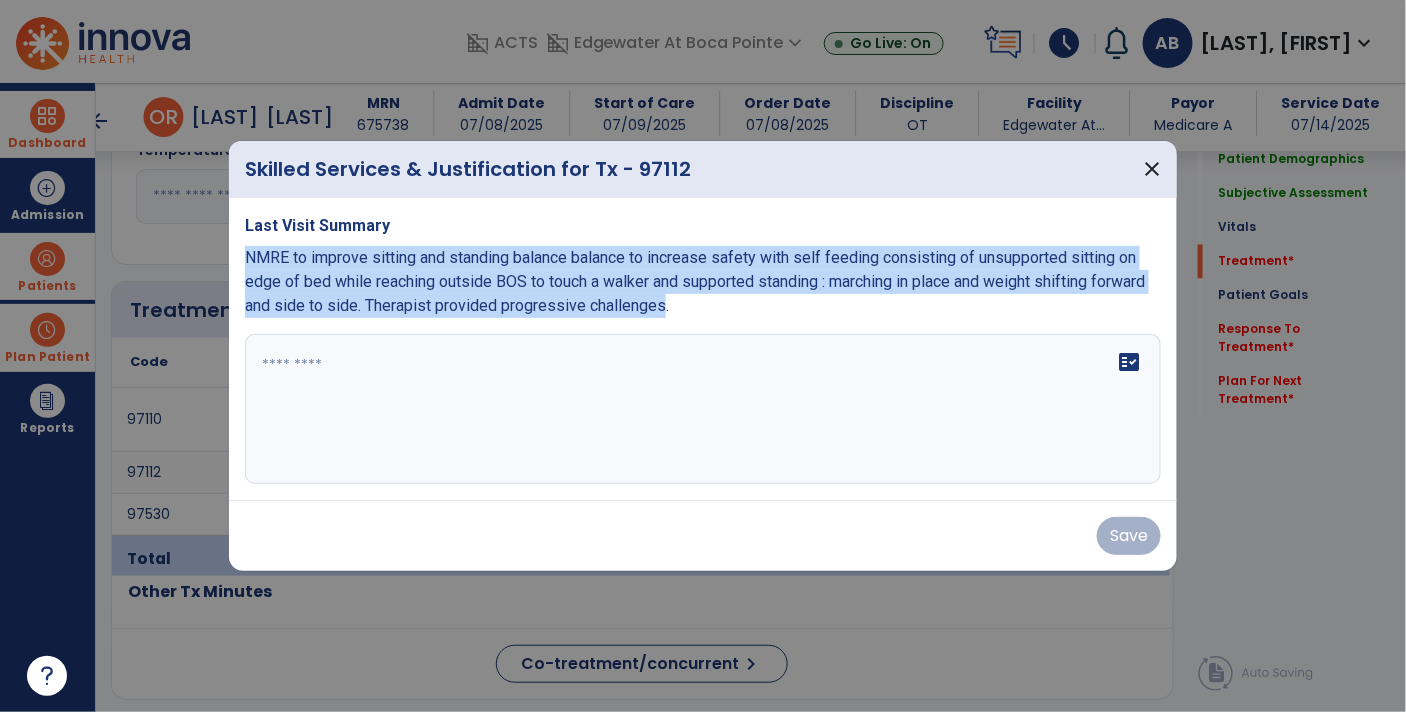 click at bounding box center (703, 409) 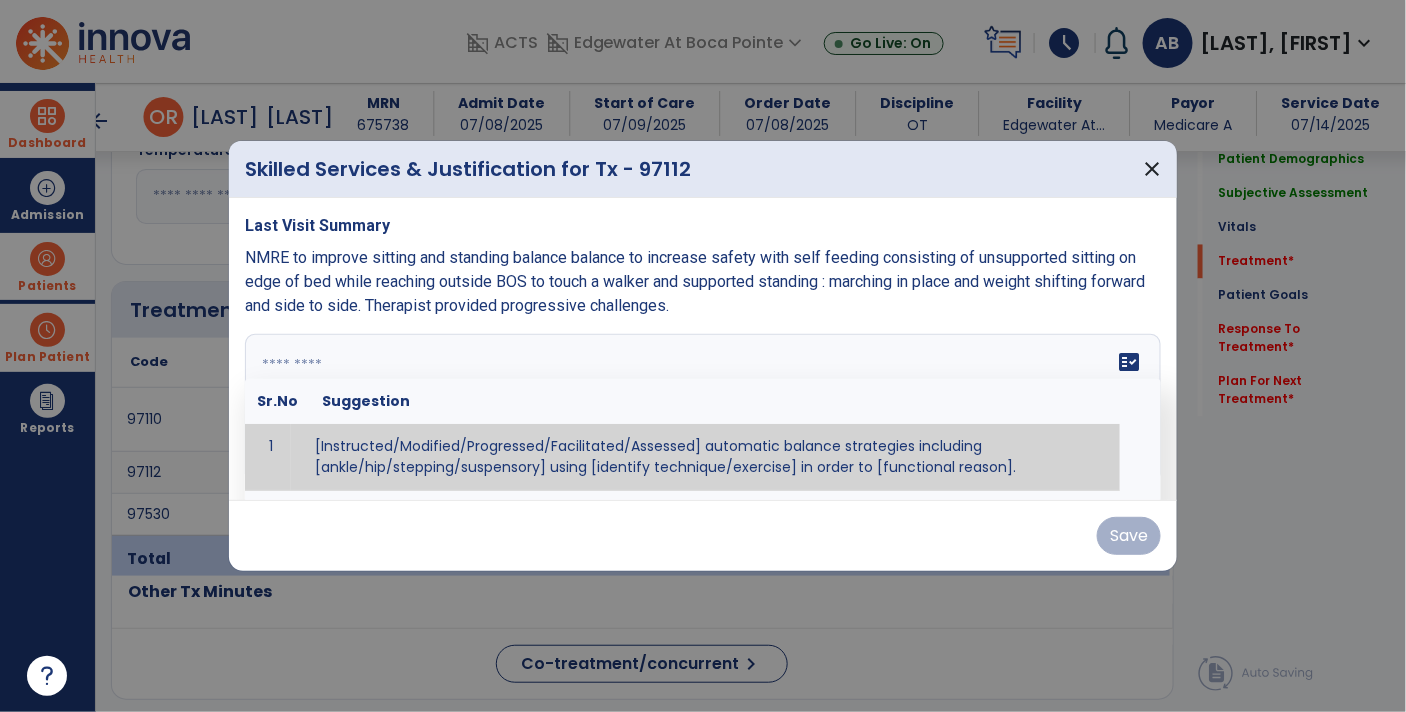 paste on "**********" 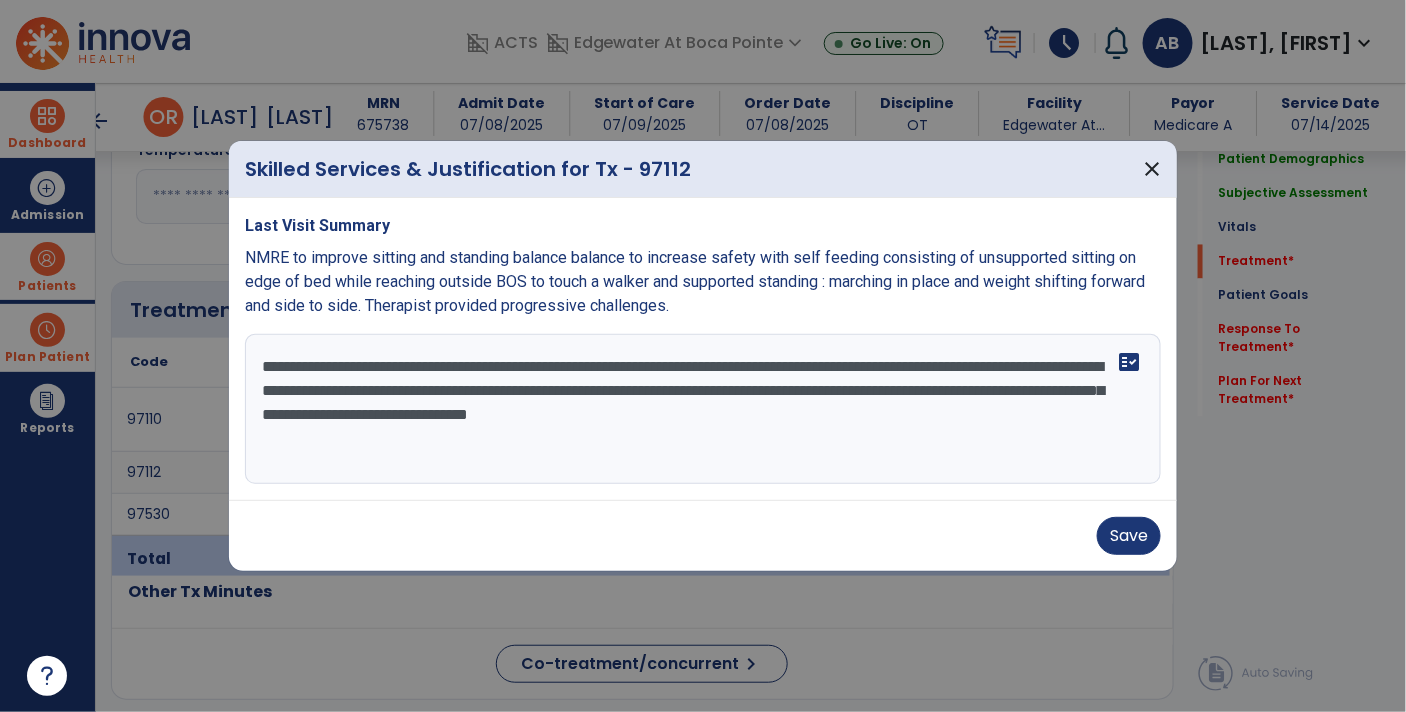 click on "**********" at bounding box center (703, 409) 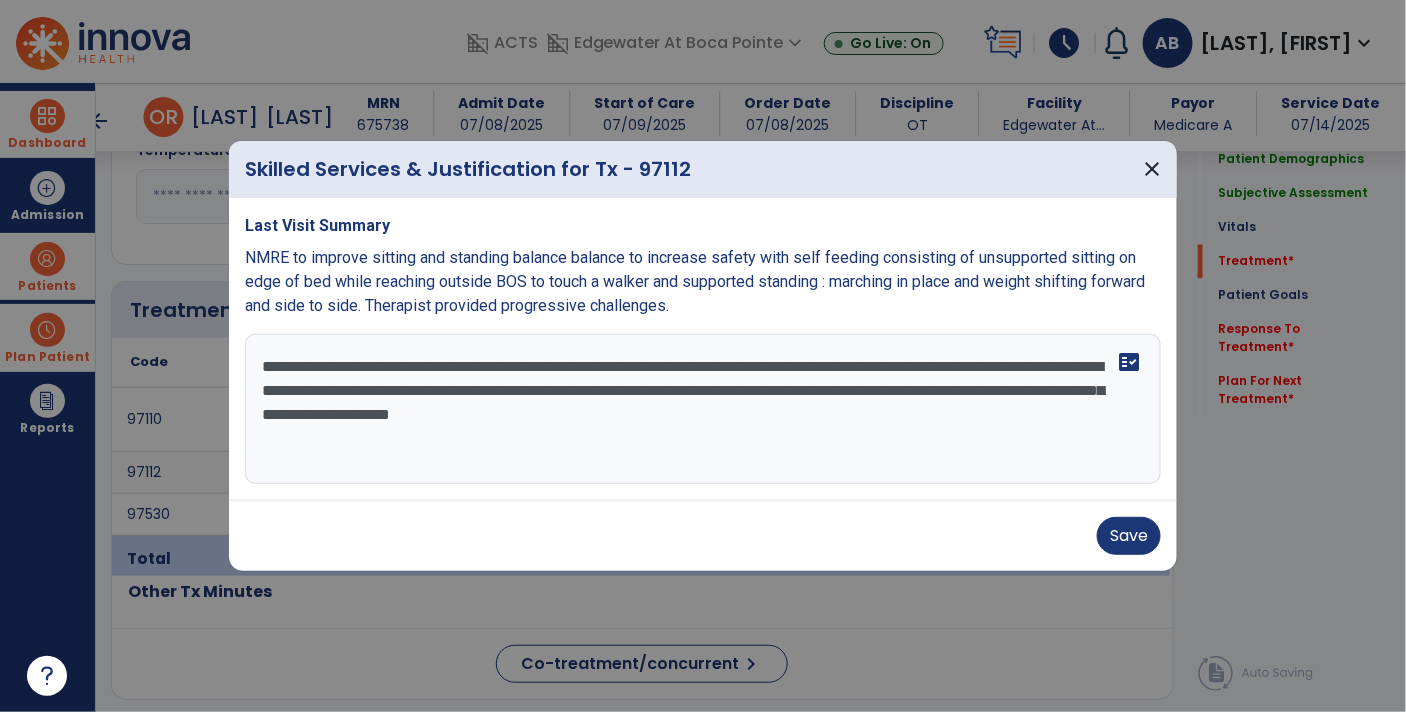 click on "**********" at bounding box center [703, 409] 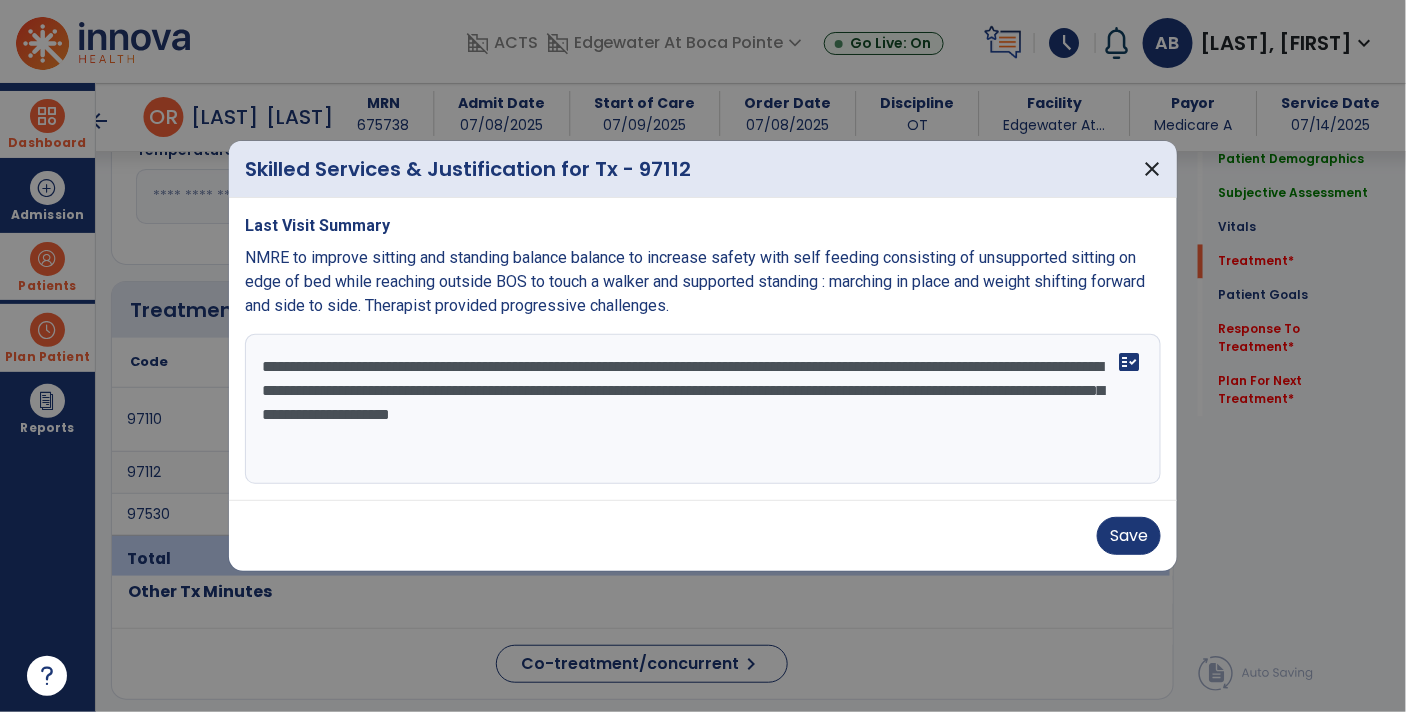 click on "**********" at bounding box center (703, 409) 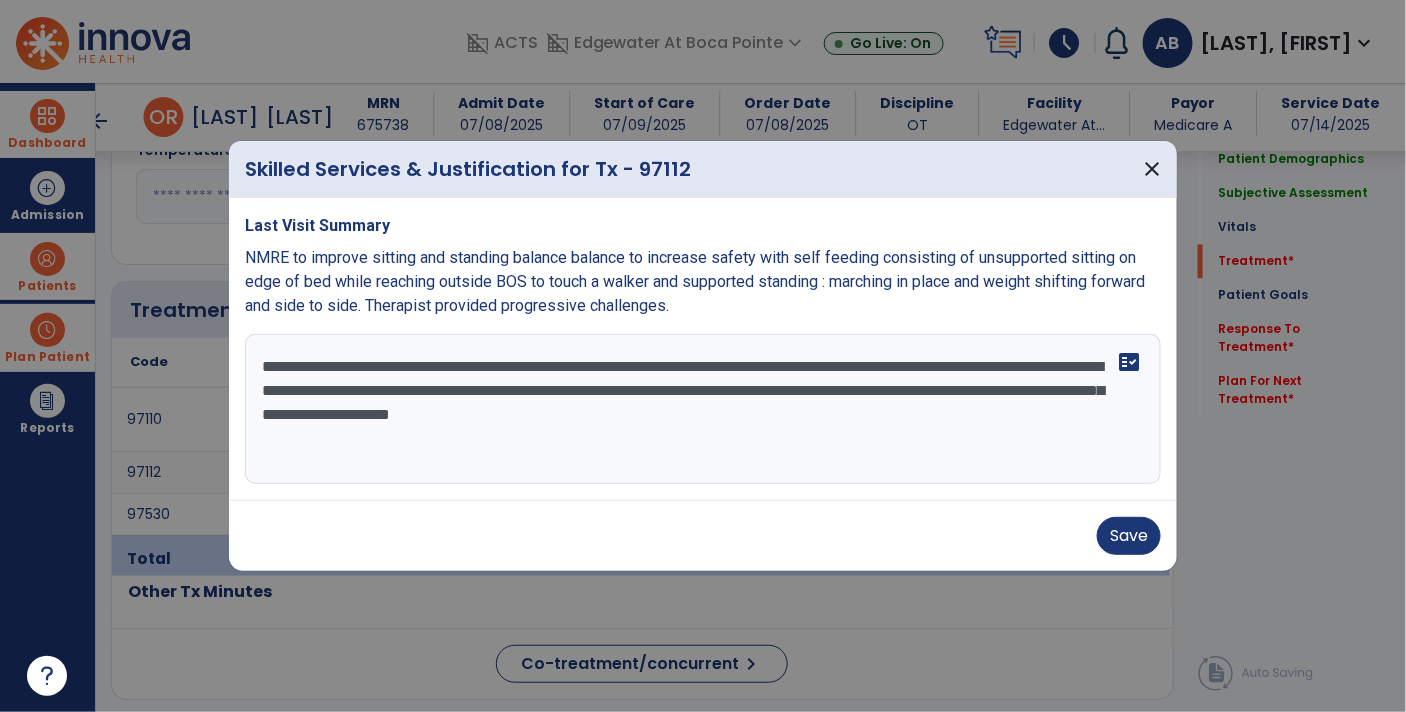 click on "**********" at bounding box center (703, 409) 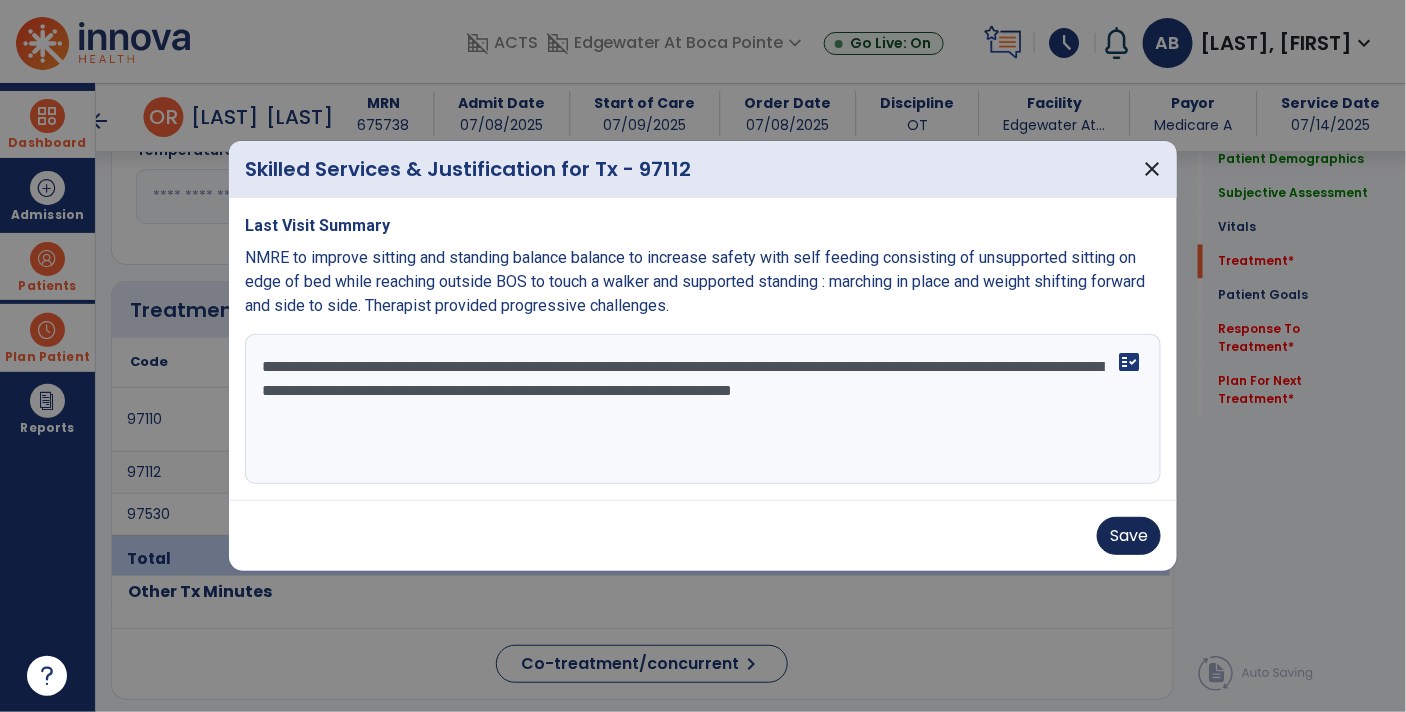 type on "**********" 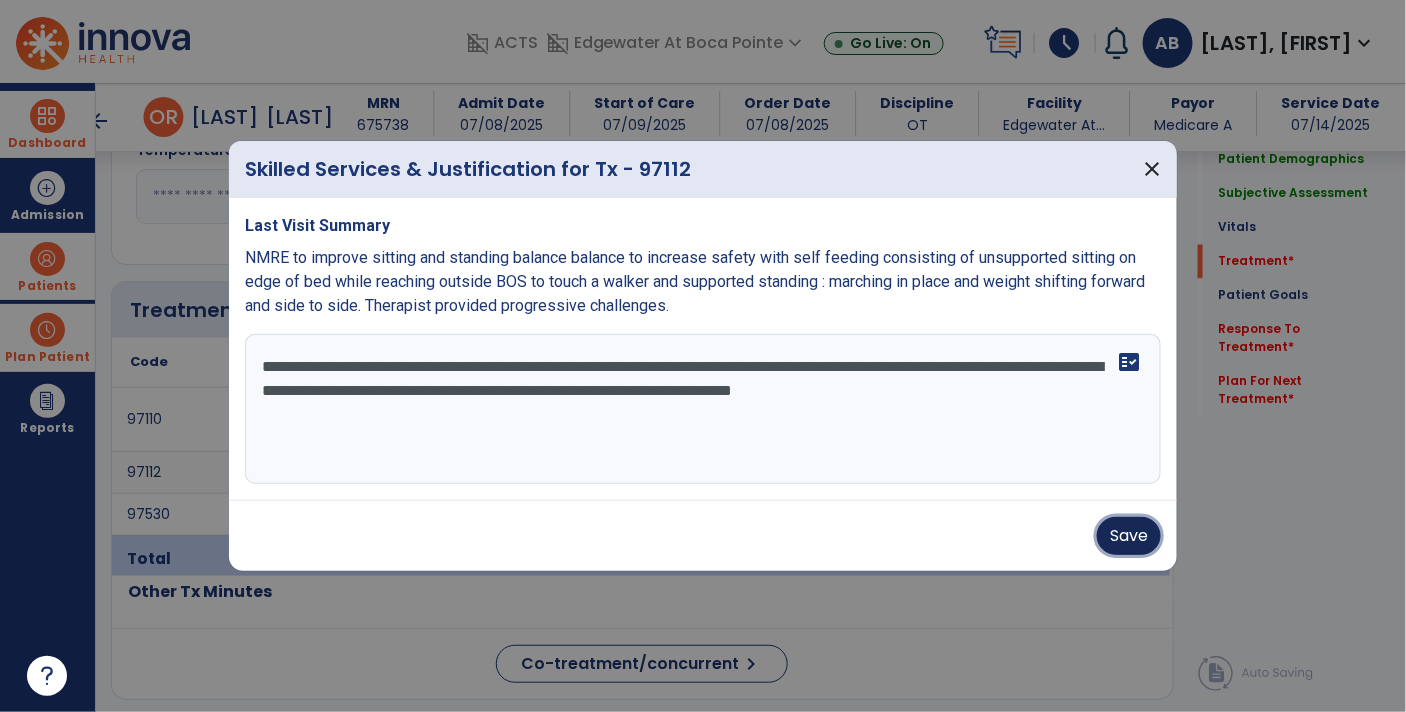 click on "Save" at bounding box center [1129, 536] 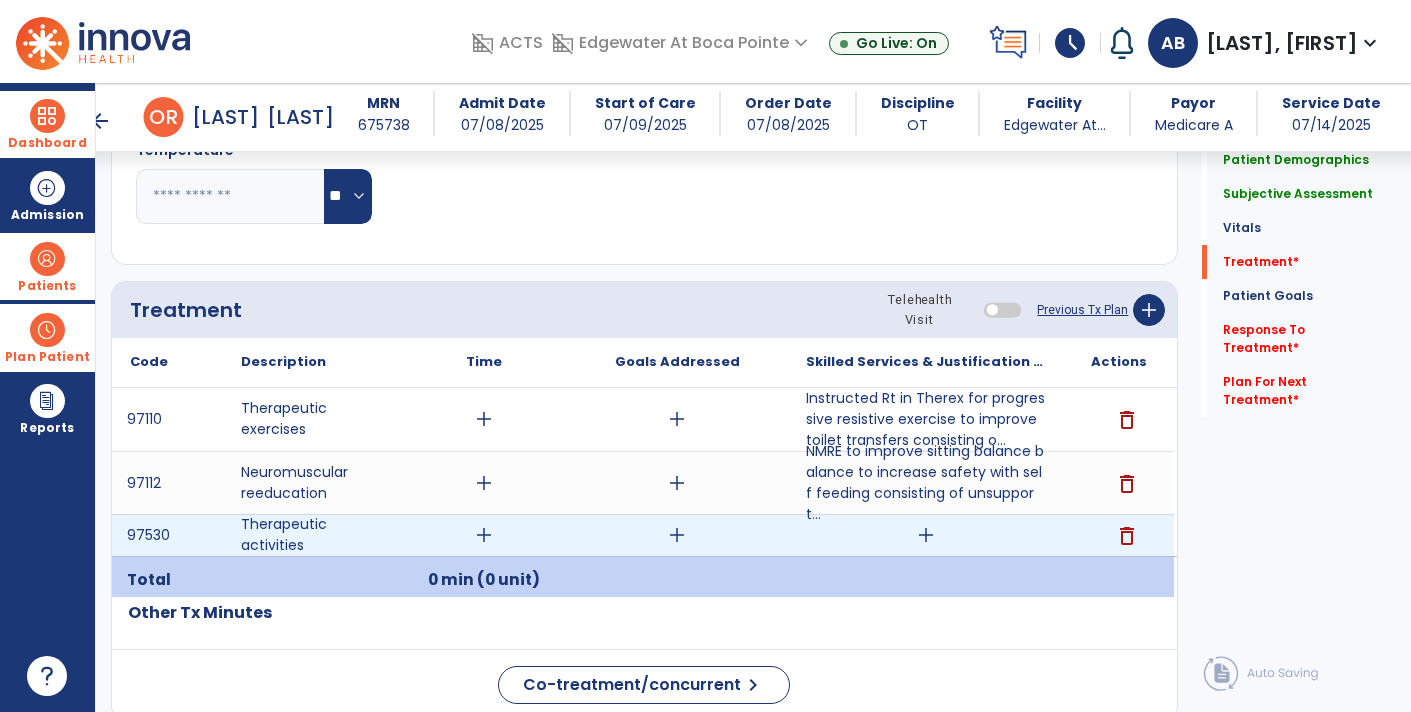 click on "add" at bounding box center [926, 535] 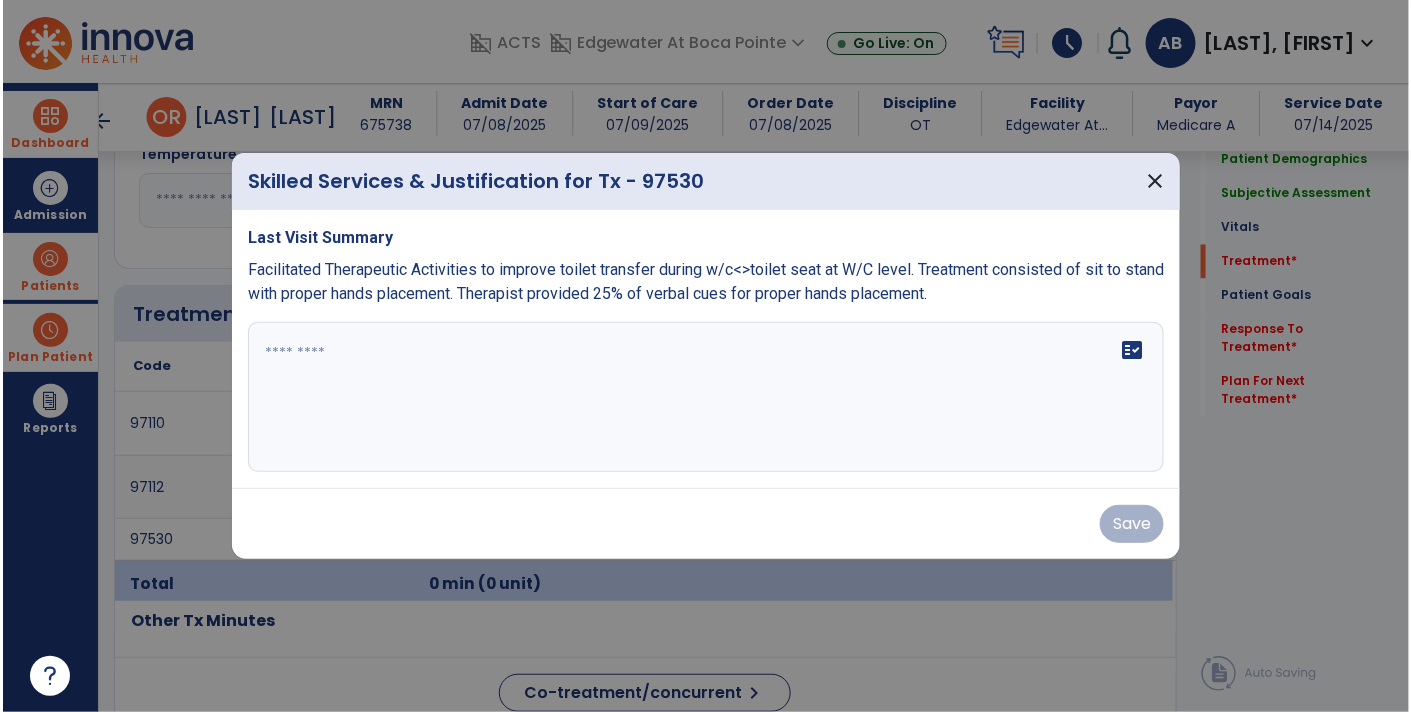 scroll, scrollTop: 1128, scrollLeft: 0, axis: vertical 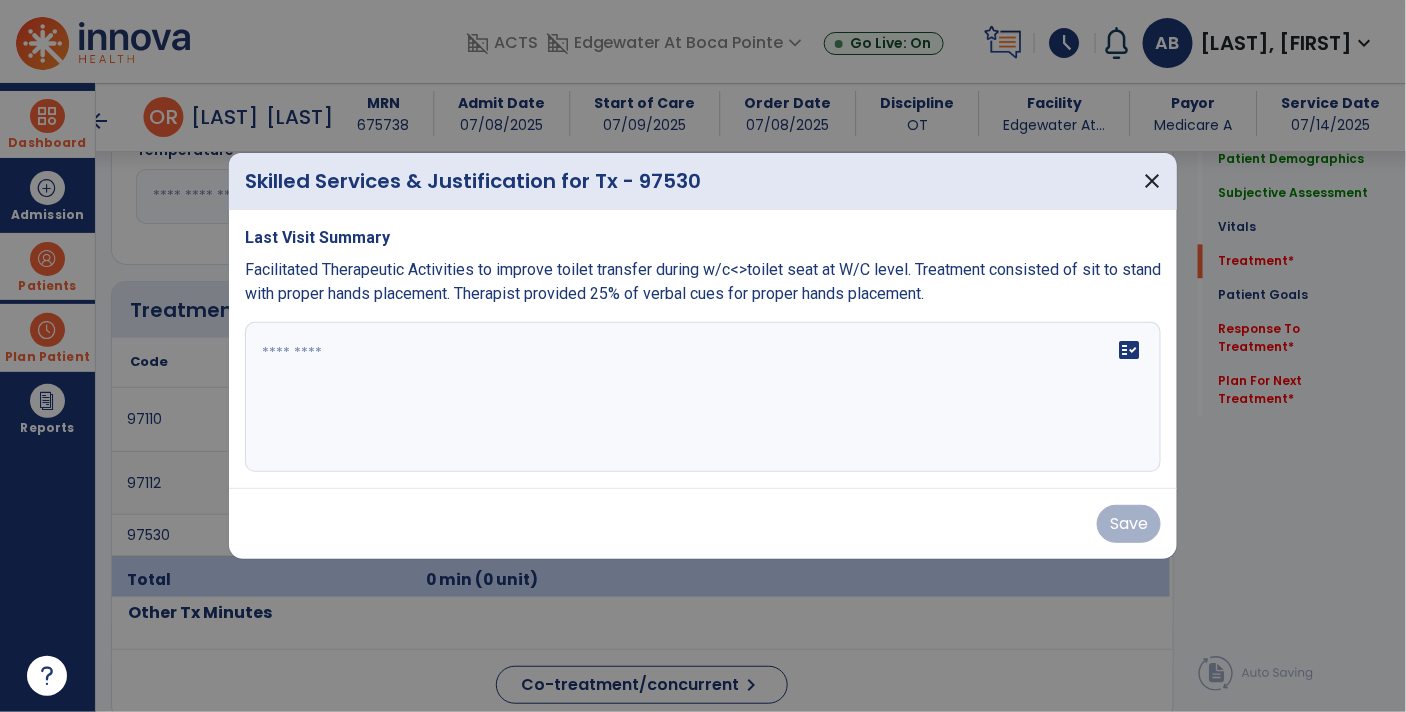 click on "fact_check" at bounding box center [703, 397] 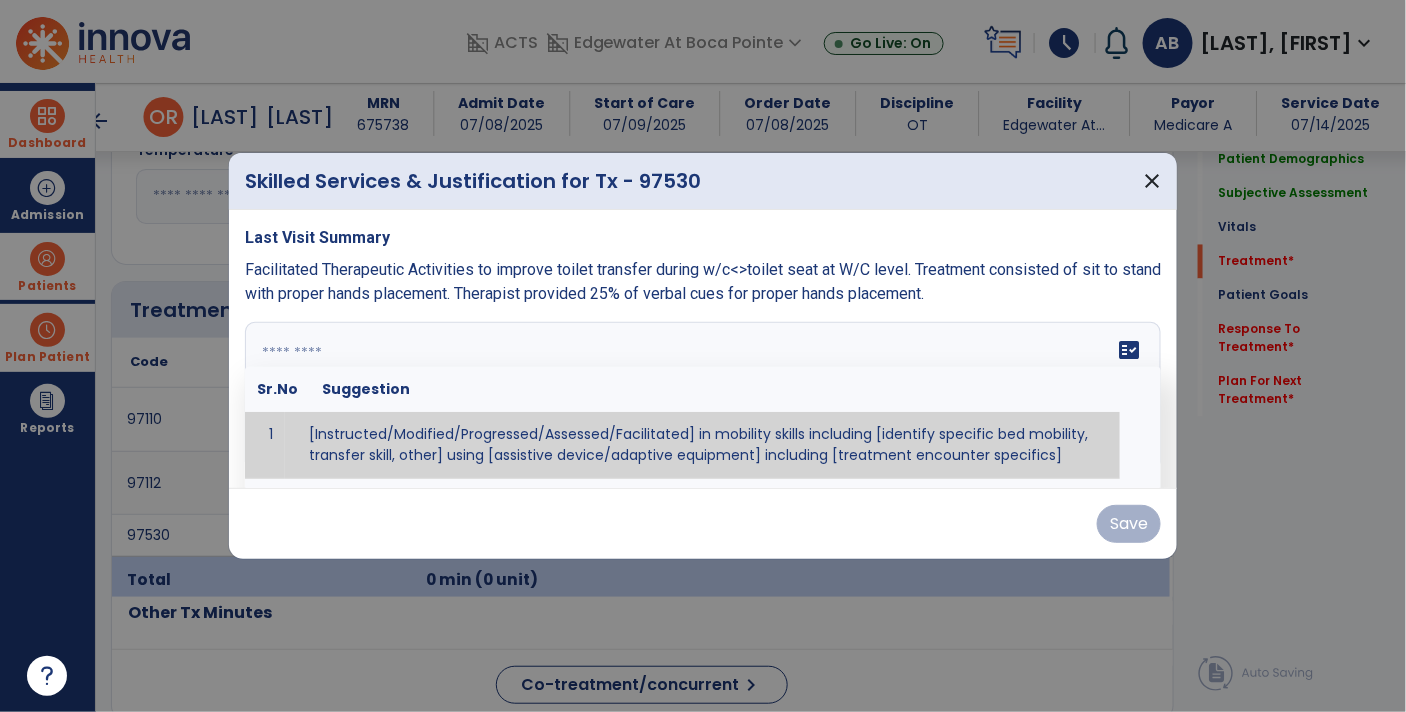paste on "**********" 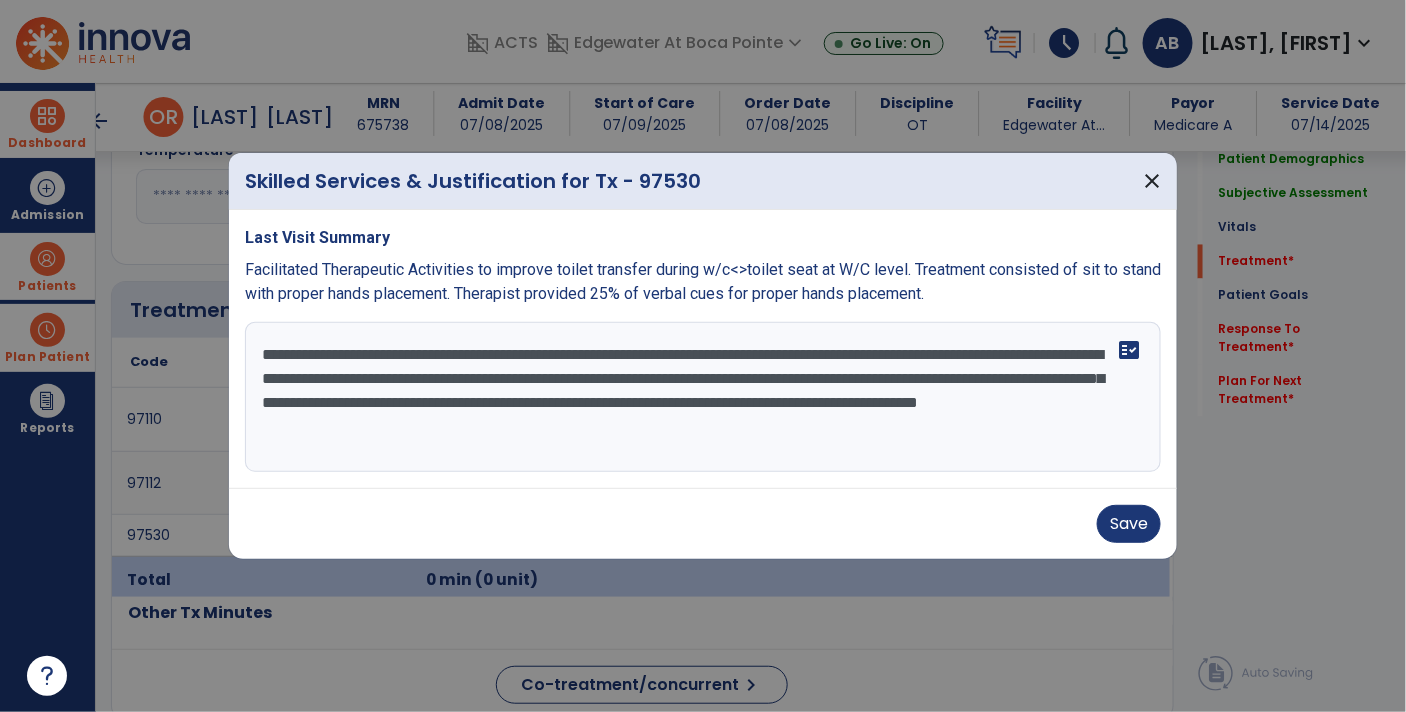 click on "**********" at bounding box center (703, 397) 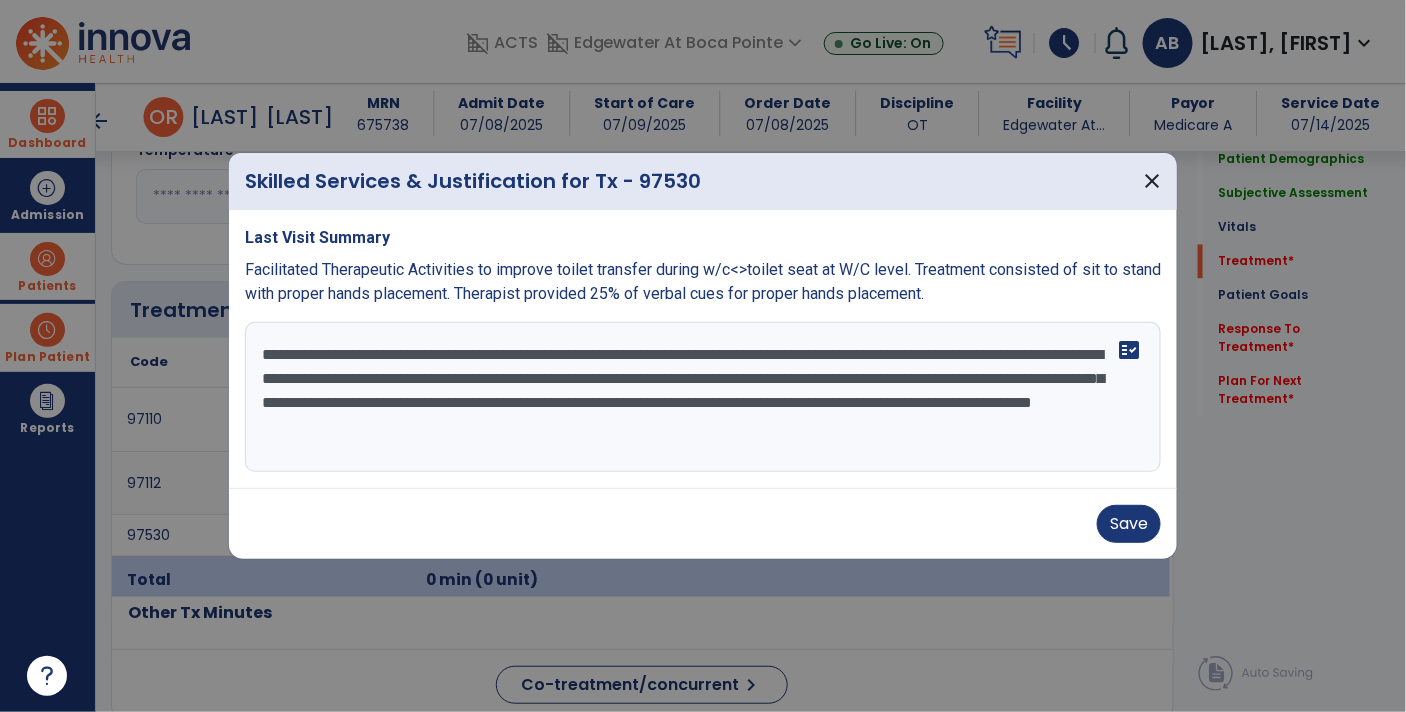 click on "**********" at bounding box center (703, 397) 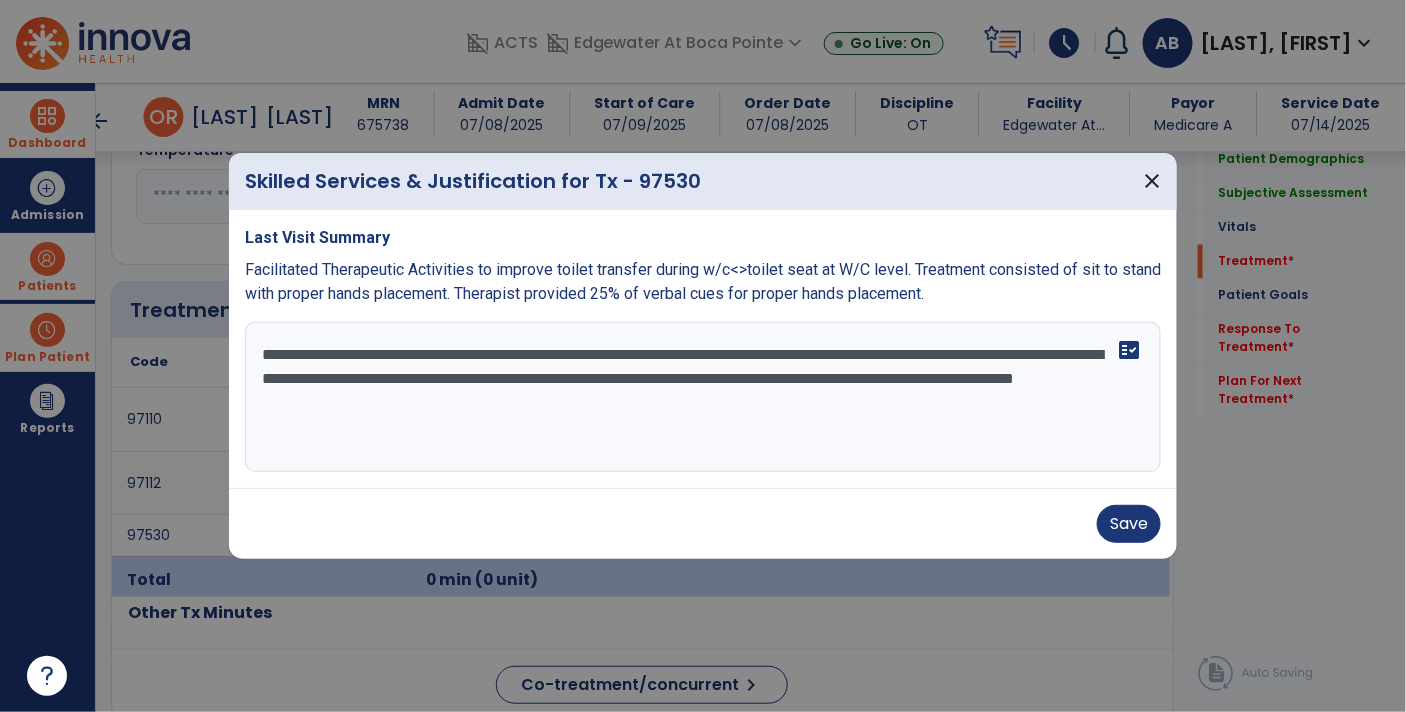 click on "**********" at bounding box center (703, 397) 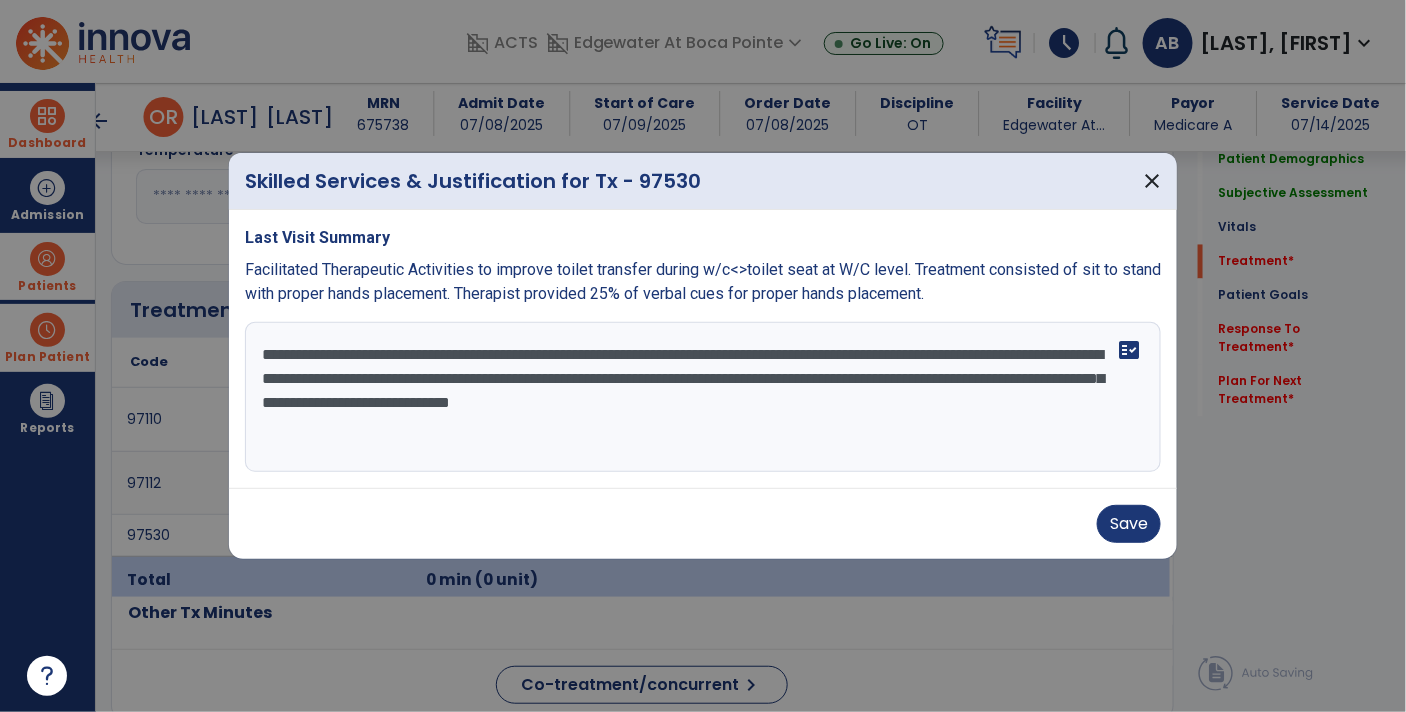 click on "**********" at bounding box center (703, 397) 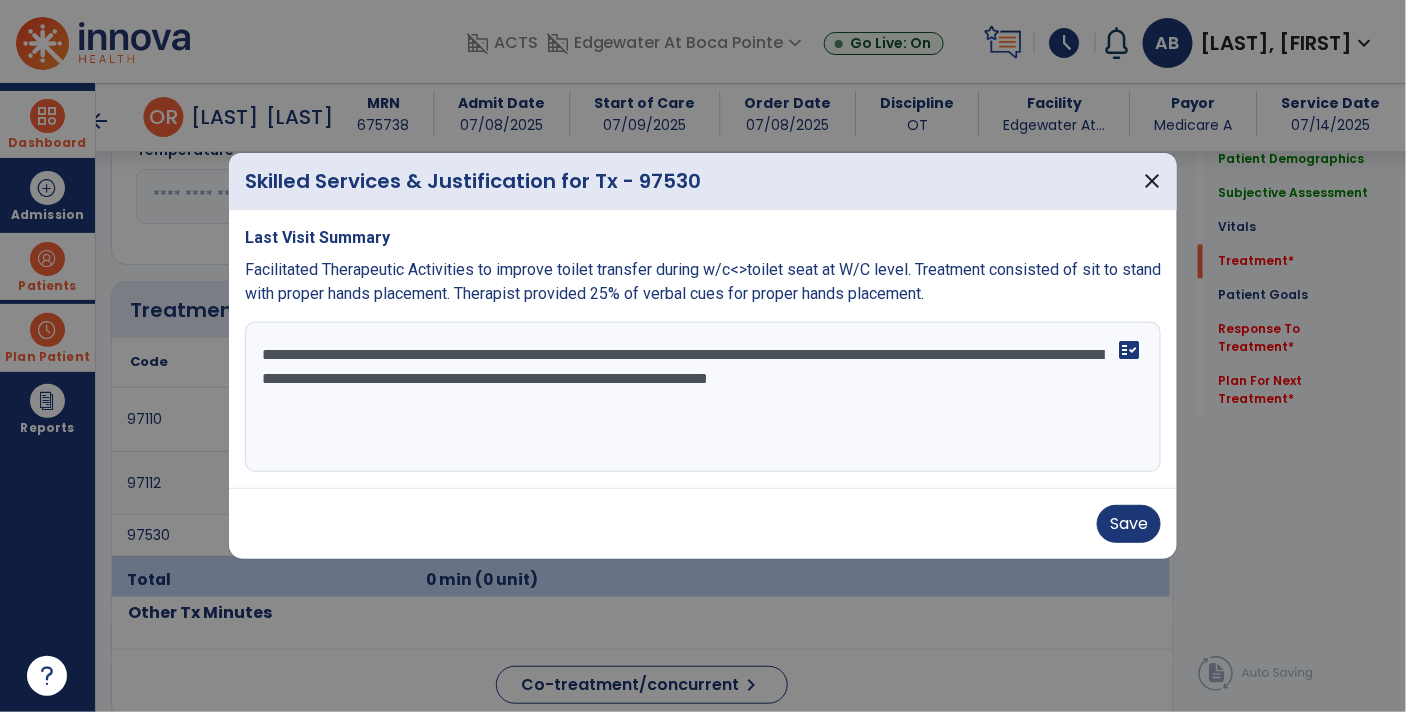 click on "**********" at bounding box center (703, 397) 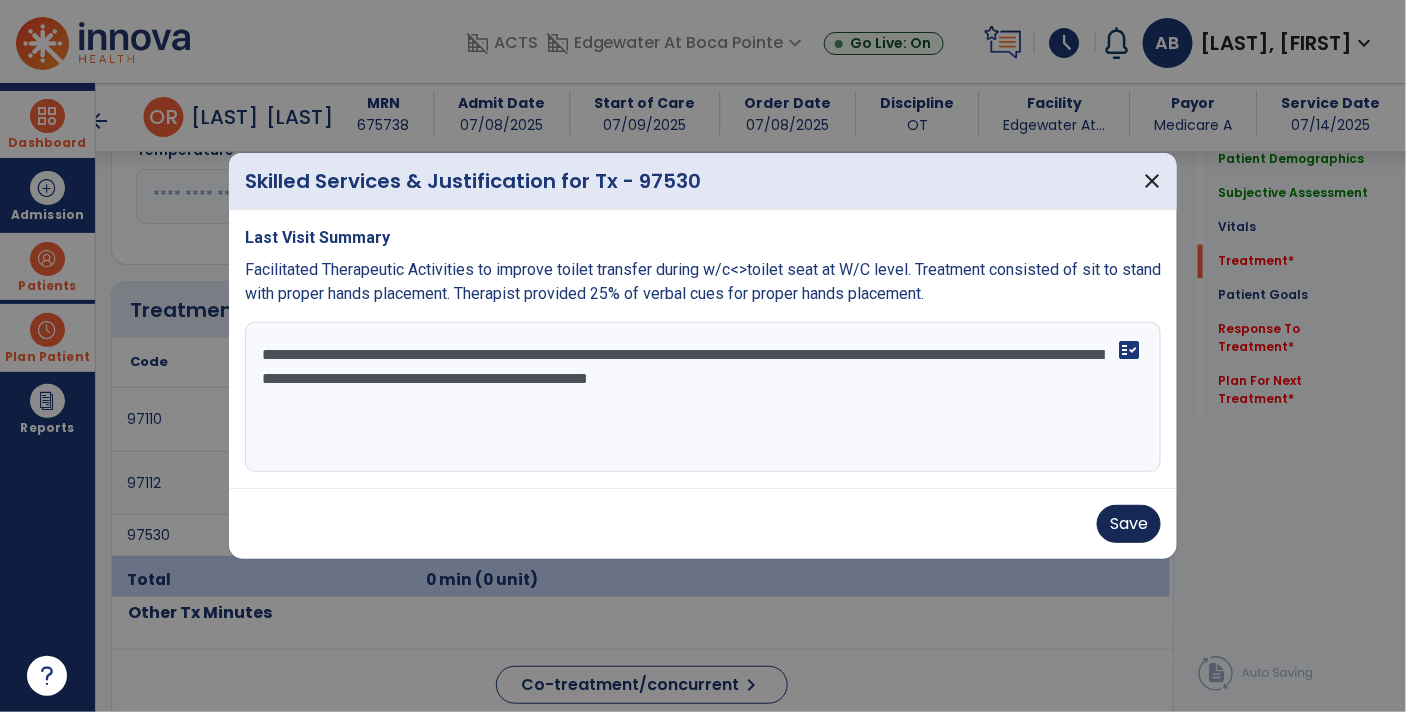 type on "**********" 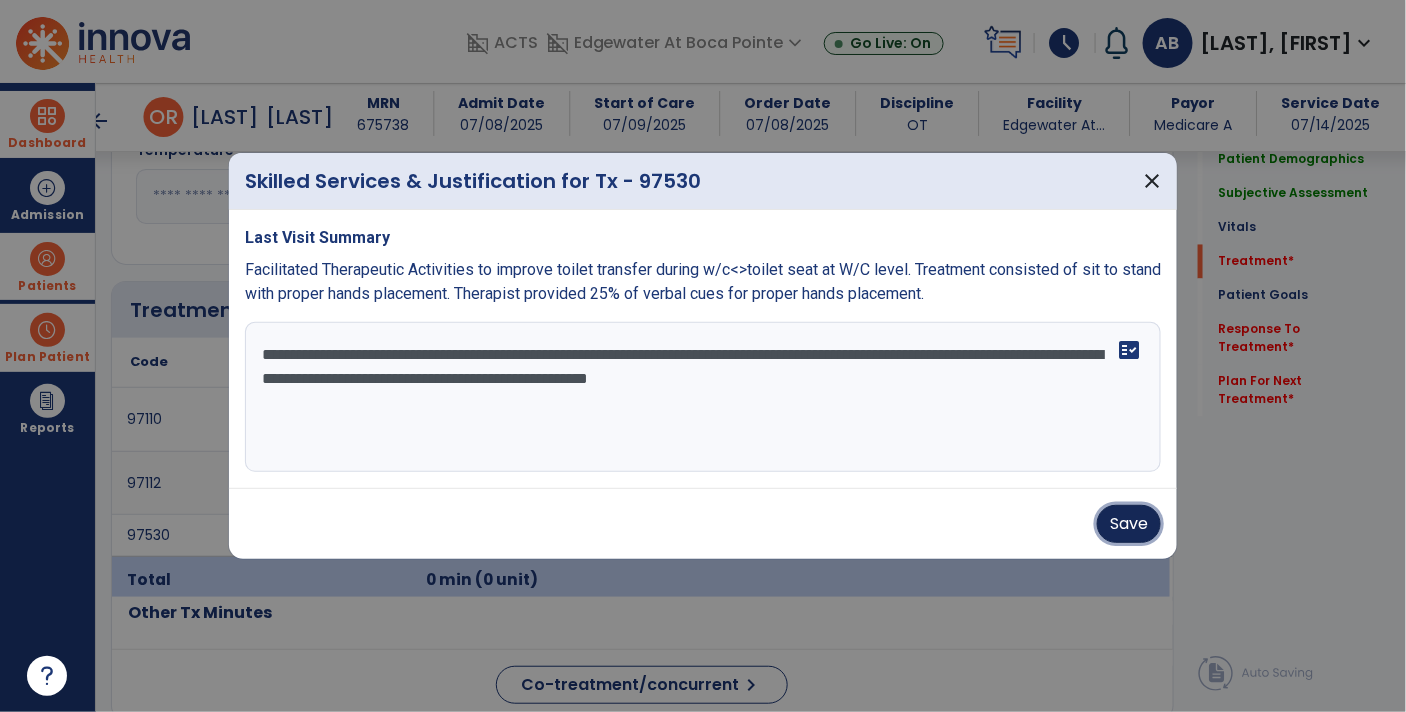 click on "Save" at bounding box center (1129, 524) 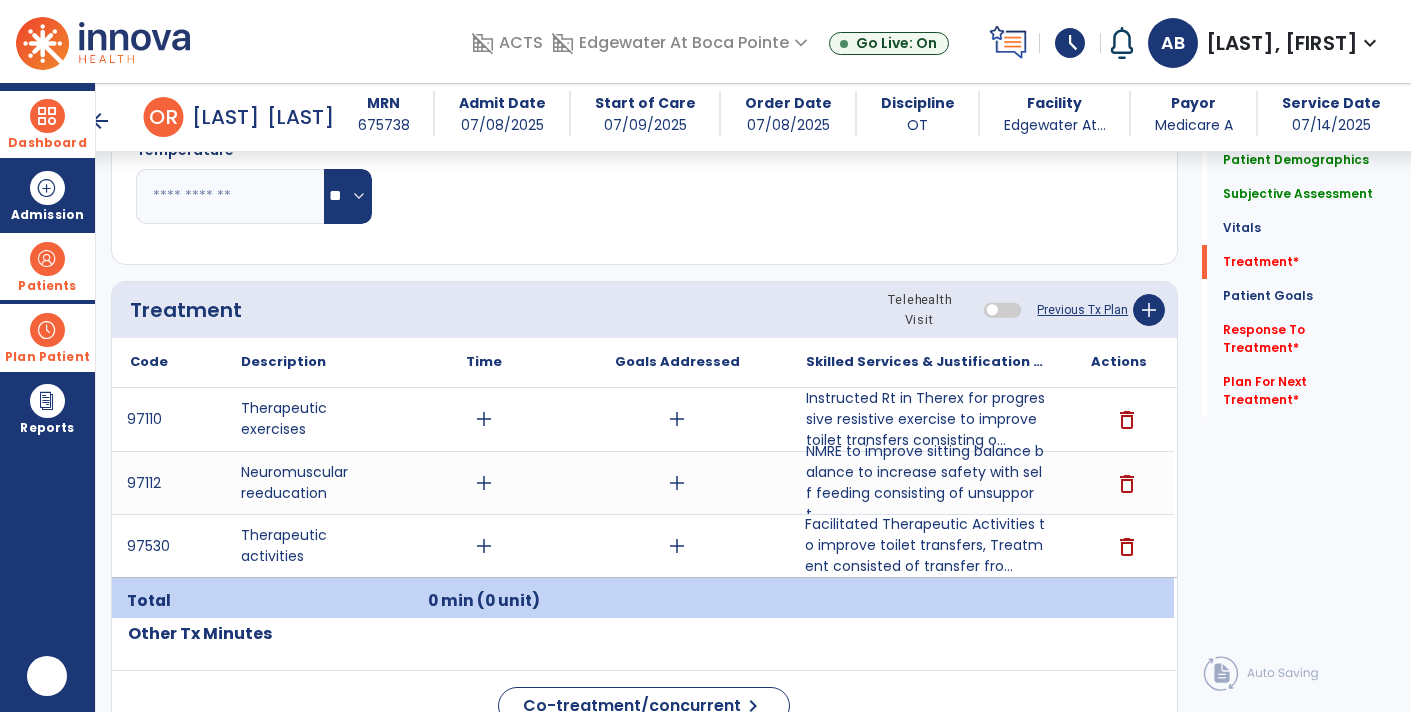 scroll, scrollTop: 0, scrollLeft: 0, axis: both 